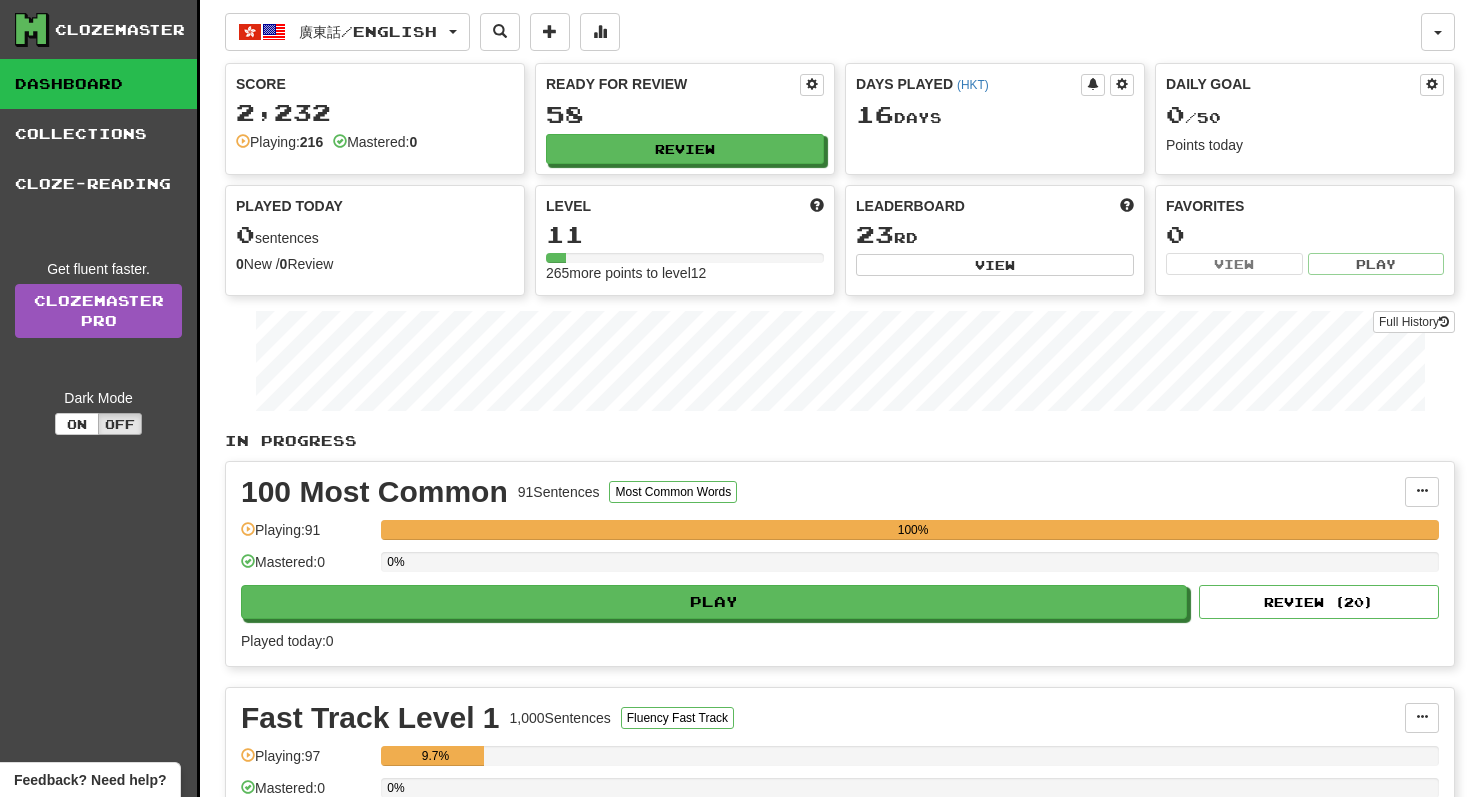 scroll, scrollTop: 0, scrollLeft: 0, axis: both 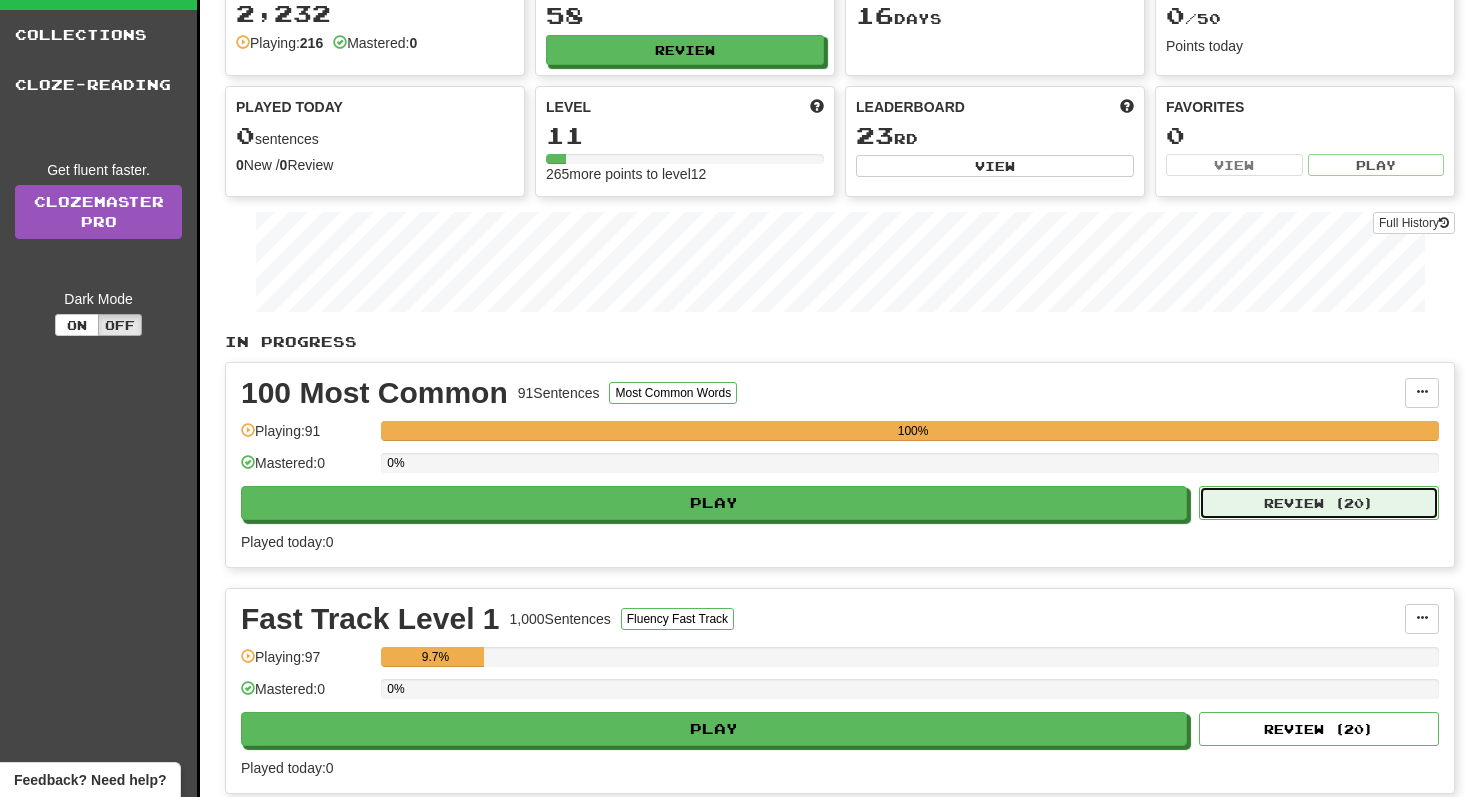 click on "Review ( 20 )" at bounding box center [1319, 503] 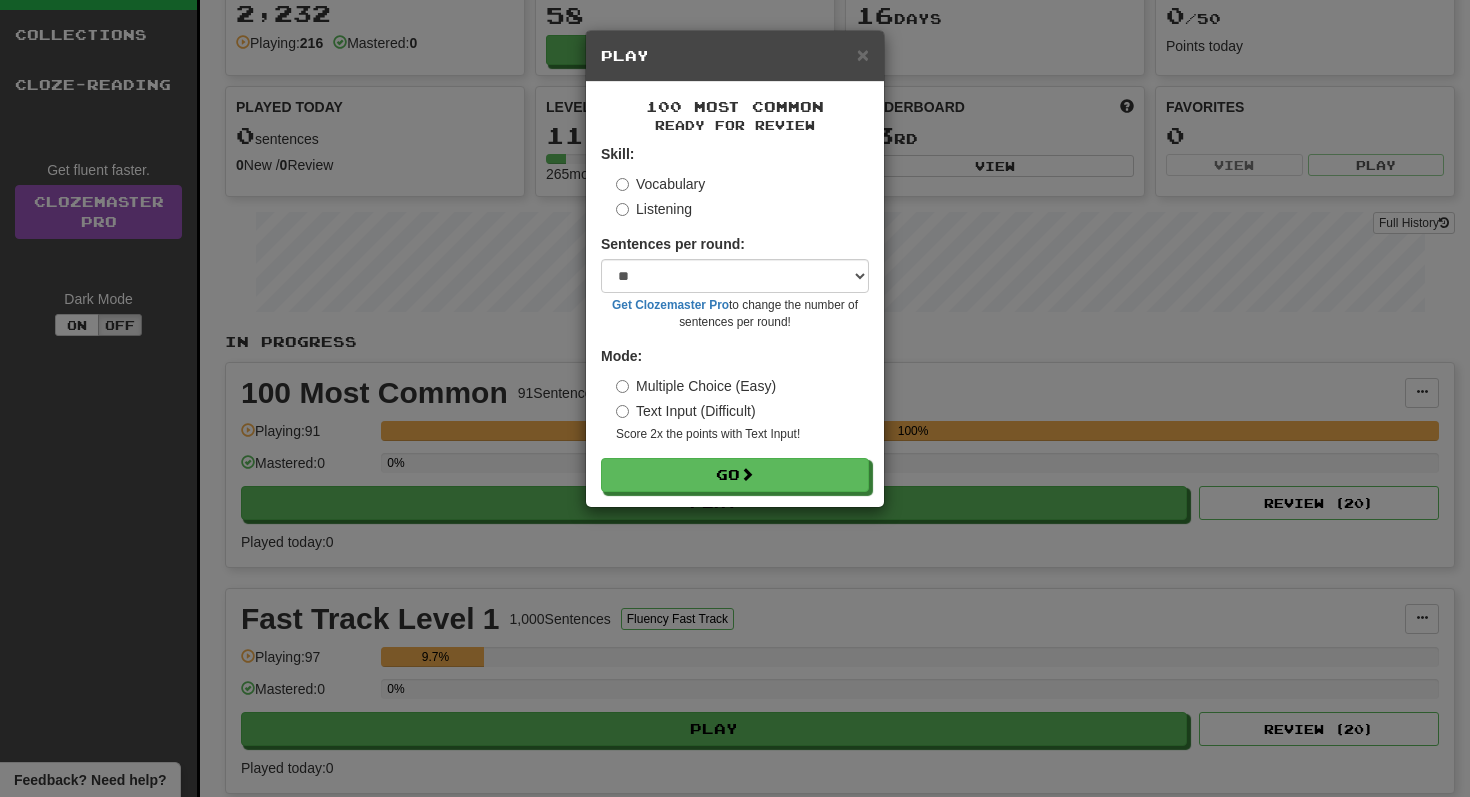 click on "× Play 100 Most Common Ready for Review Skill: Vocabulary Listening Sentences per round: * ** ** ** ** ** *** ******** Get Clozemaster Pro  to change the number of sentences per round! Mode: Multiple Choice (Easy) Text Input (Difficult) Score 2x the points with Text Input ! Go" at bounding box center [735, 398] 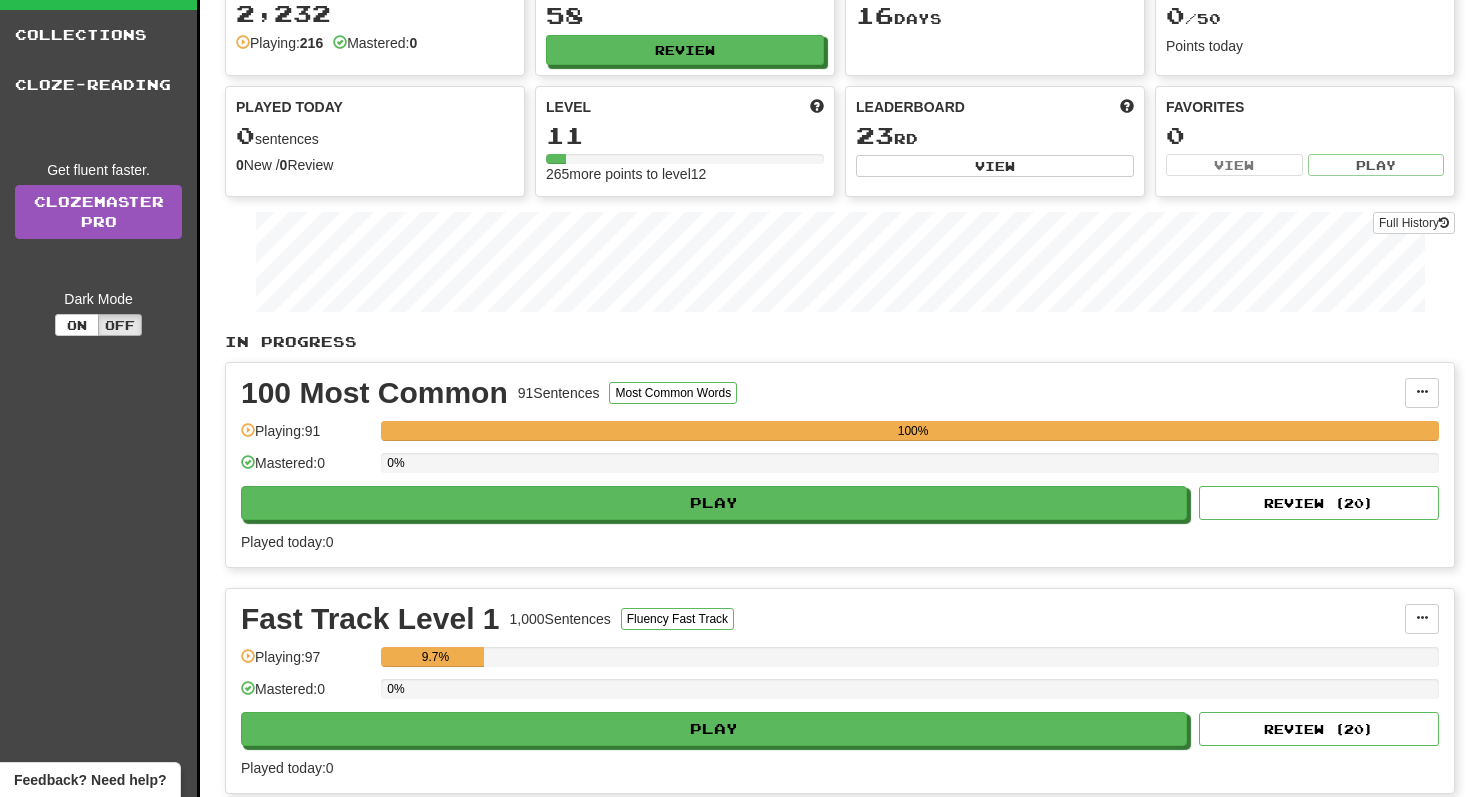 scroll, scrollTop: 0, scrollLeft: 0, axis: both 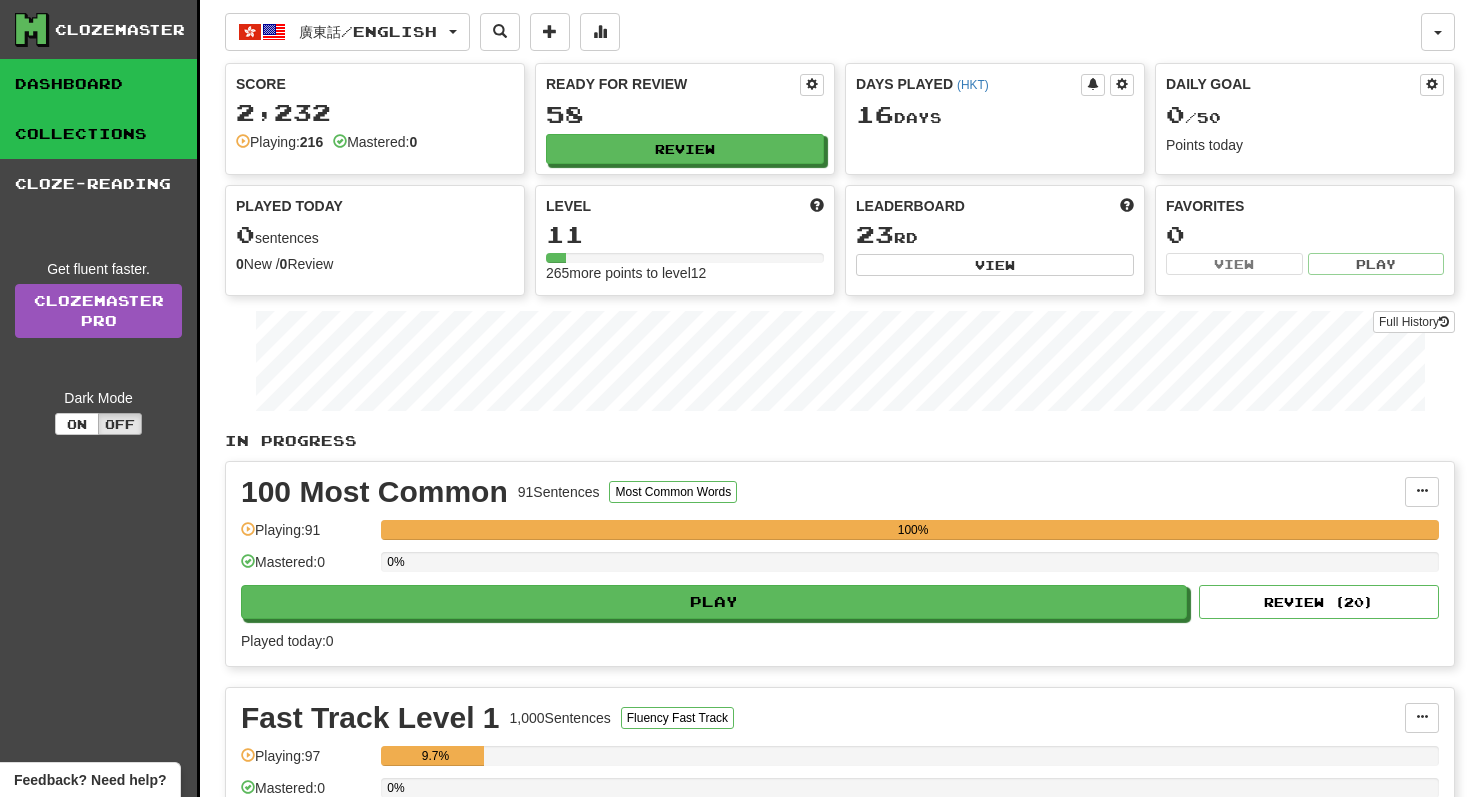 click on "Collections" at bounding box center [98, 134] 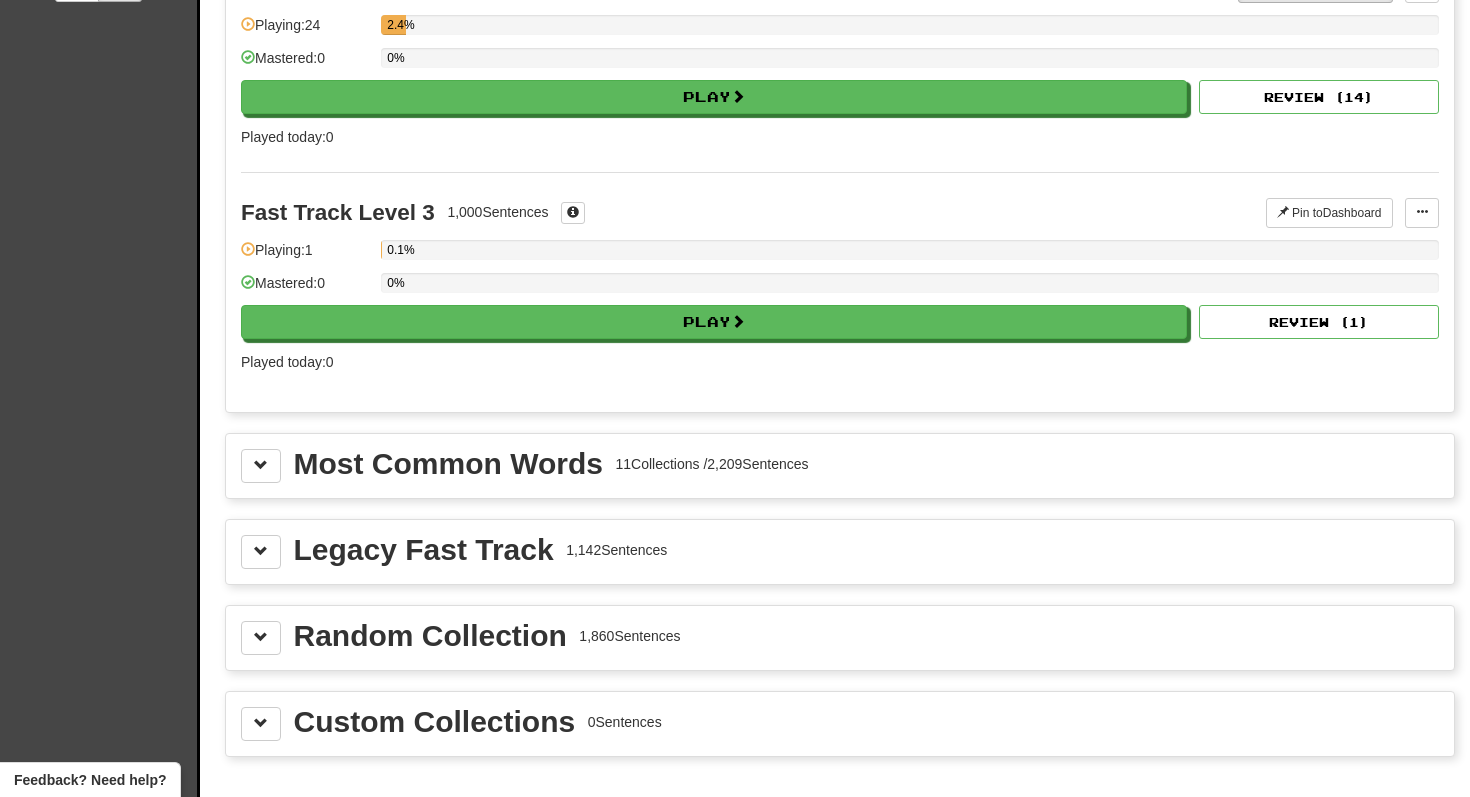 scroll, scrollTop: 484, scrollLeft: 0, axis: vertical 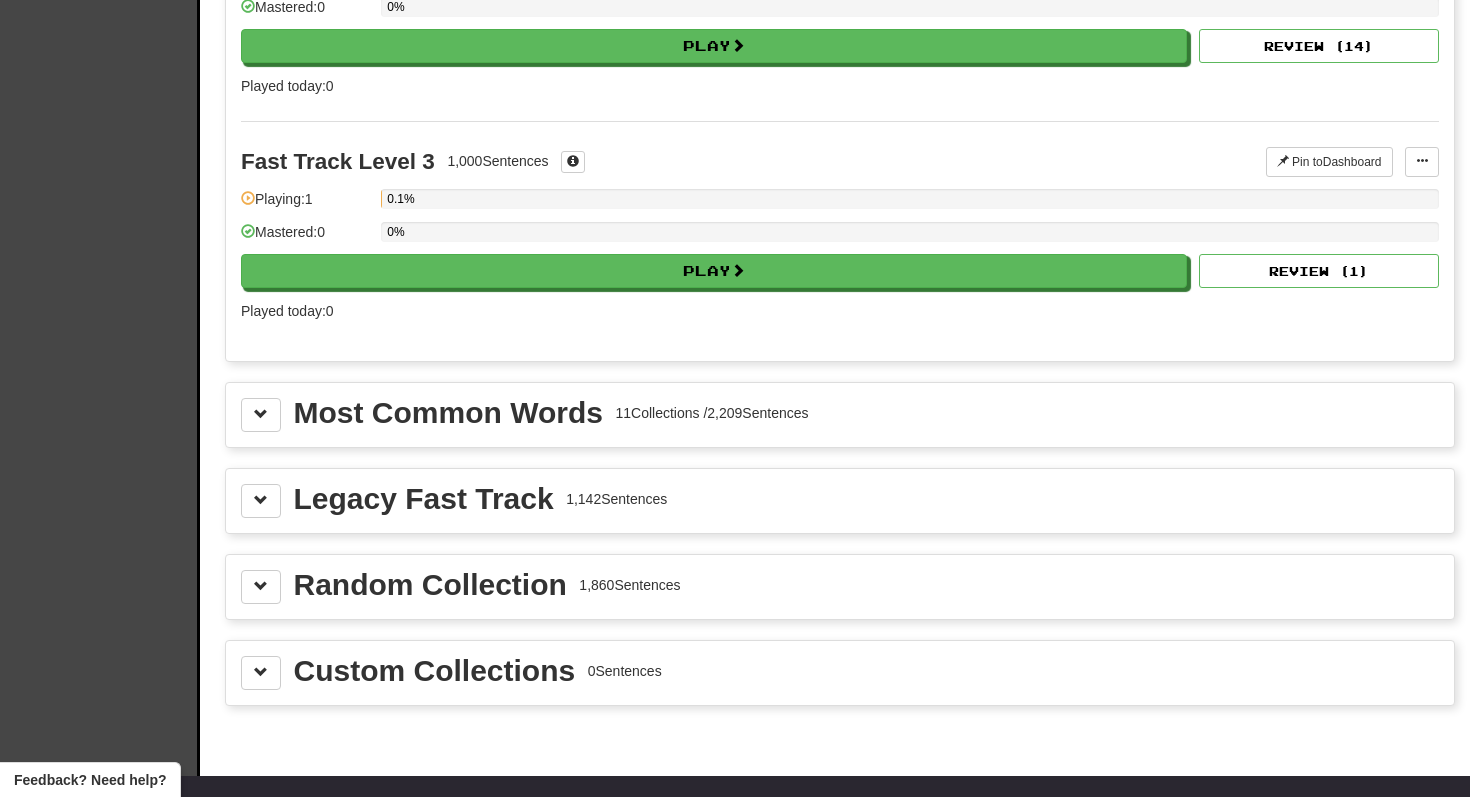 click on "Most Common Words 11  Collections /  2,209  Sentences" at bounding box center (840, 415) 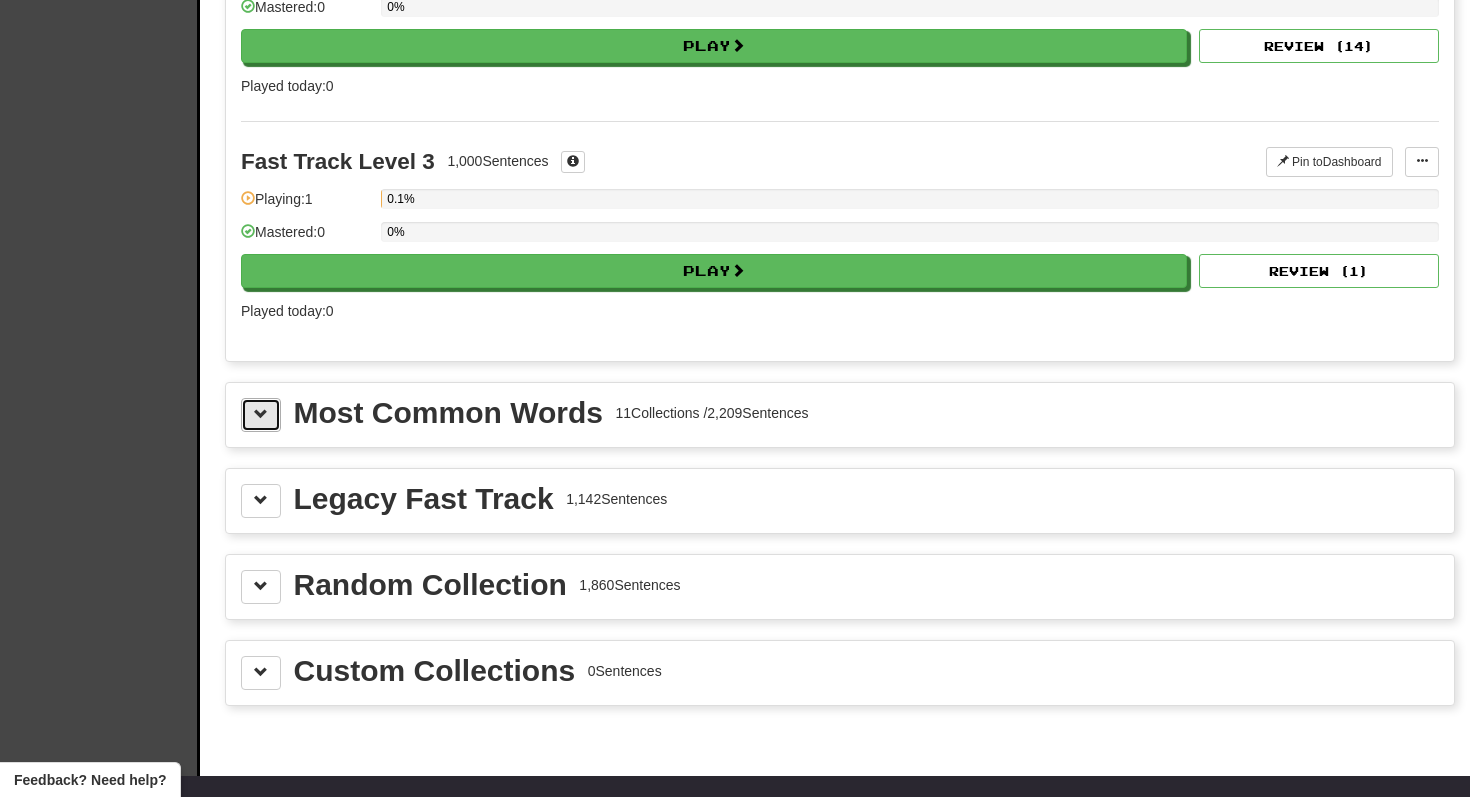 click at bounding box center [261, 415] 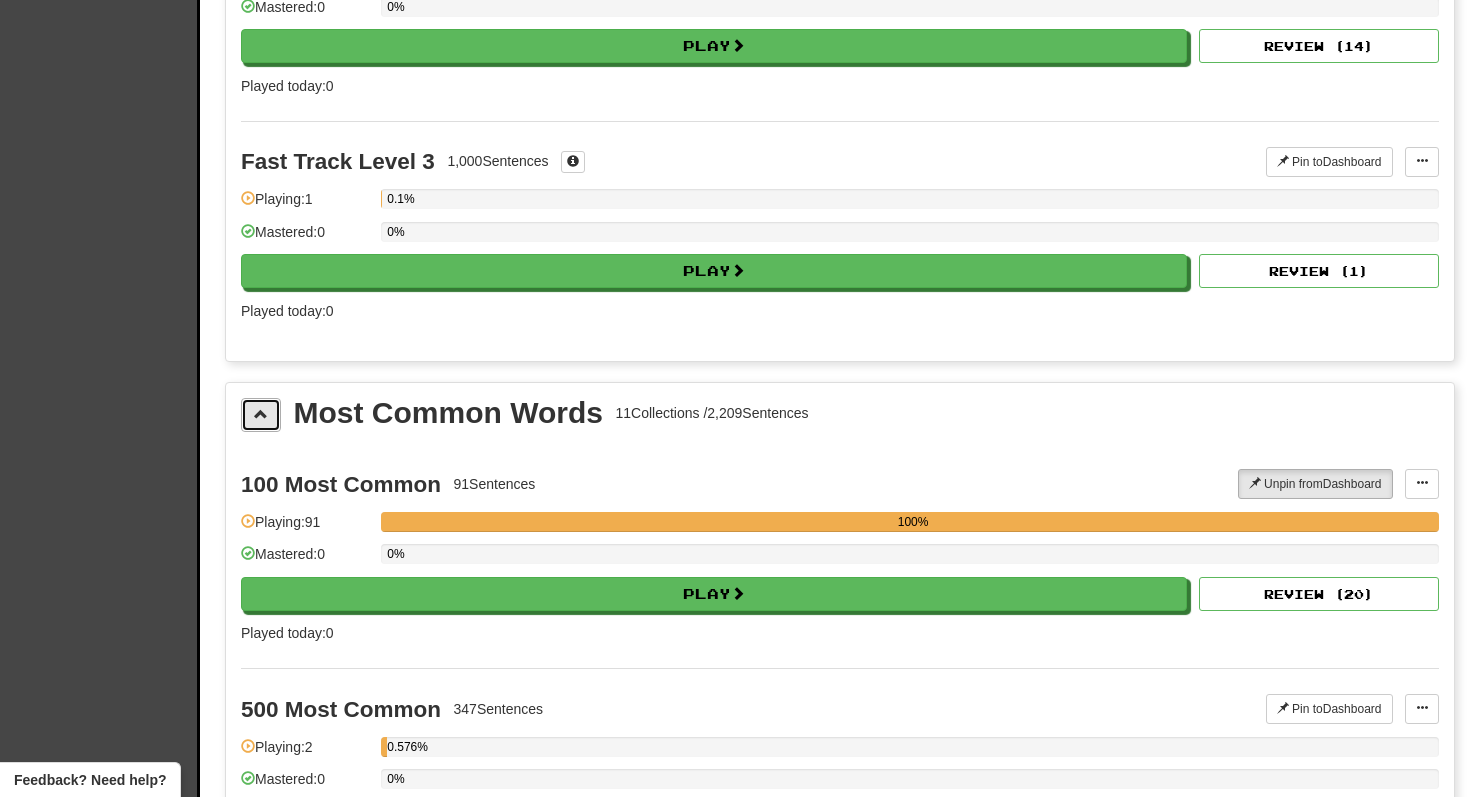 click at bounding box center (261, 415) 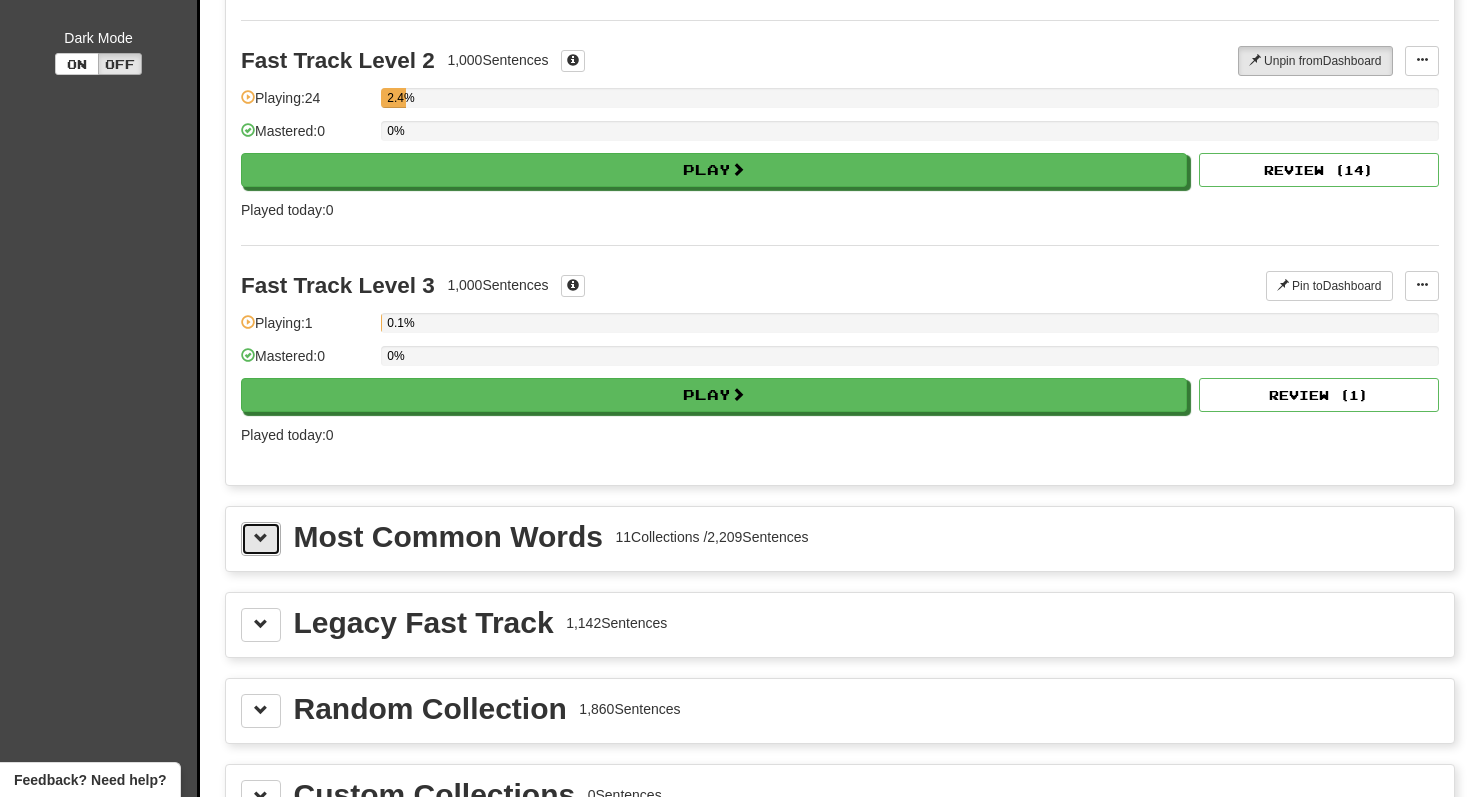 scroll, scrollTop: 0, scrollLeft: 0, axis: both 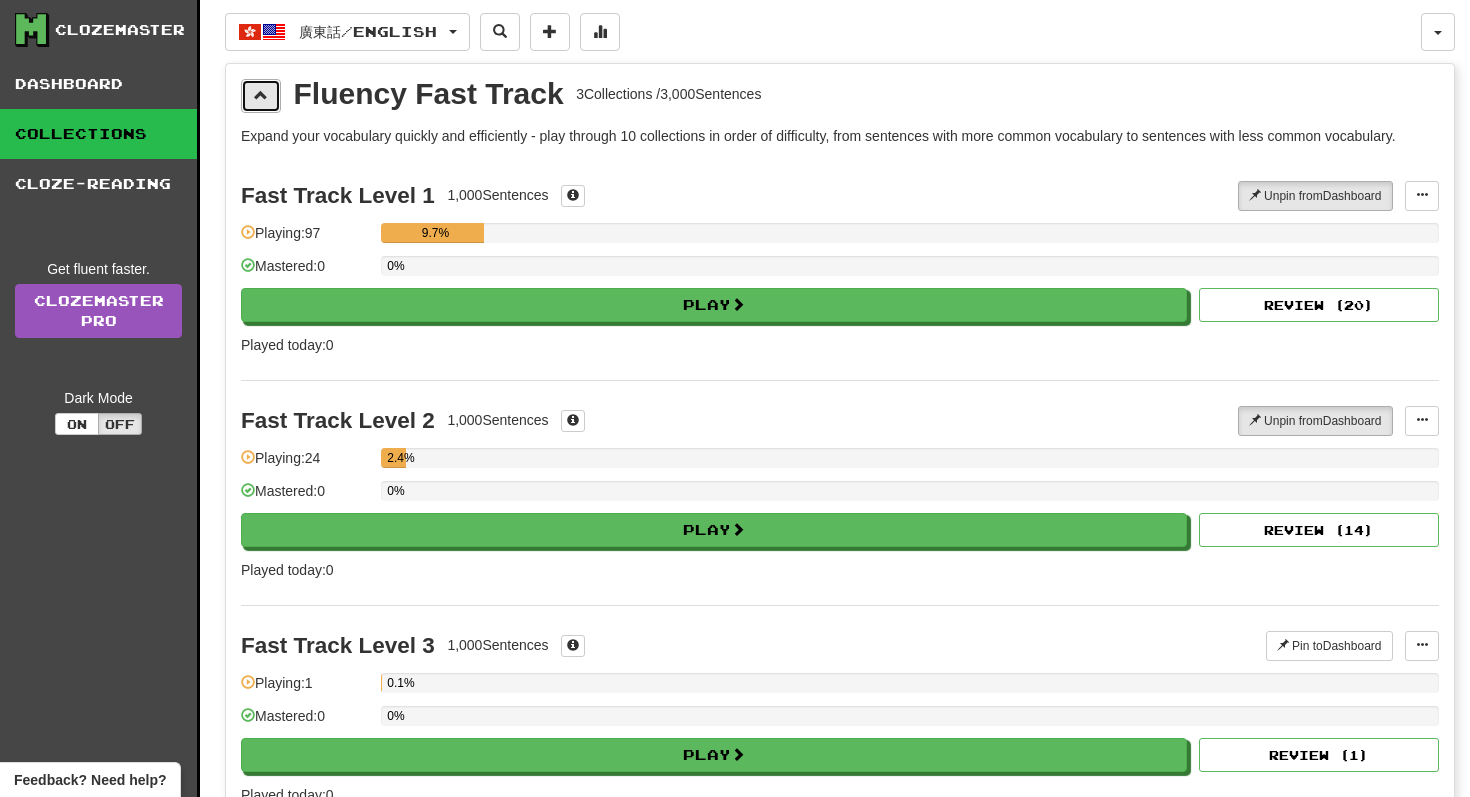 click at bounding box center [261, 96] 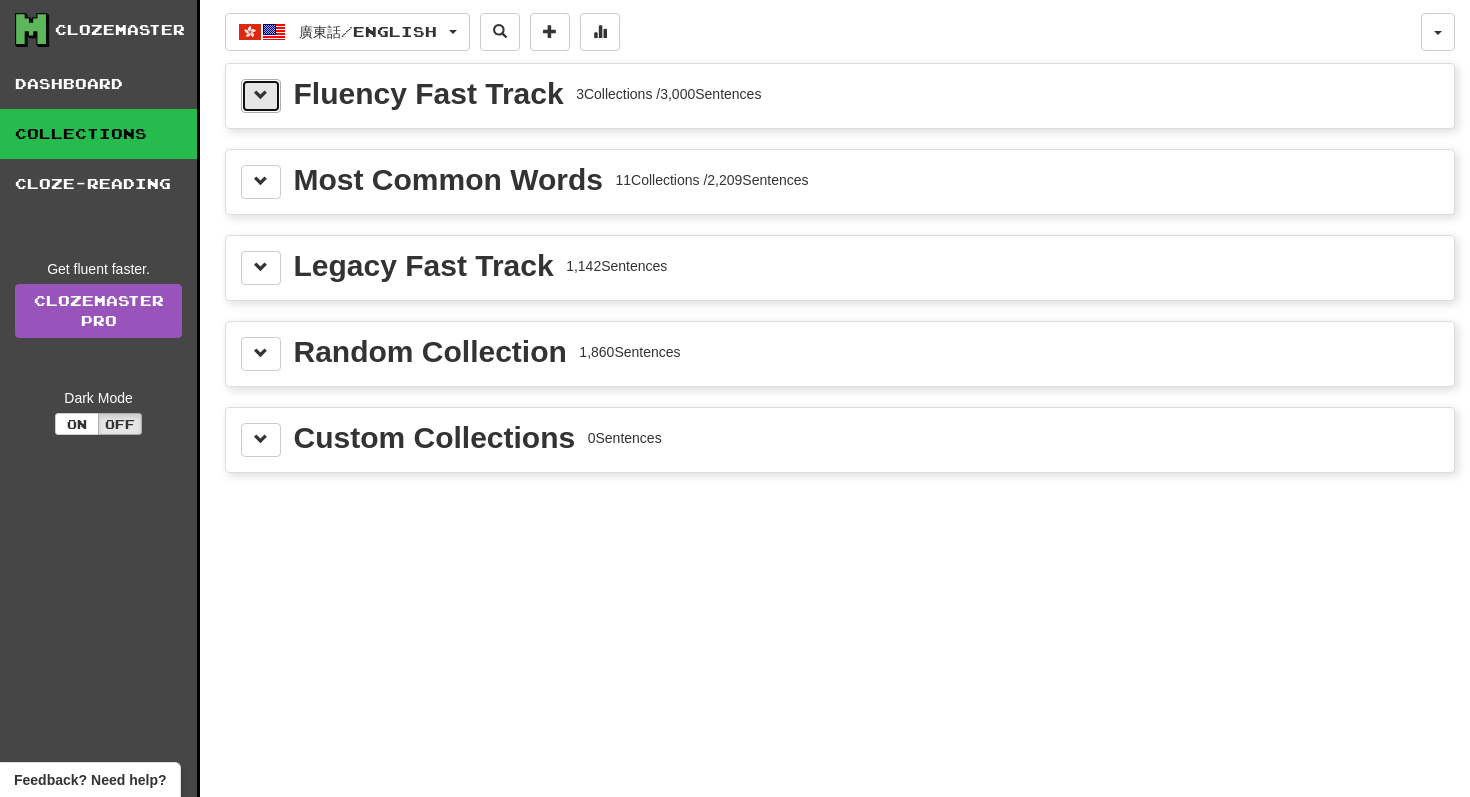 click at bounding box center [261, 96] 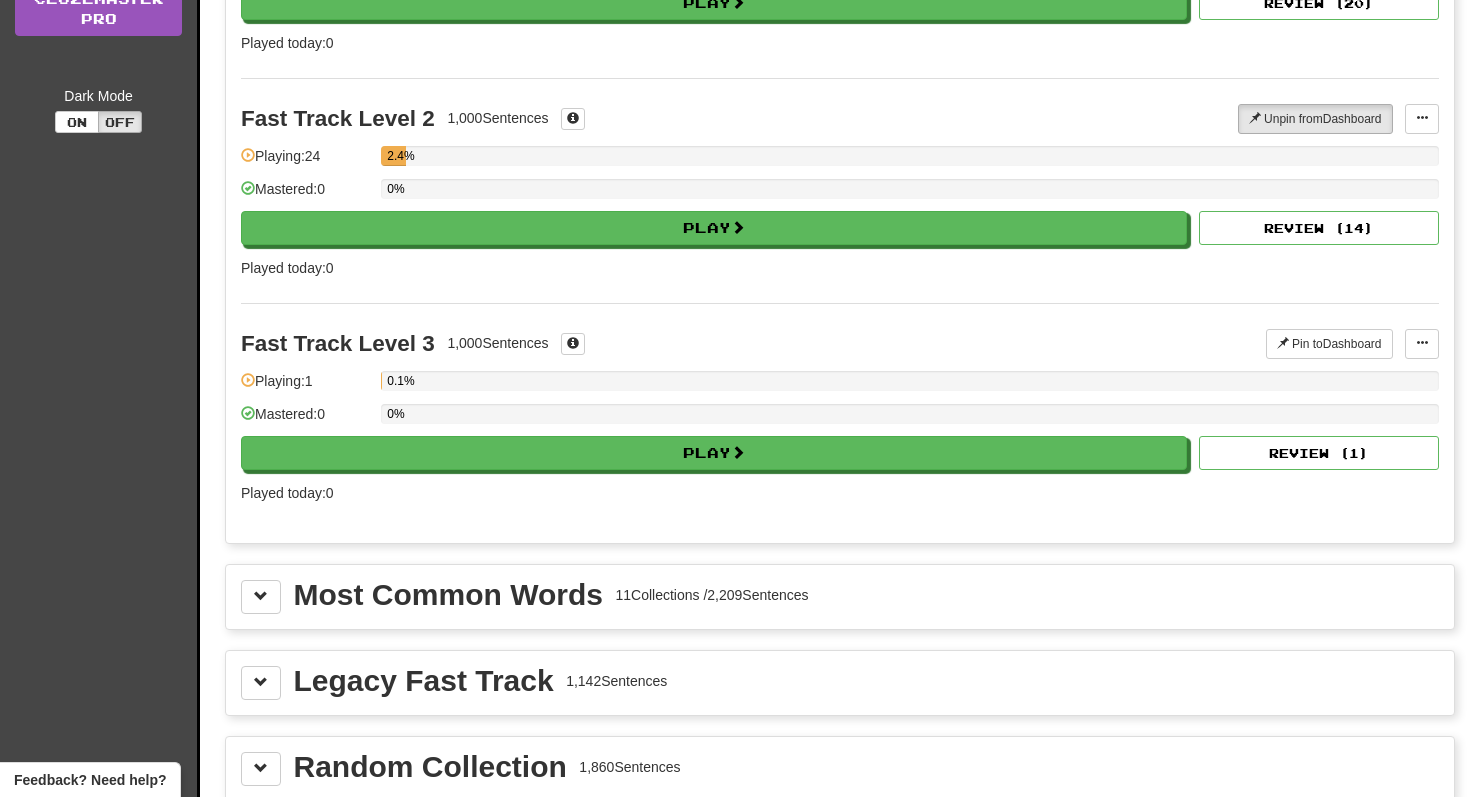 scroll, scrollTop: 586, scrollLeft: 0, axis: vertical 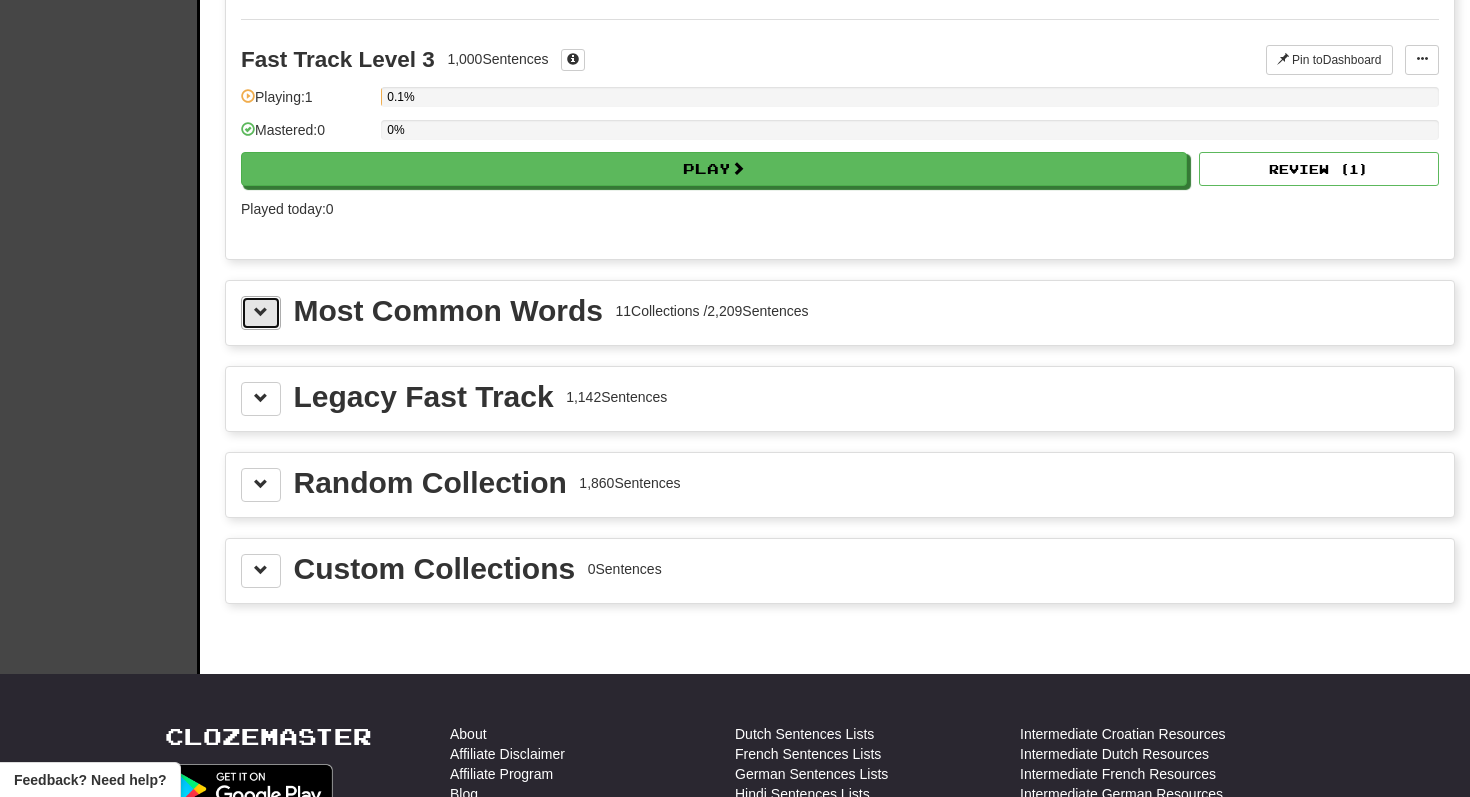 click at bounding box center (261, 313) 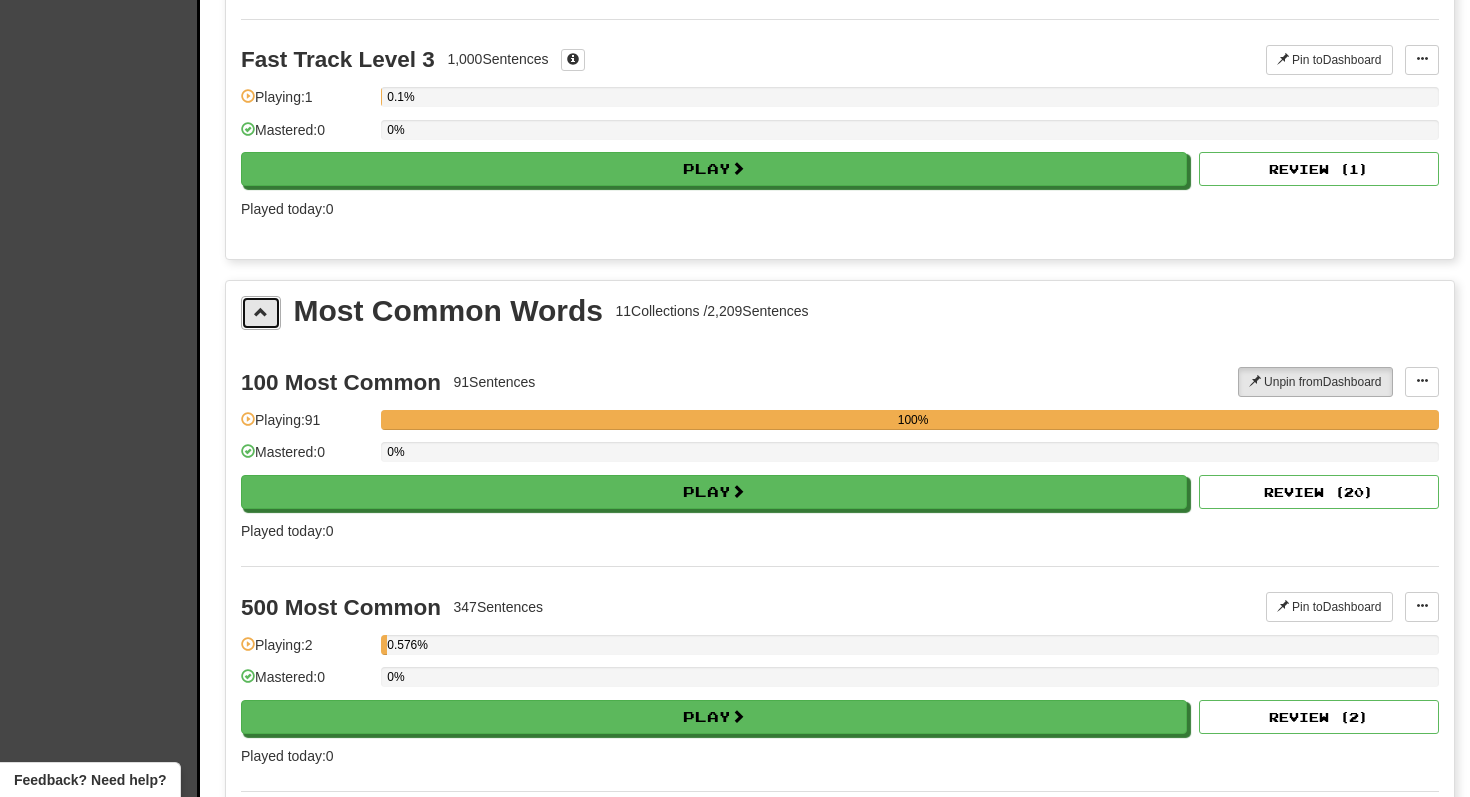 click at bounding box center (261, 313) 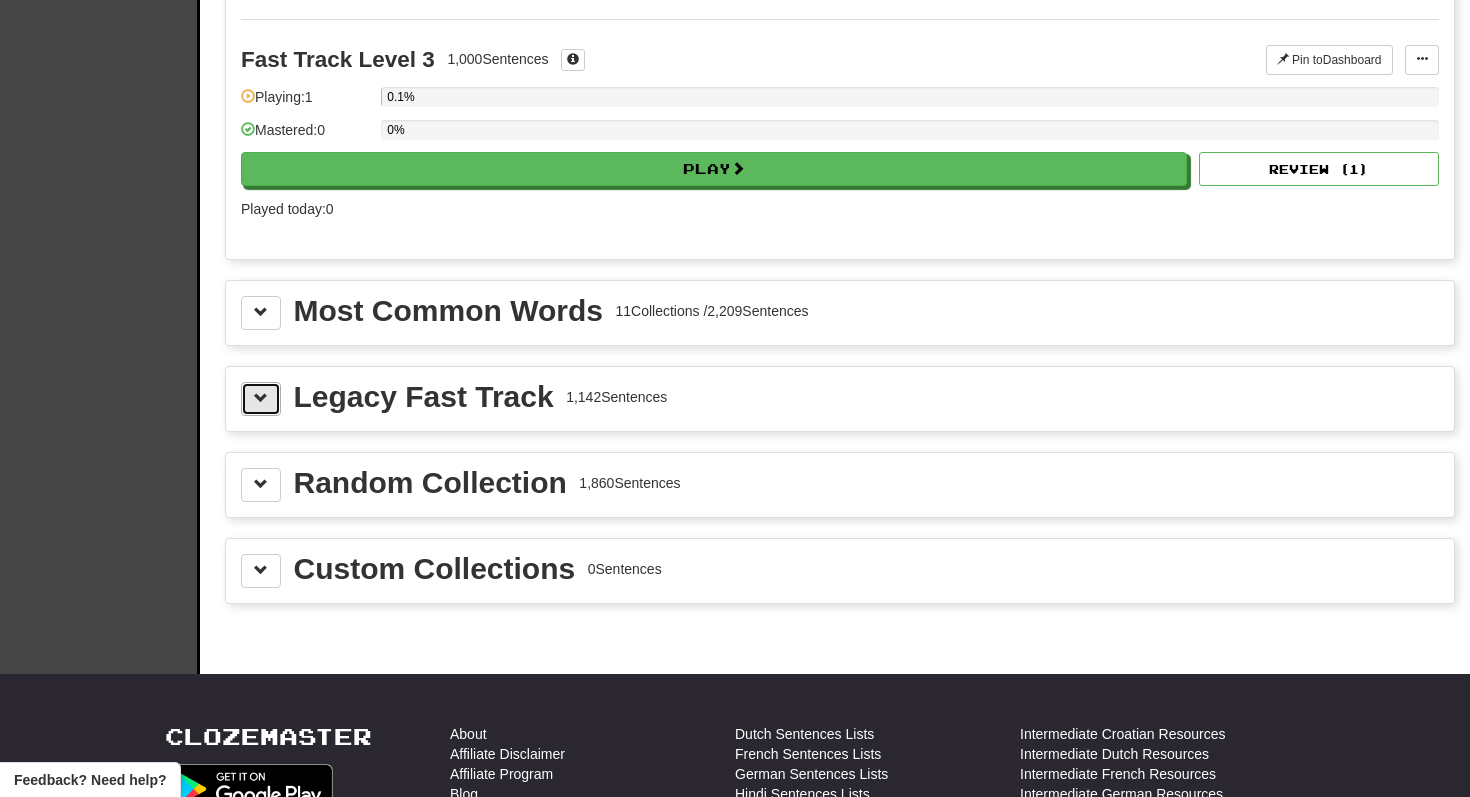 click at bounding box center [261, 399] 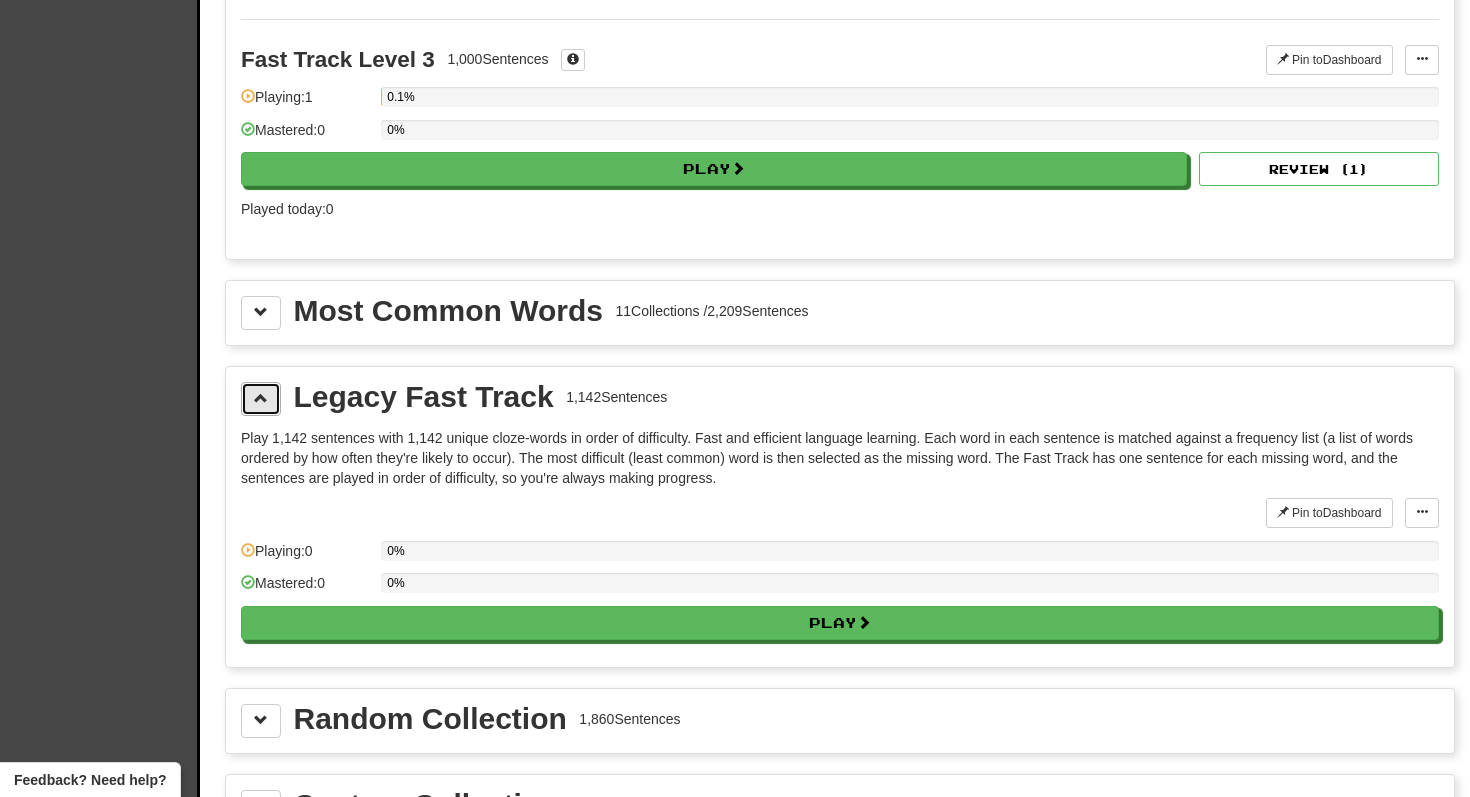 click at bounding box center [261, 399] 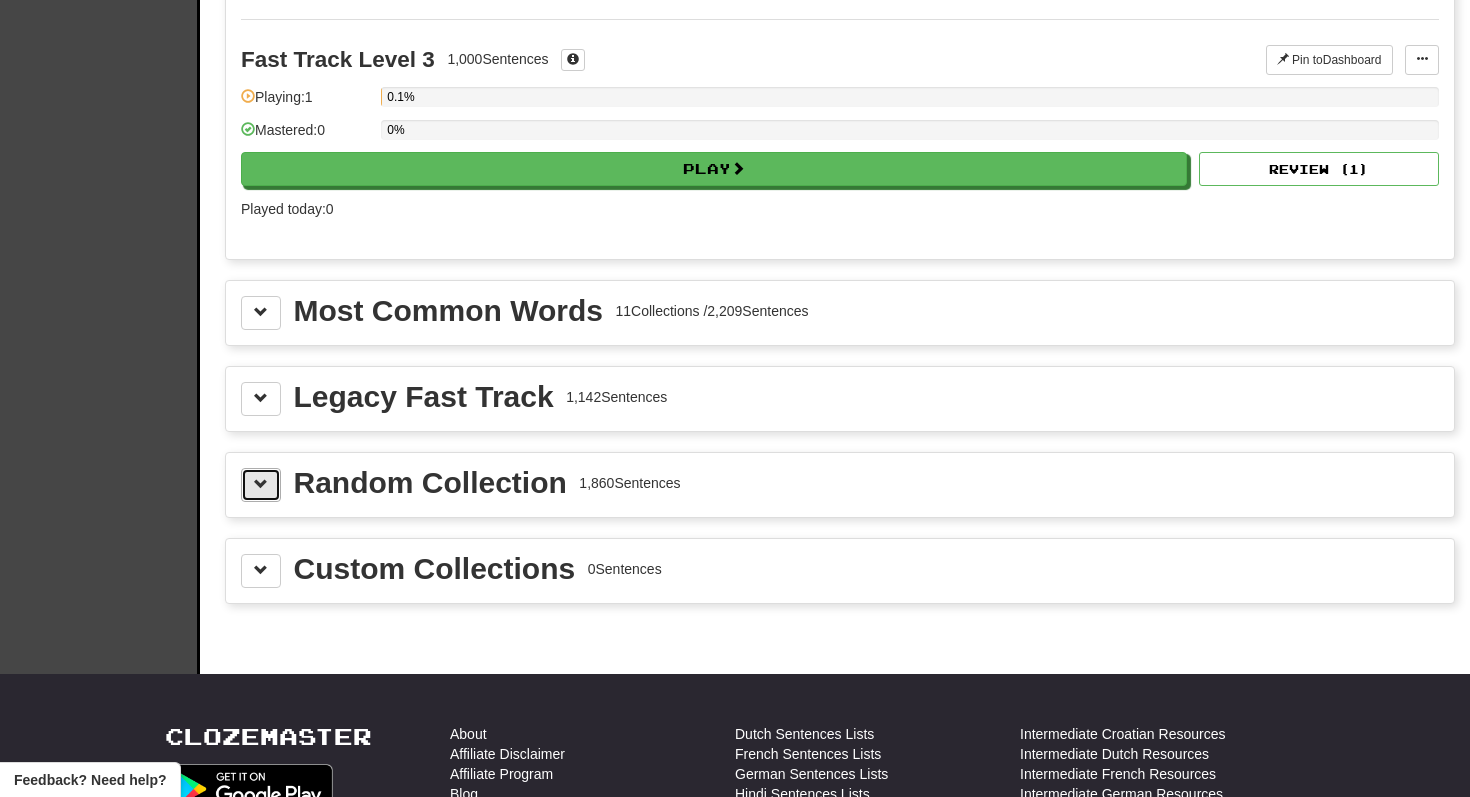 click at bounding box center [261, 485] 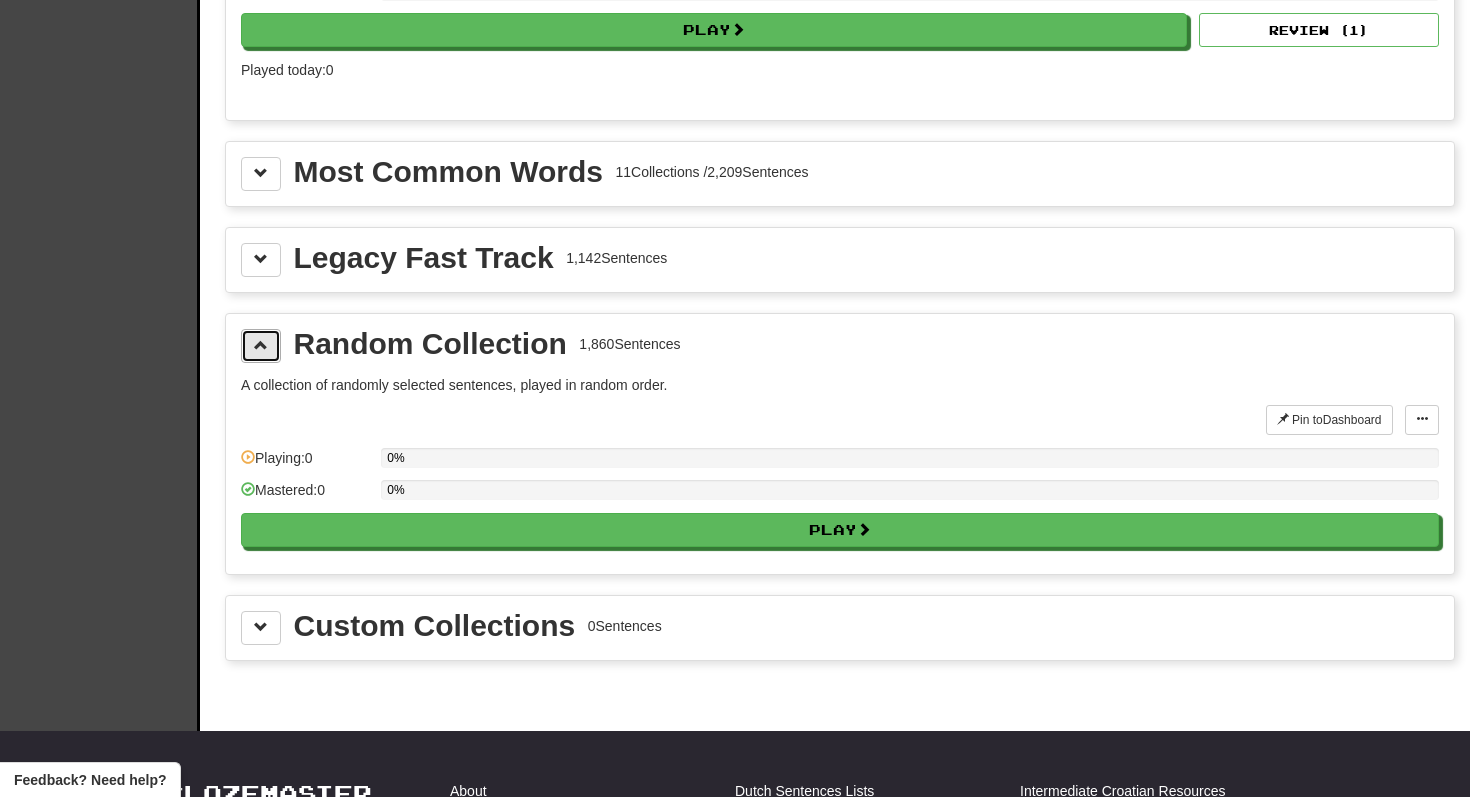 scroll, scrollTop: 739, scrollLeft: 0, axis: vertical 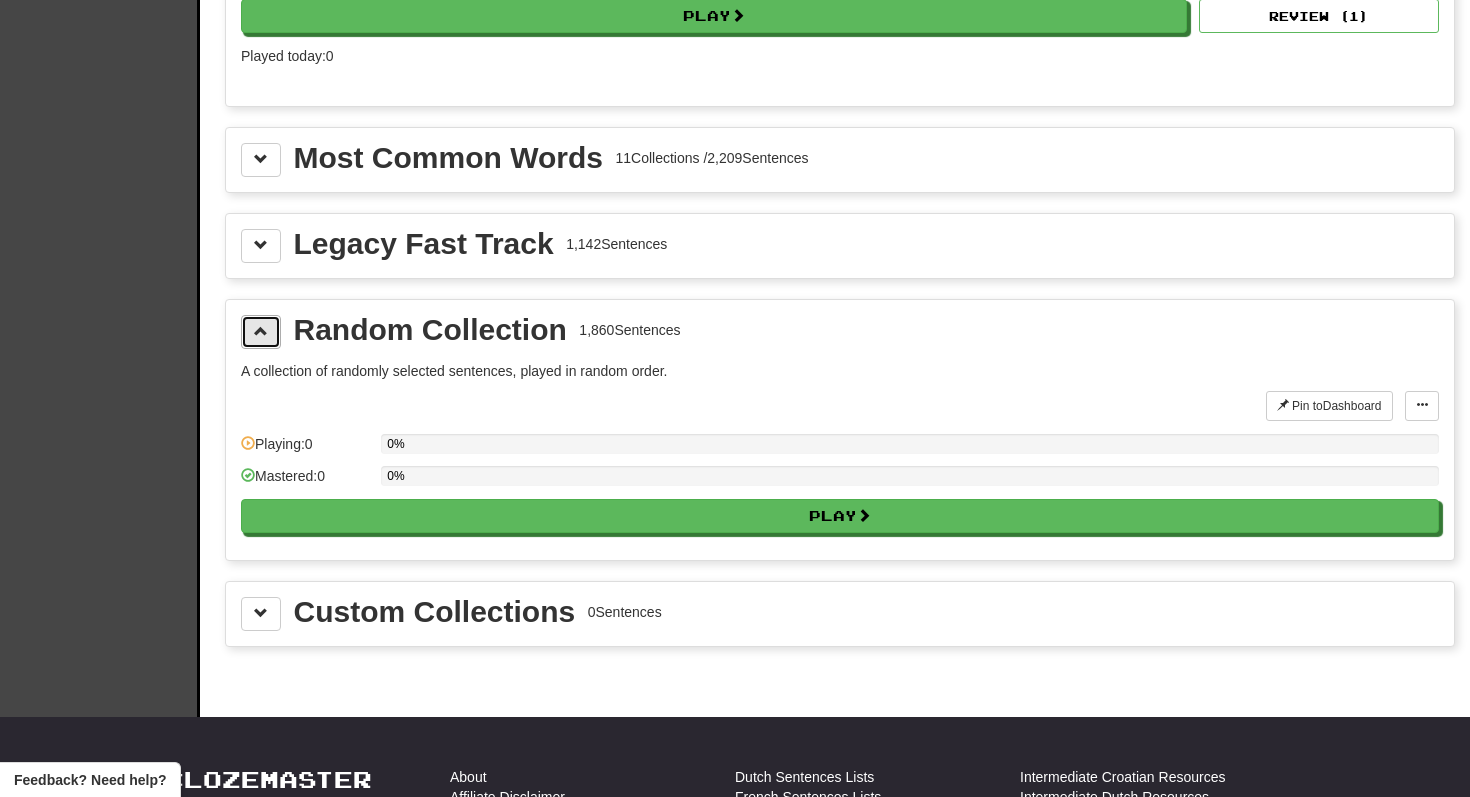 click at bounding box center (261, 332) 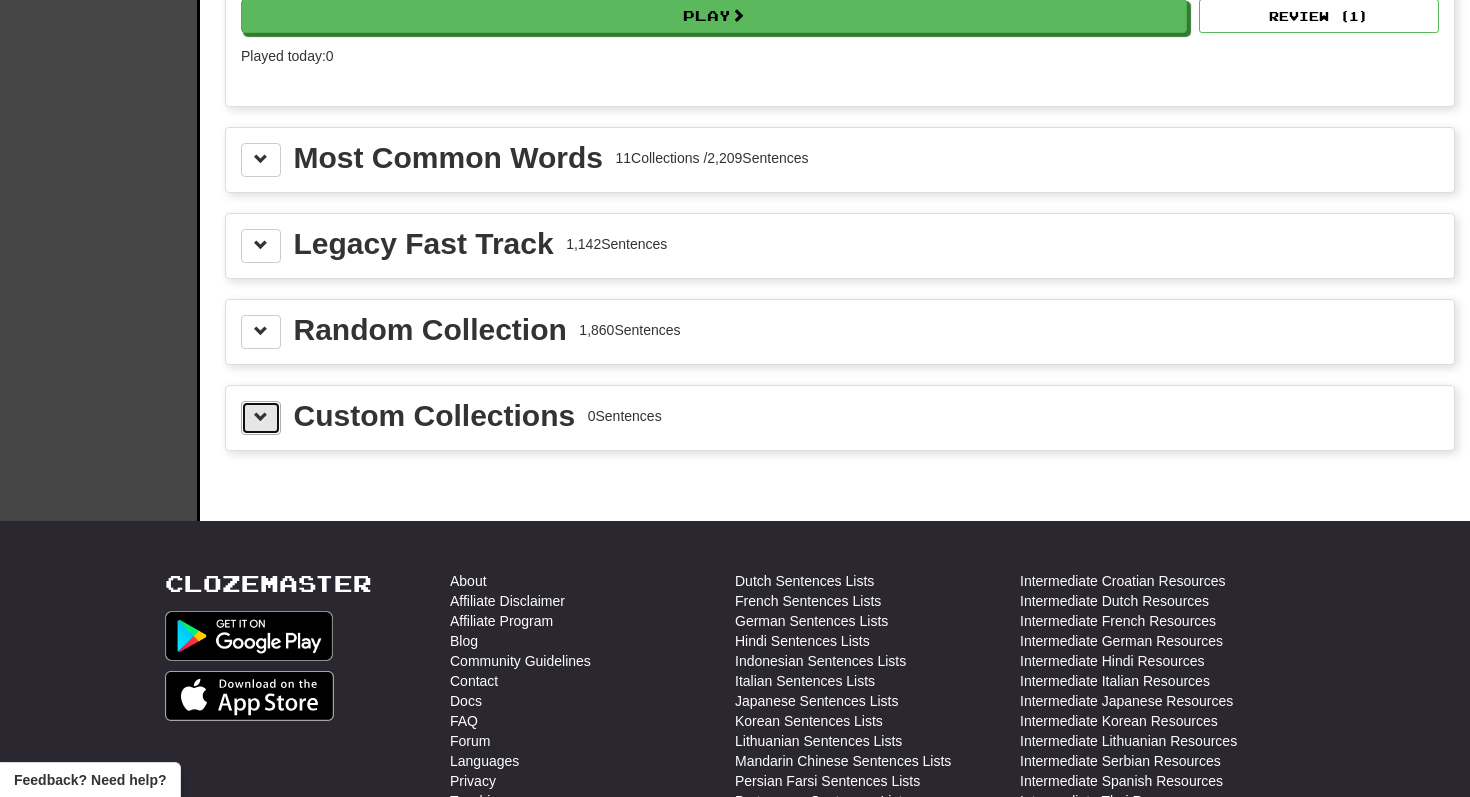 click at bounding box center [261, 417] 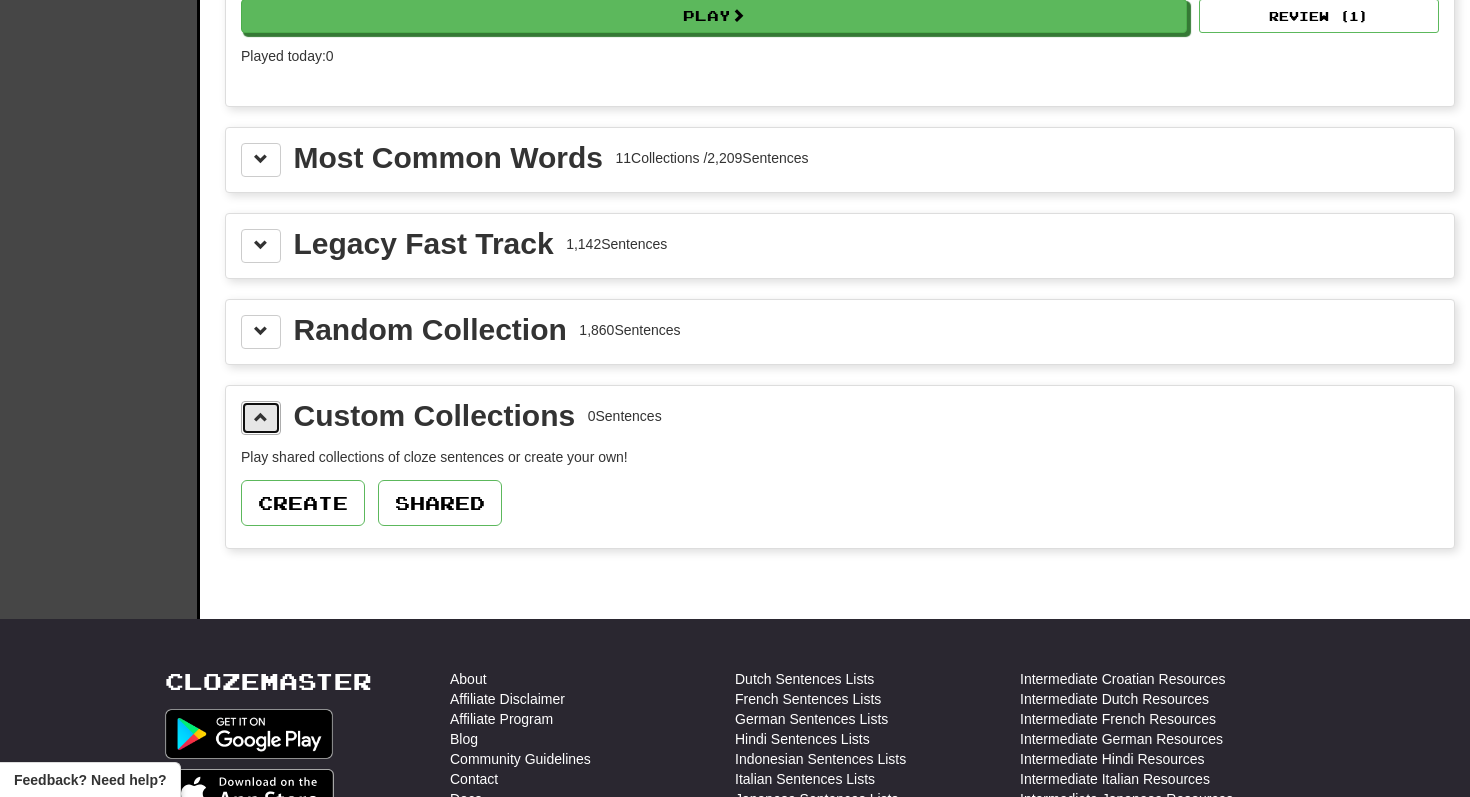 click at bounding box center (261, 417) 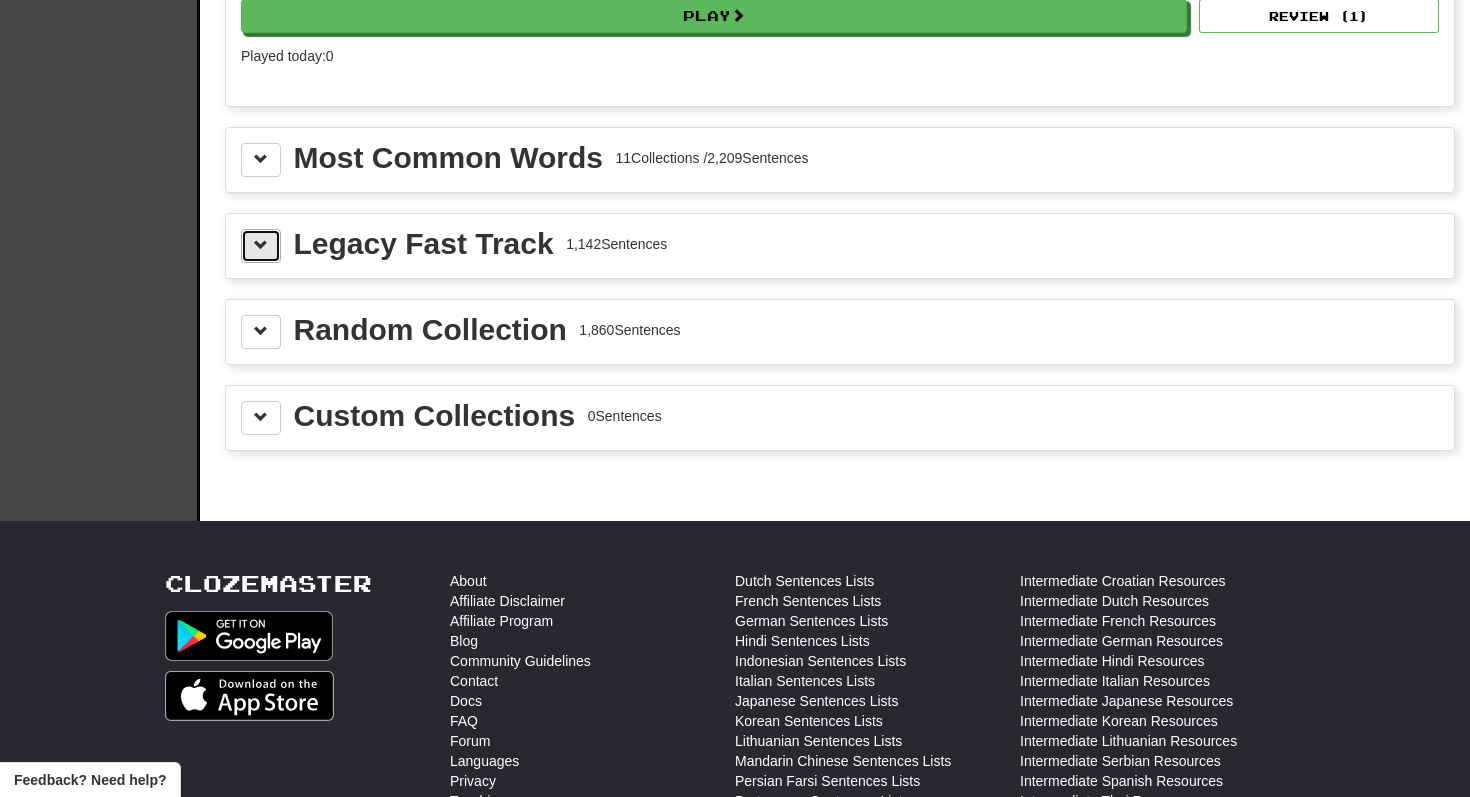 click at bounding box center [261, 246] 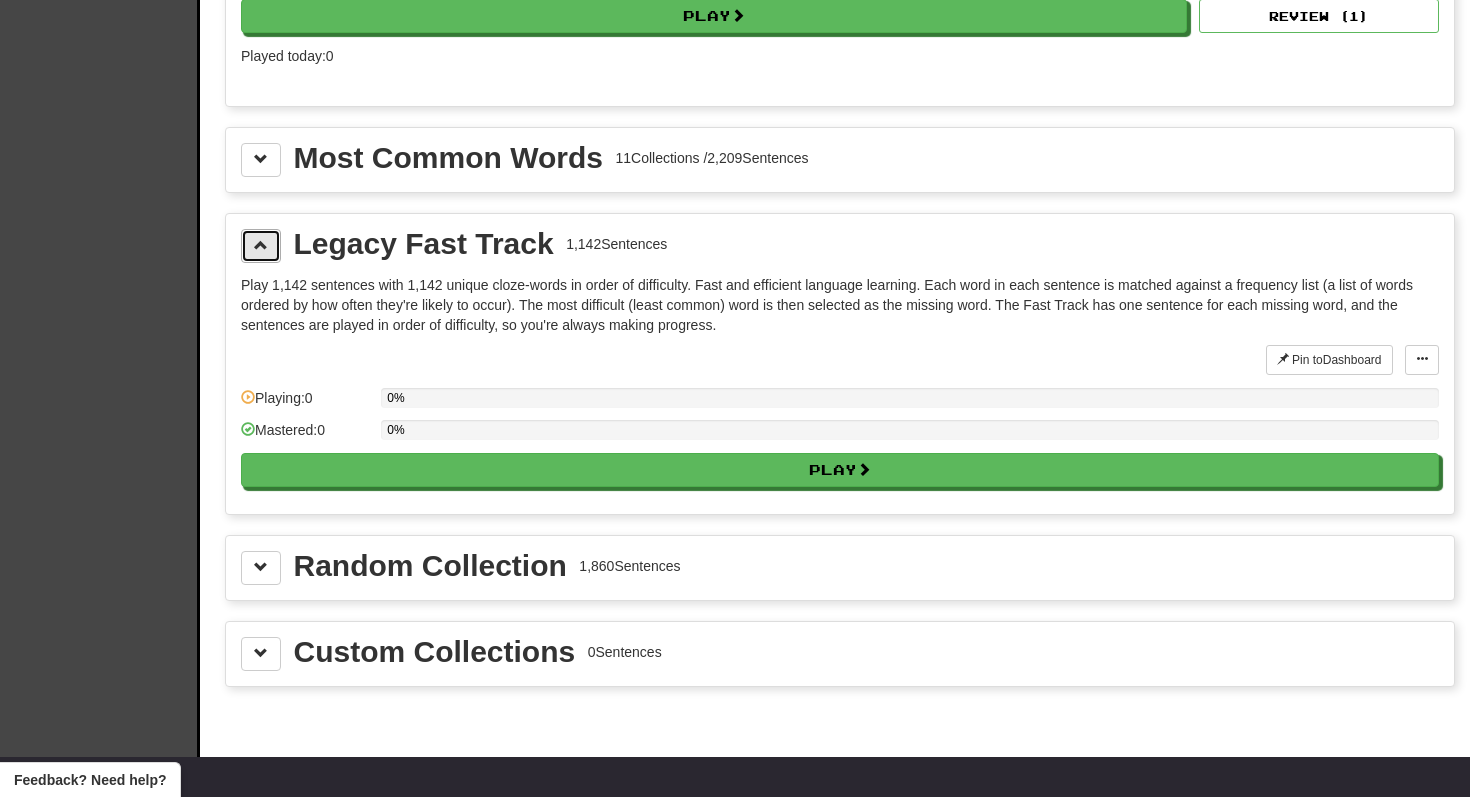 click at bounding box center (261, 246) 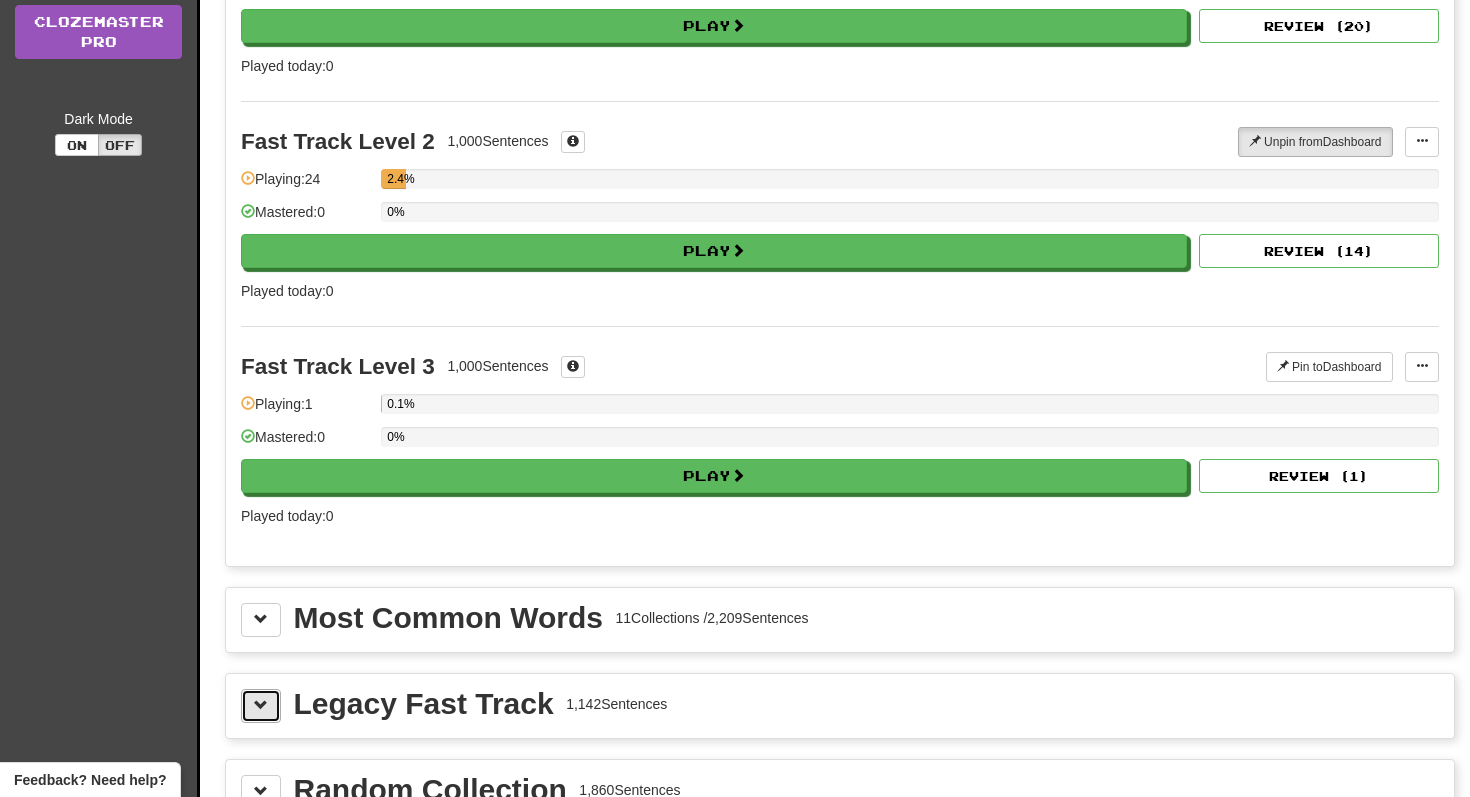 scroll, scrollTop: 328, scrollLeft: 0, axis: vertical 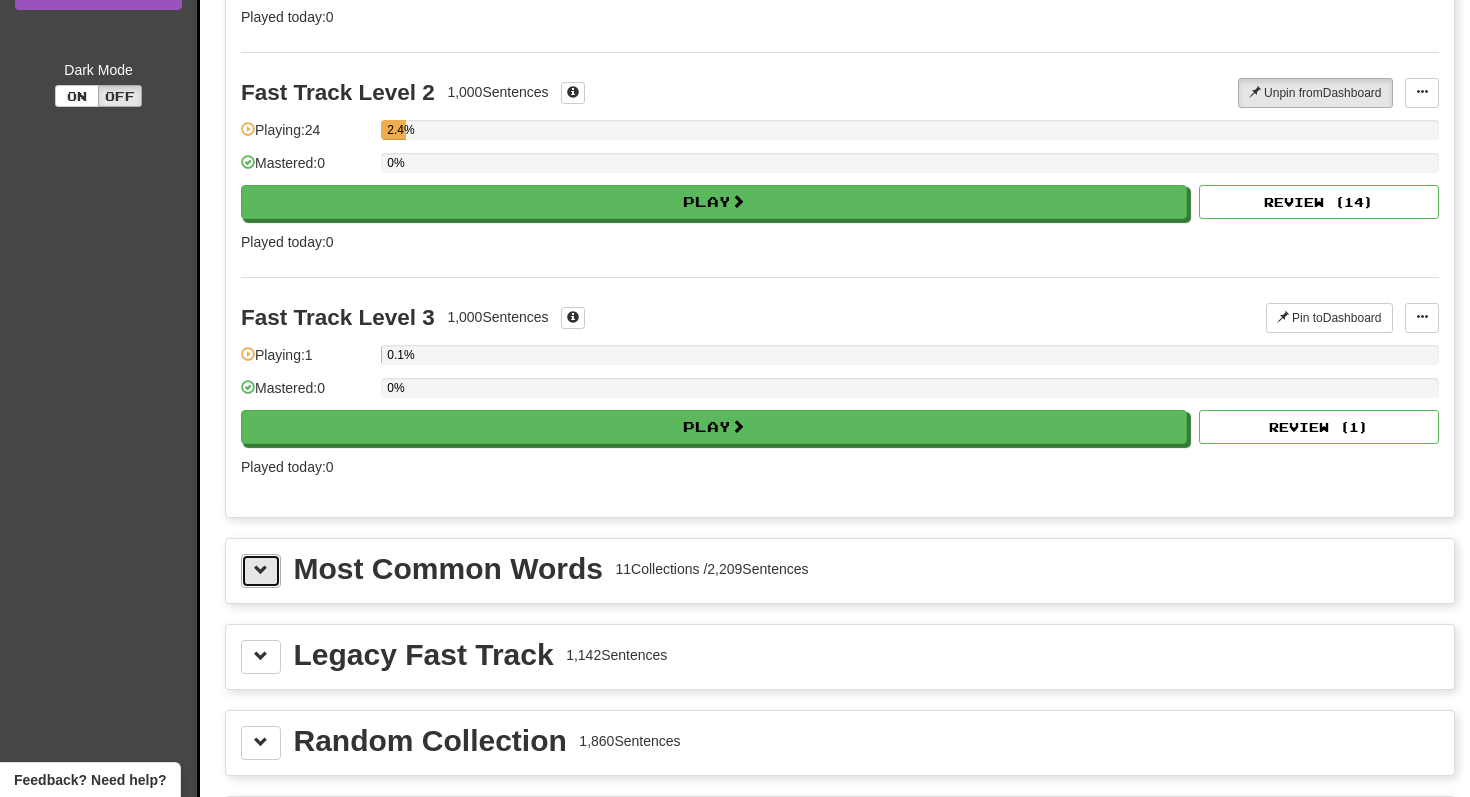 click at bounding box center (261, 571) 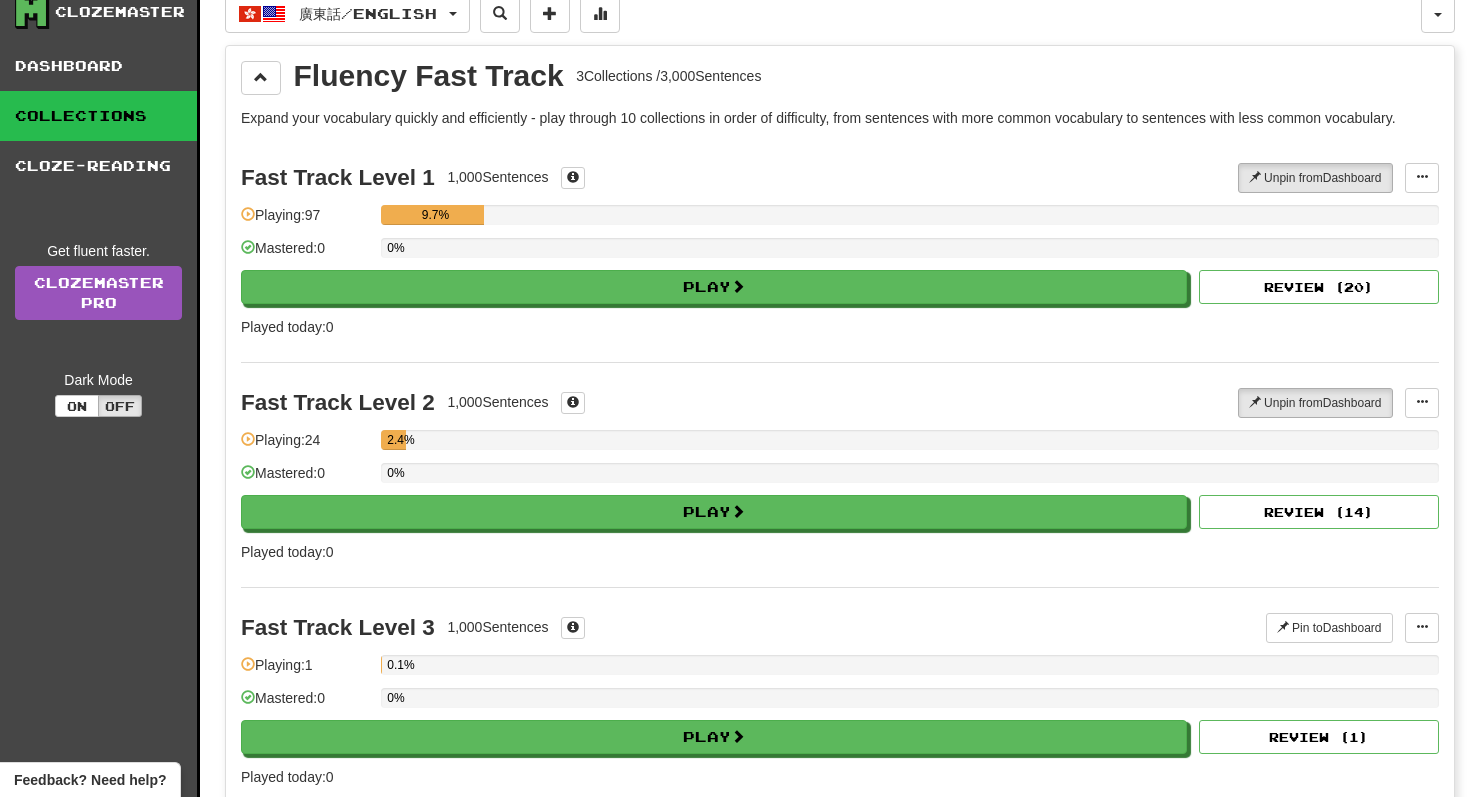 scroll, scrollTop: 0, scrollLeft: 0, axis: both 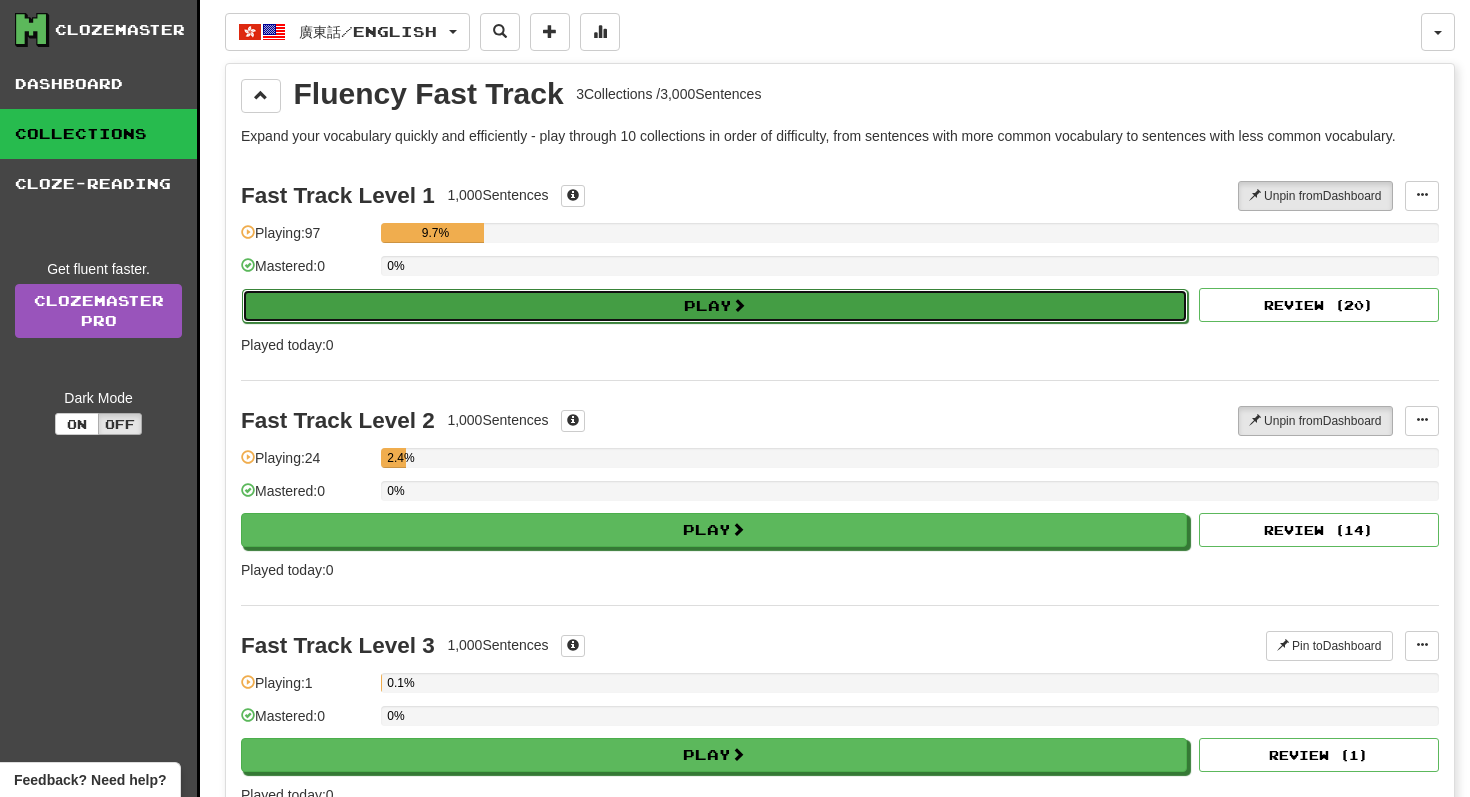 click on "Play" at bounding box center [715, 306] 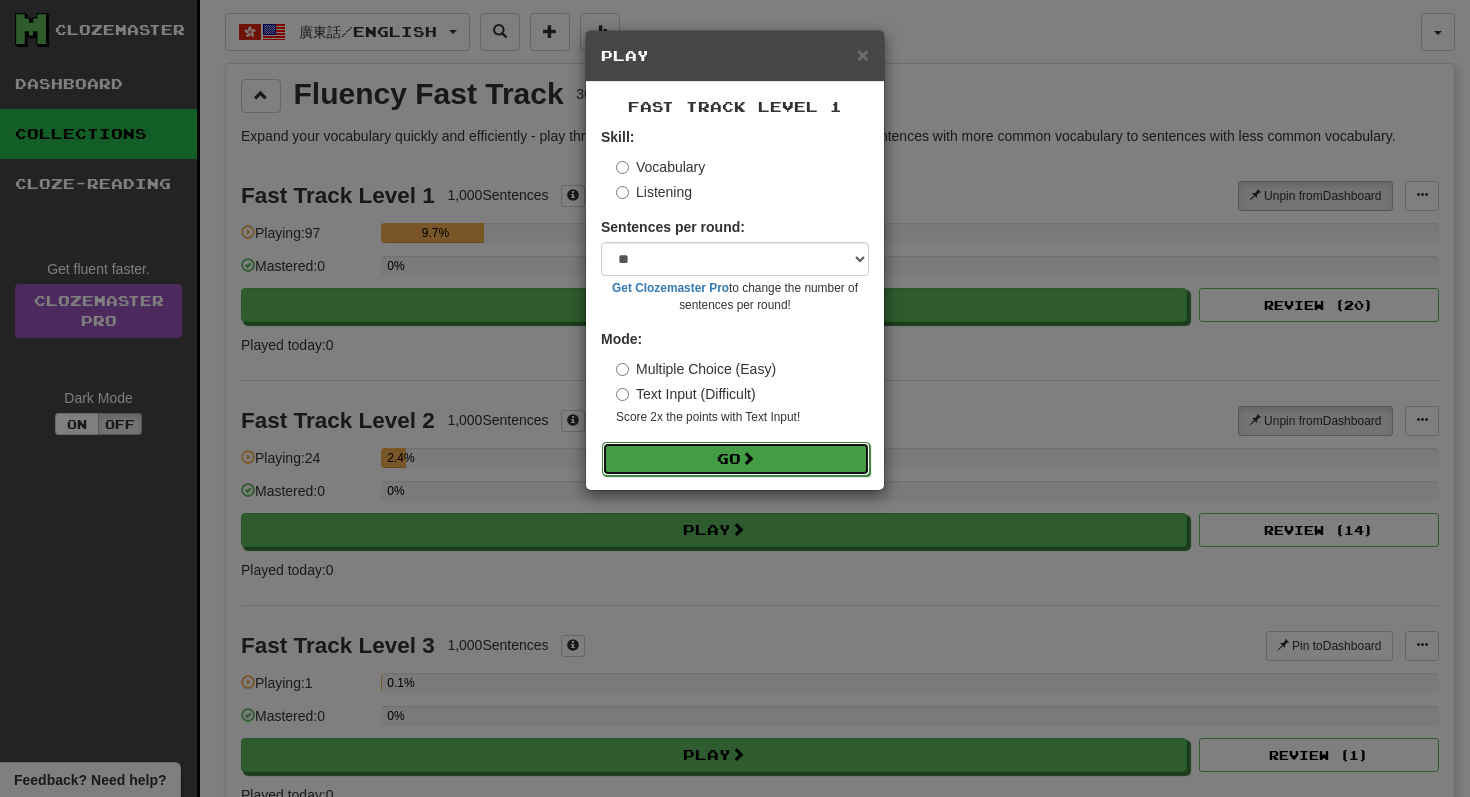 click on "Go" at bounding box center [736, 459] 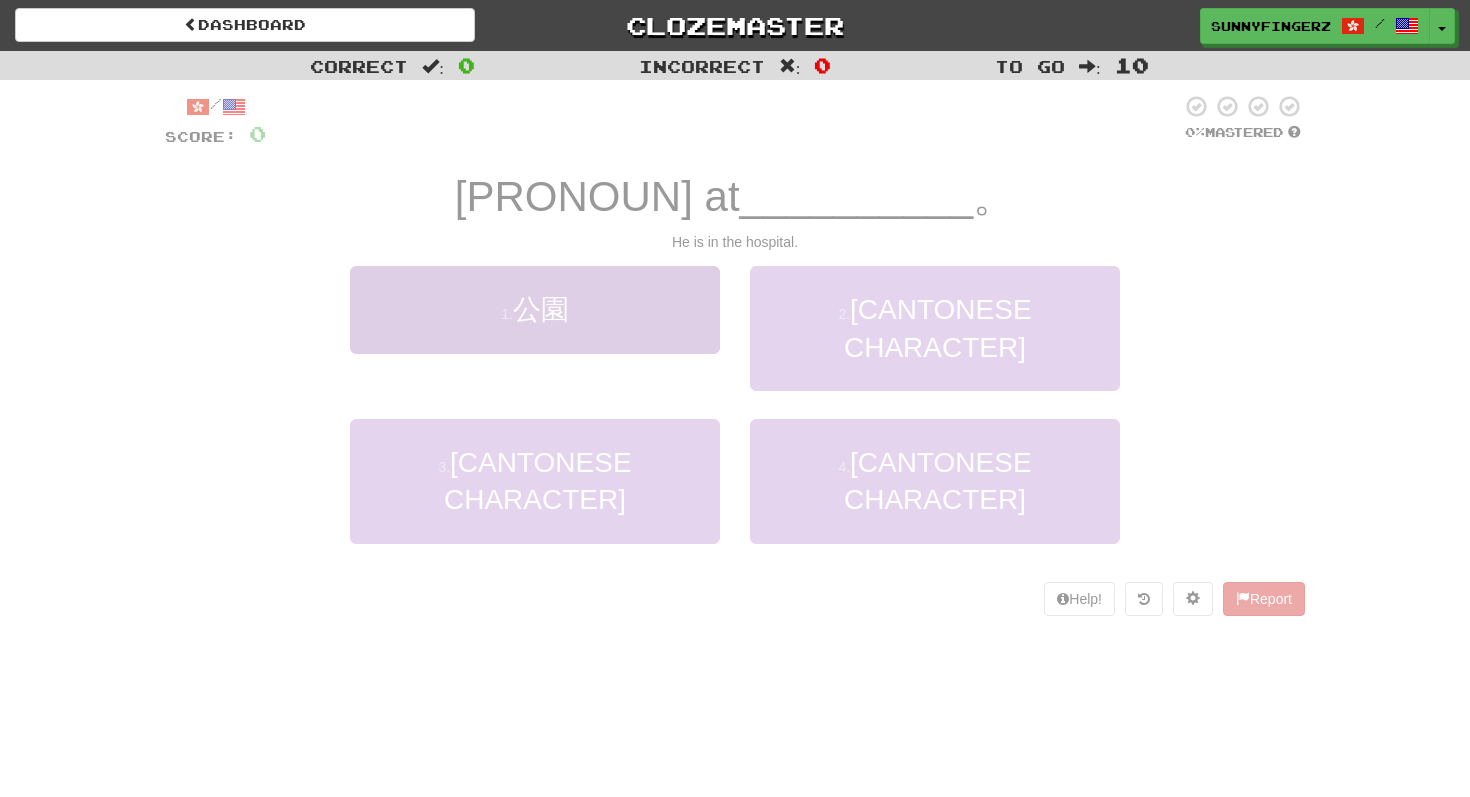 scroll, scrollTop: 0, scrollLeft: 0, axis: both 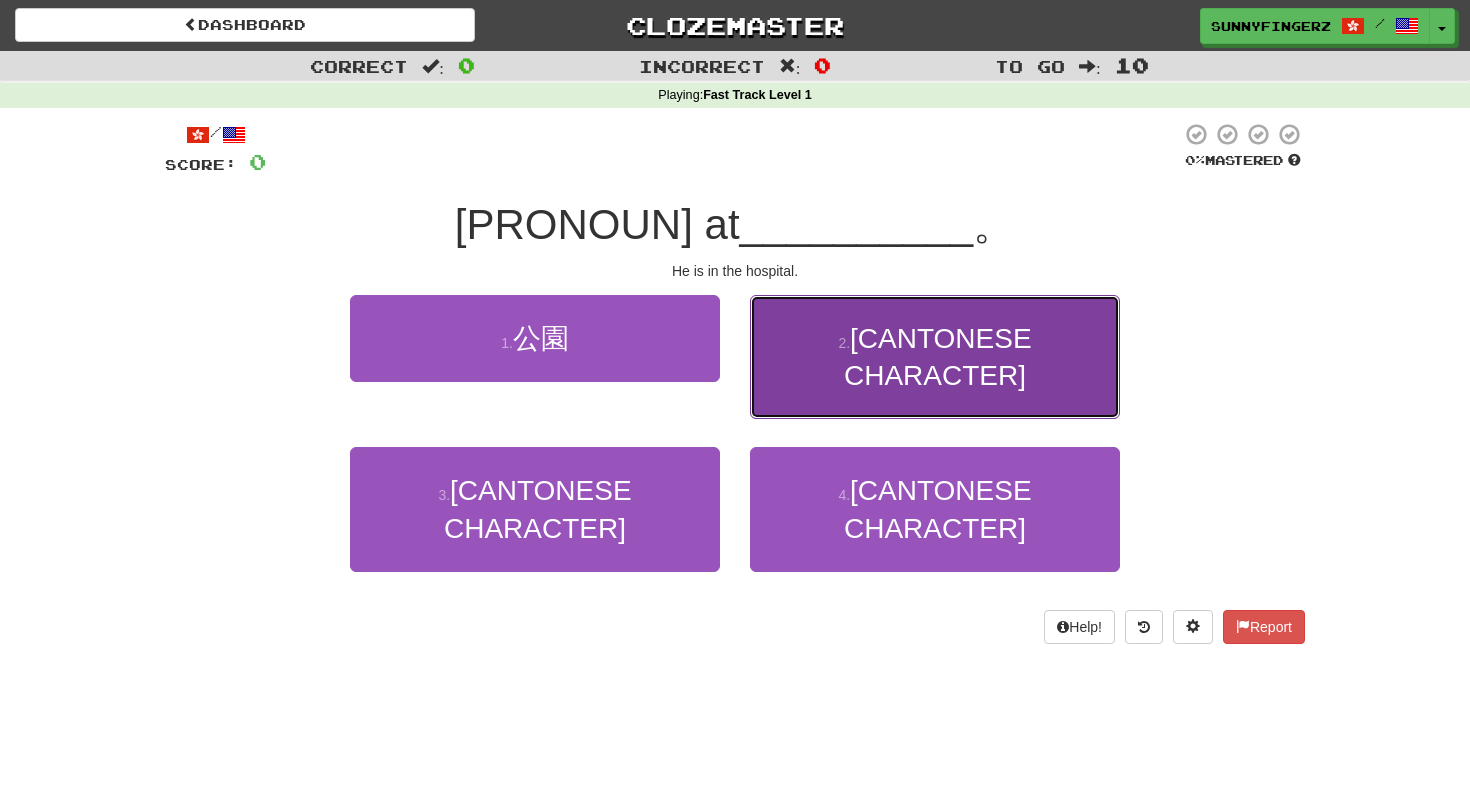 click on "2 . [CANTONESE CHARACTER]" at bounding box center (935, 357) 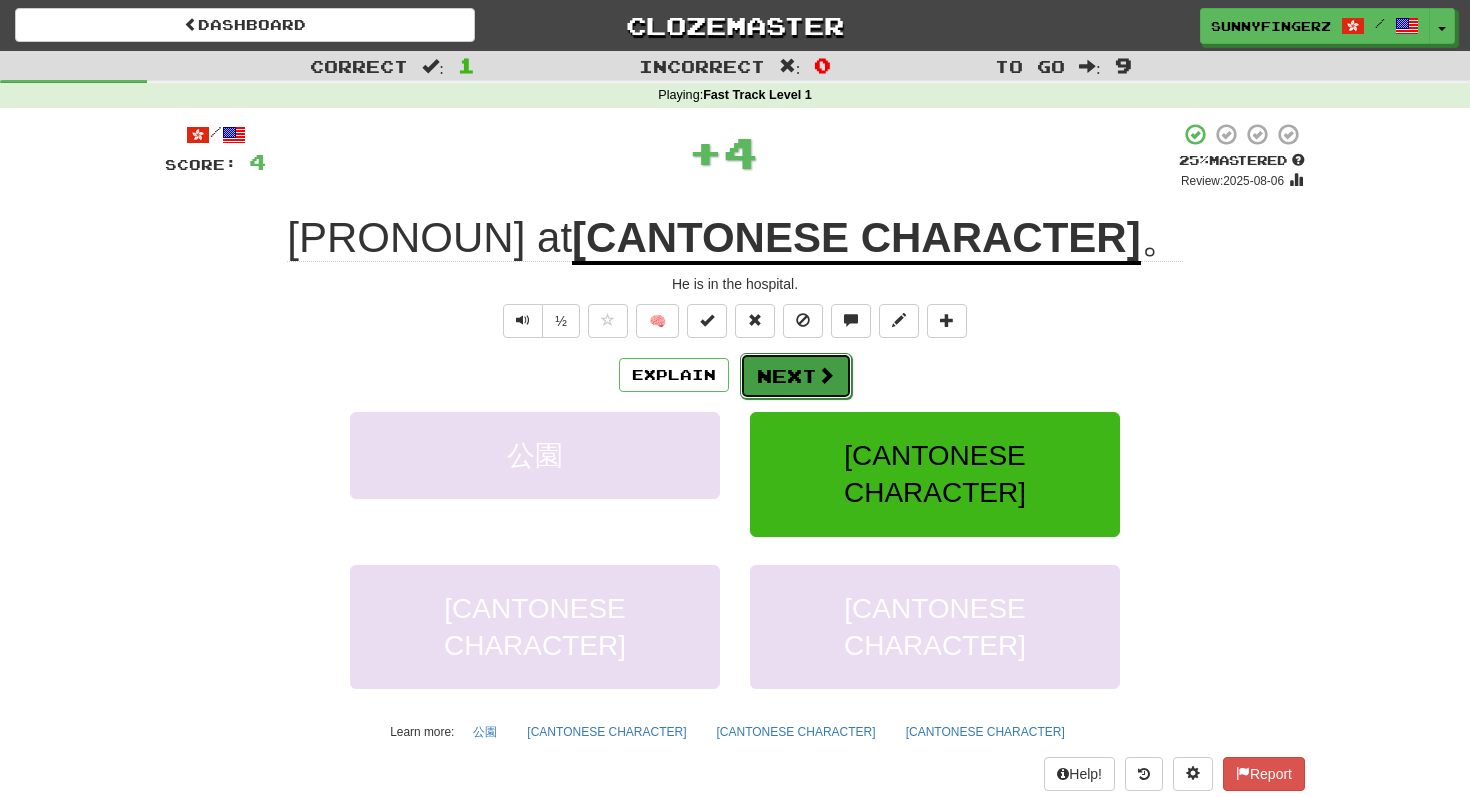 click on "Next" at bounding box center [796, 376] 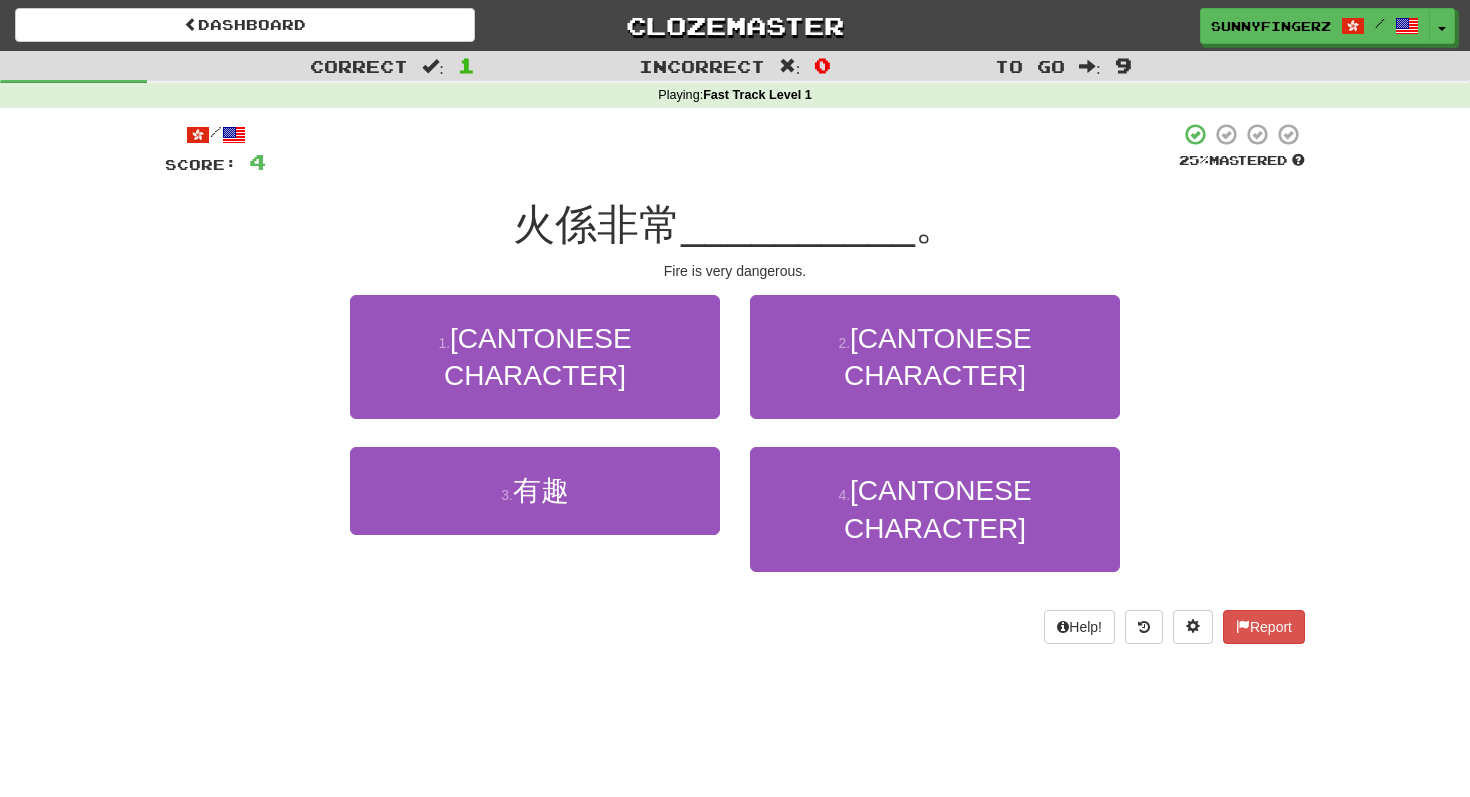 click at bounding box center (198, 135) 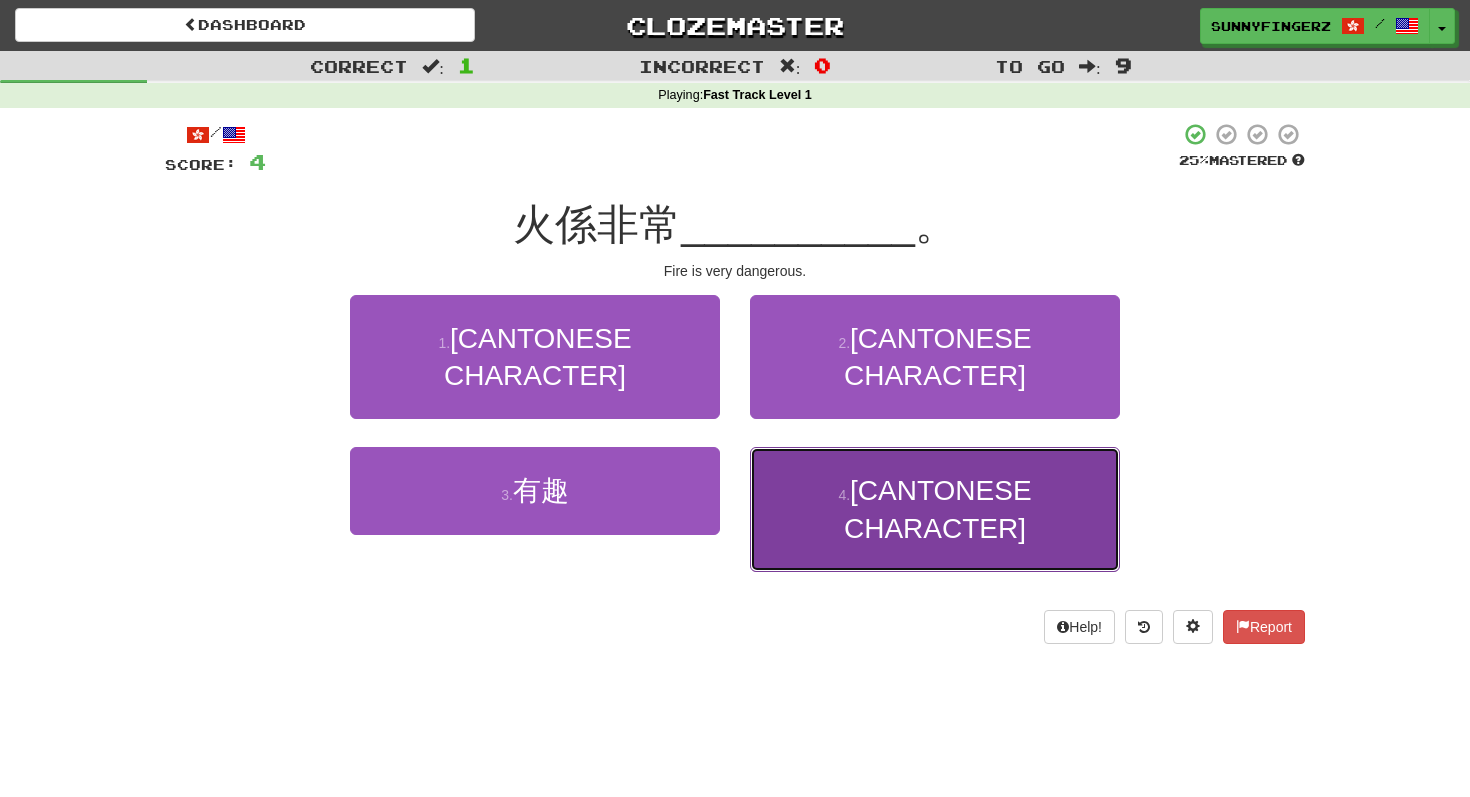 click on "4 . [CANTONESE CHARACTER]" at bounding box center [935, 509] 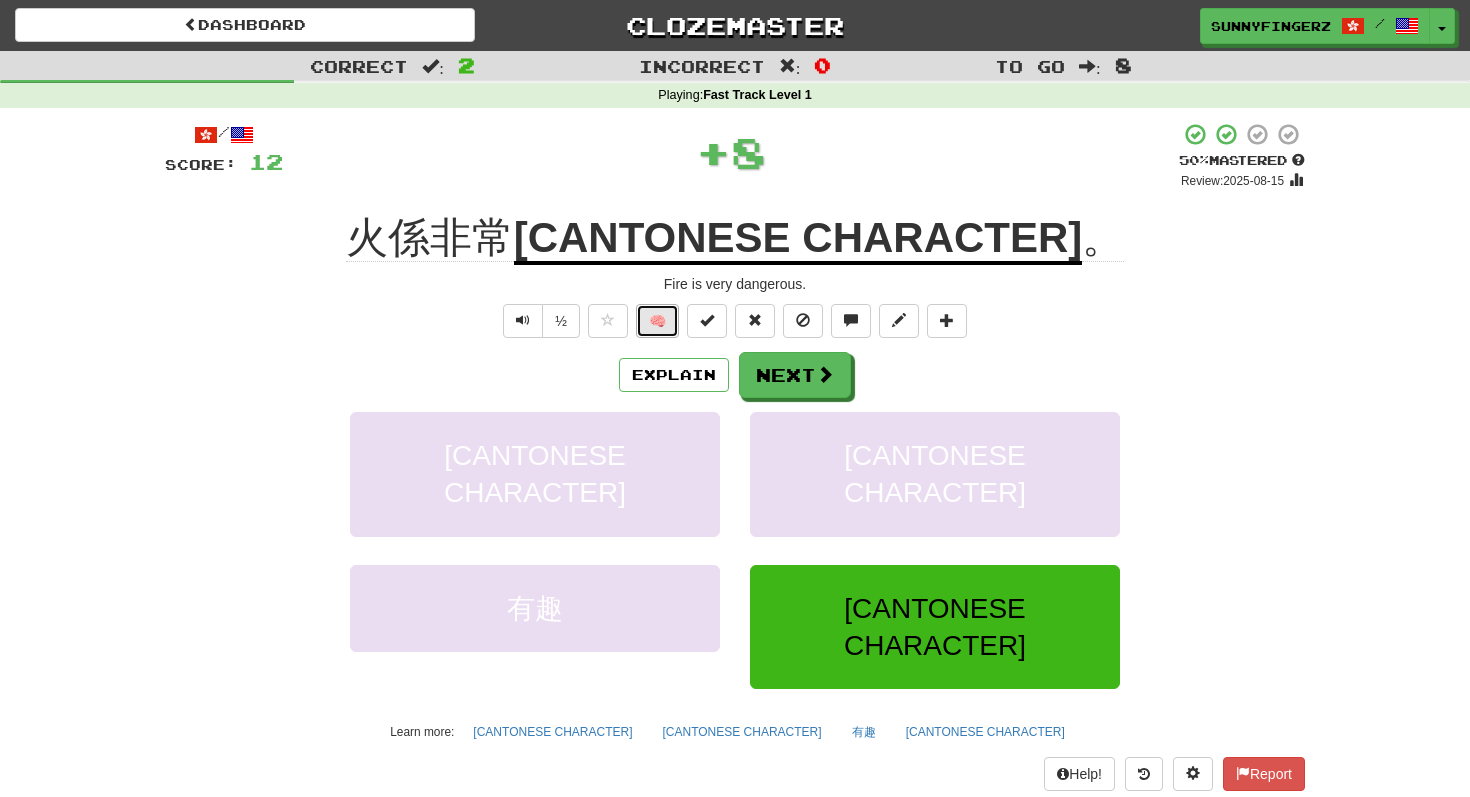 click on "🧠" at bounding box center (657, 321) 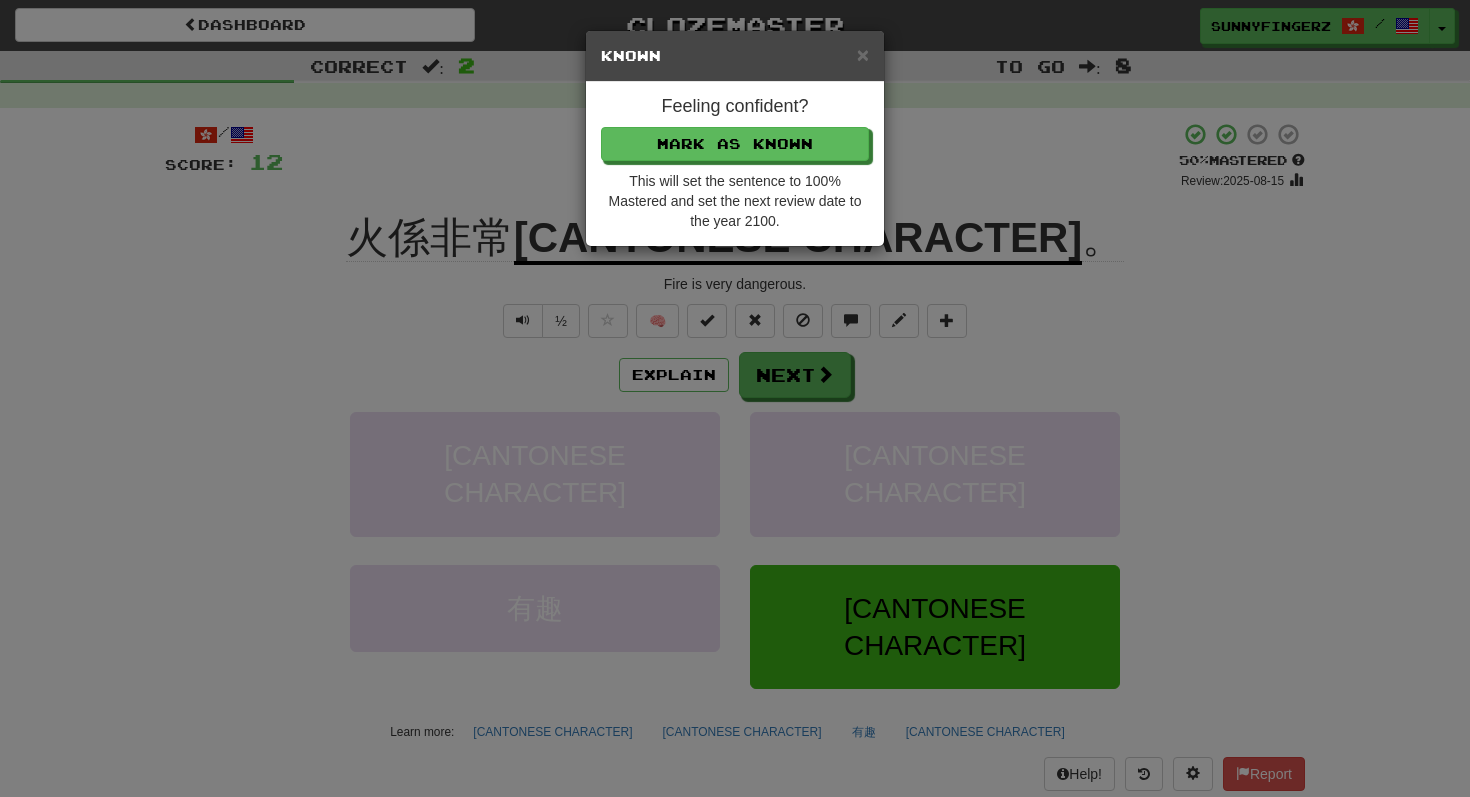 click on "× Known Feeling confident? Mark as Known This will set the sentence to 100% Mastered and set the next review date to the year 2100." at bounding box center [735, 398] 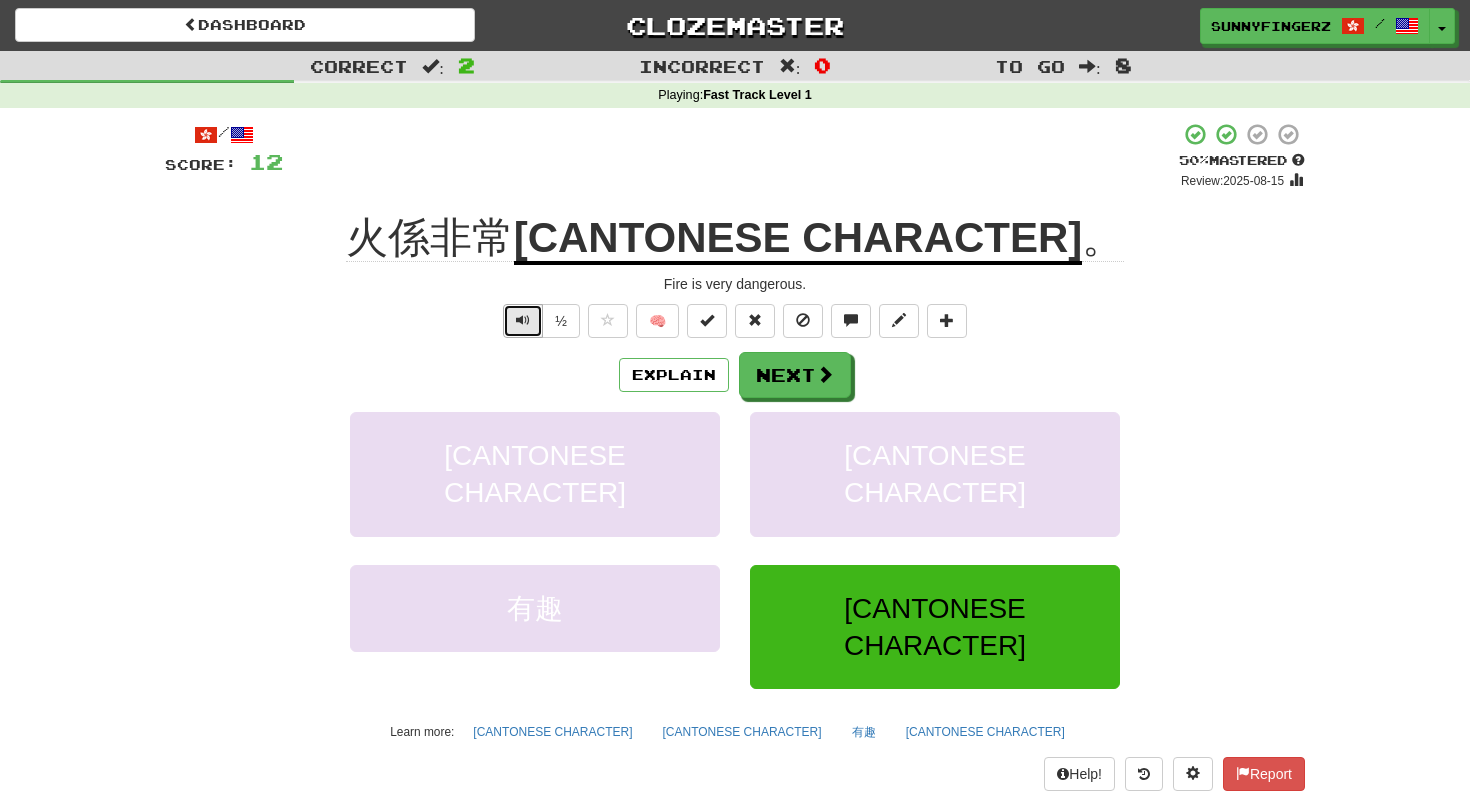 click at bounding box center [523, 321] 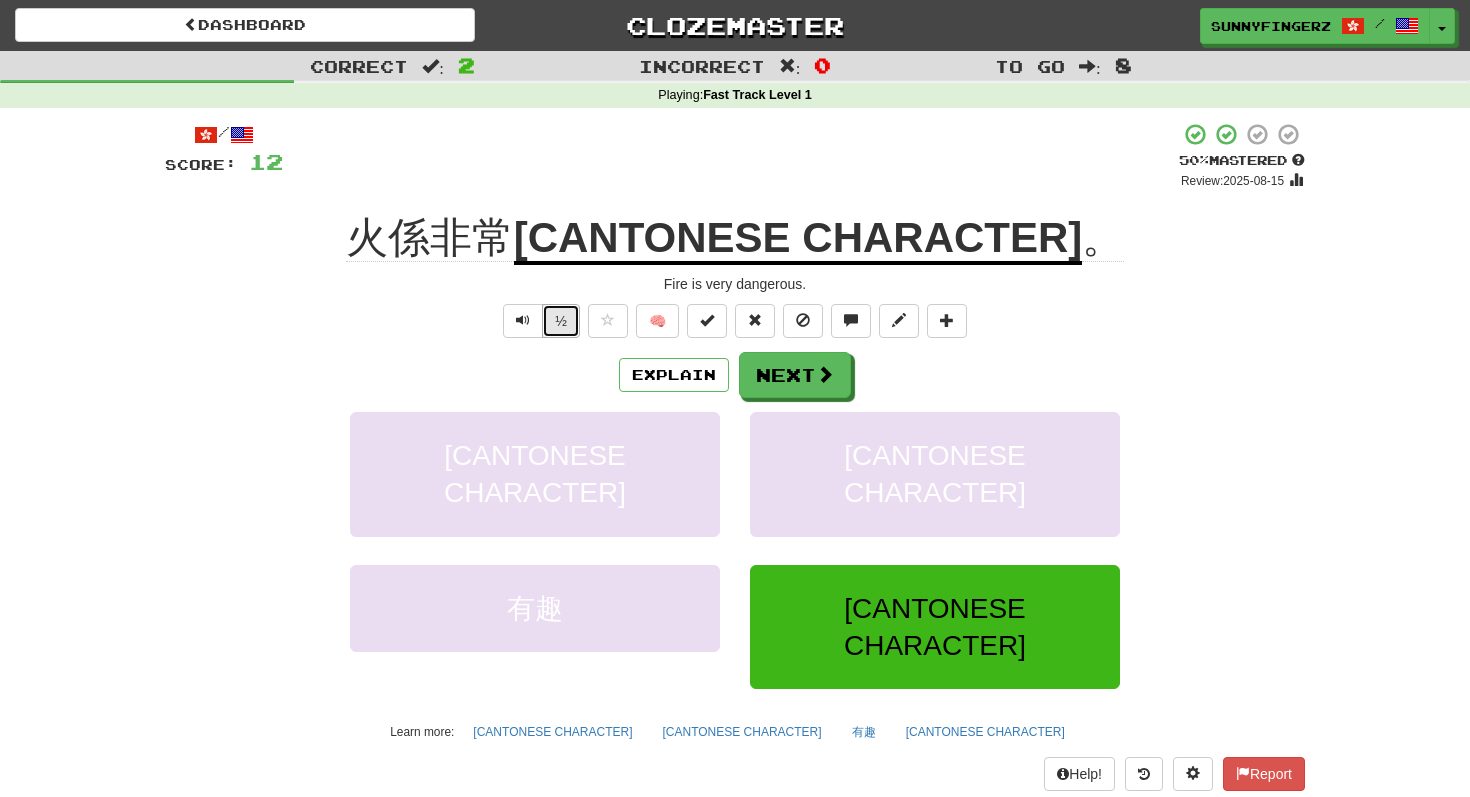 click on "½" at bounding box center (561, 321) 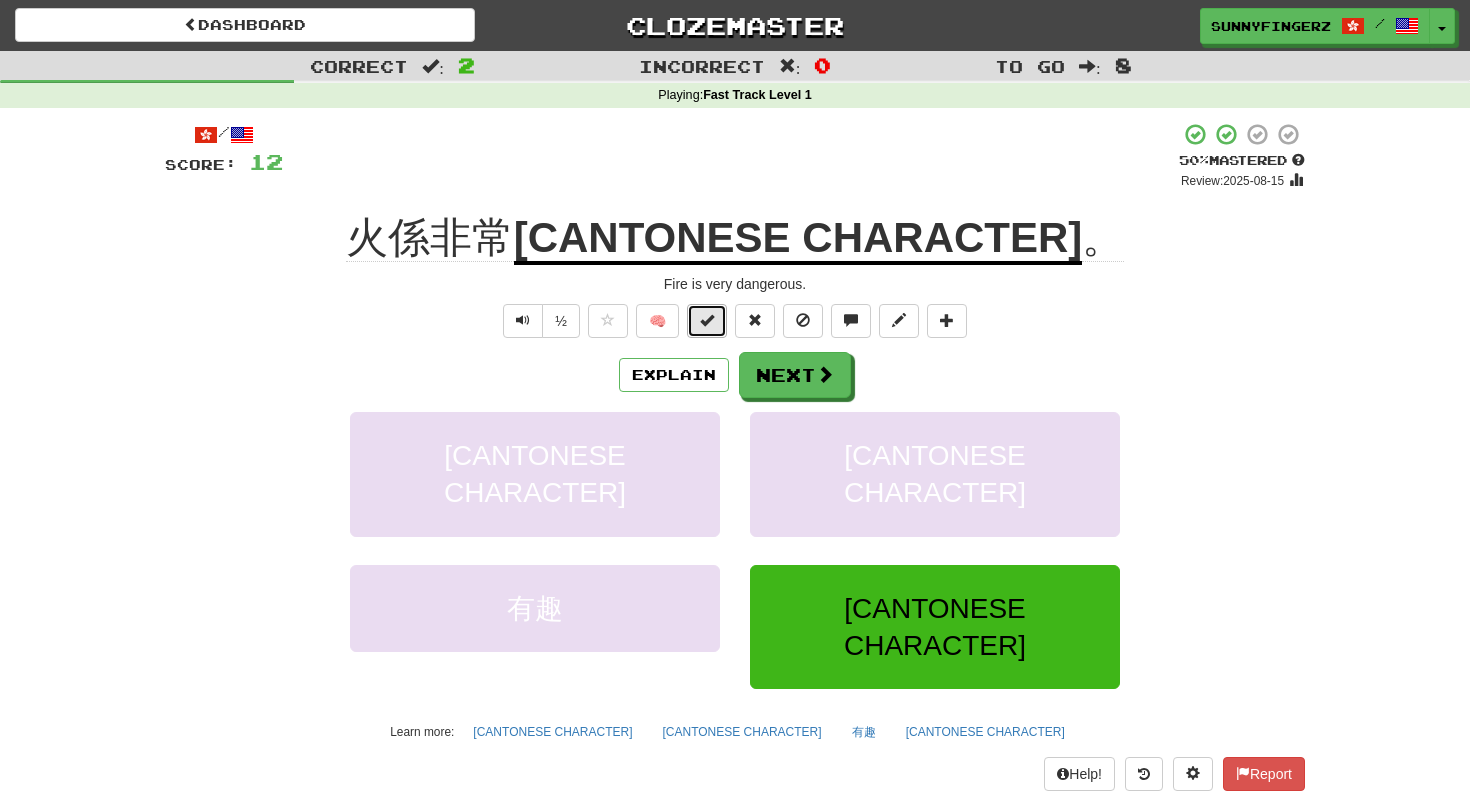 click at bounding box center [707, 320] 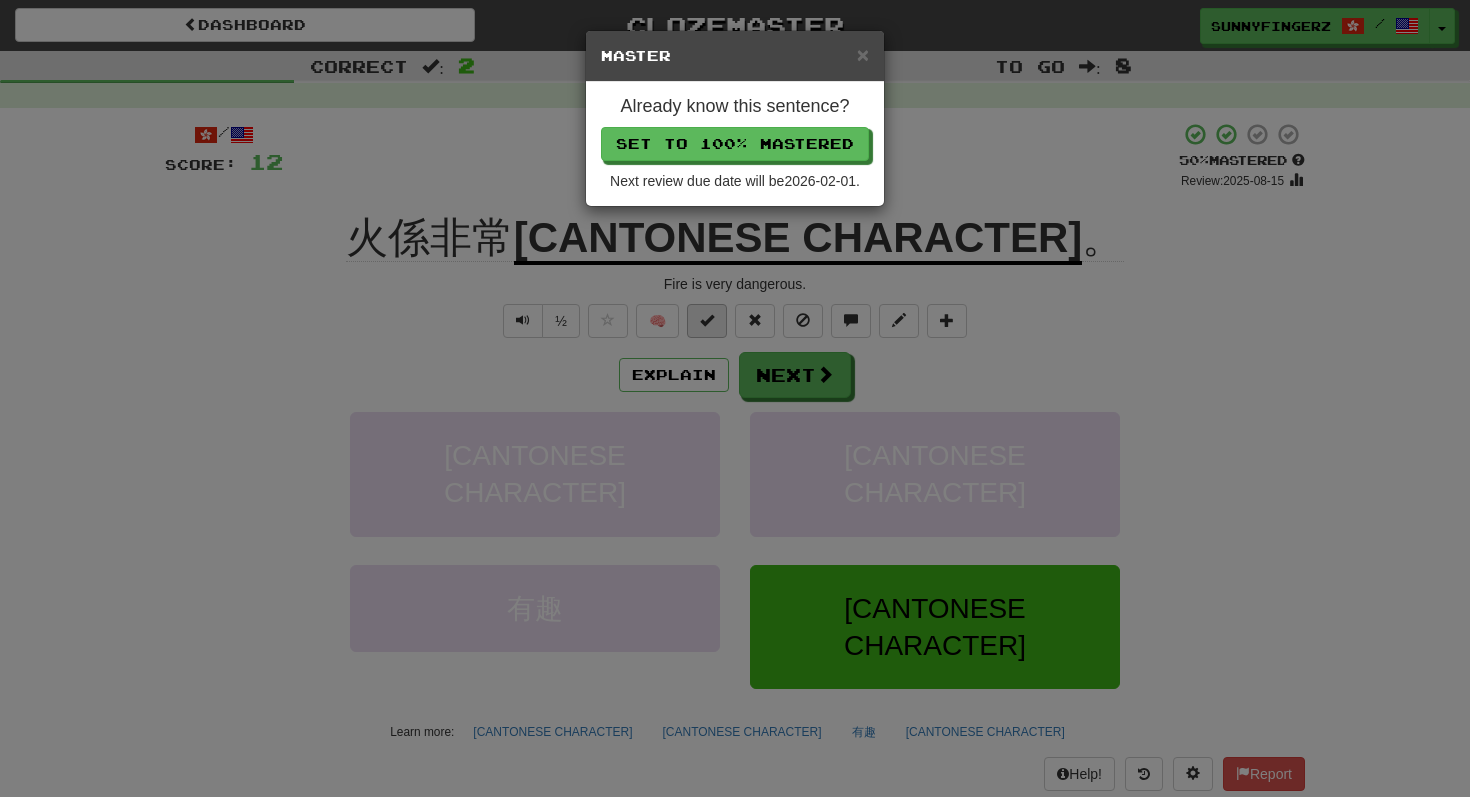 click on "× Master Already know this sentence? Set to 100% Mastered Next review due date will be 2026-02-01 ." at bounding box center [735, 398] 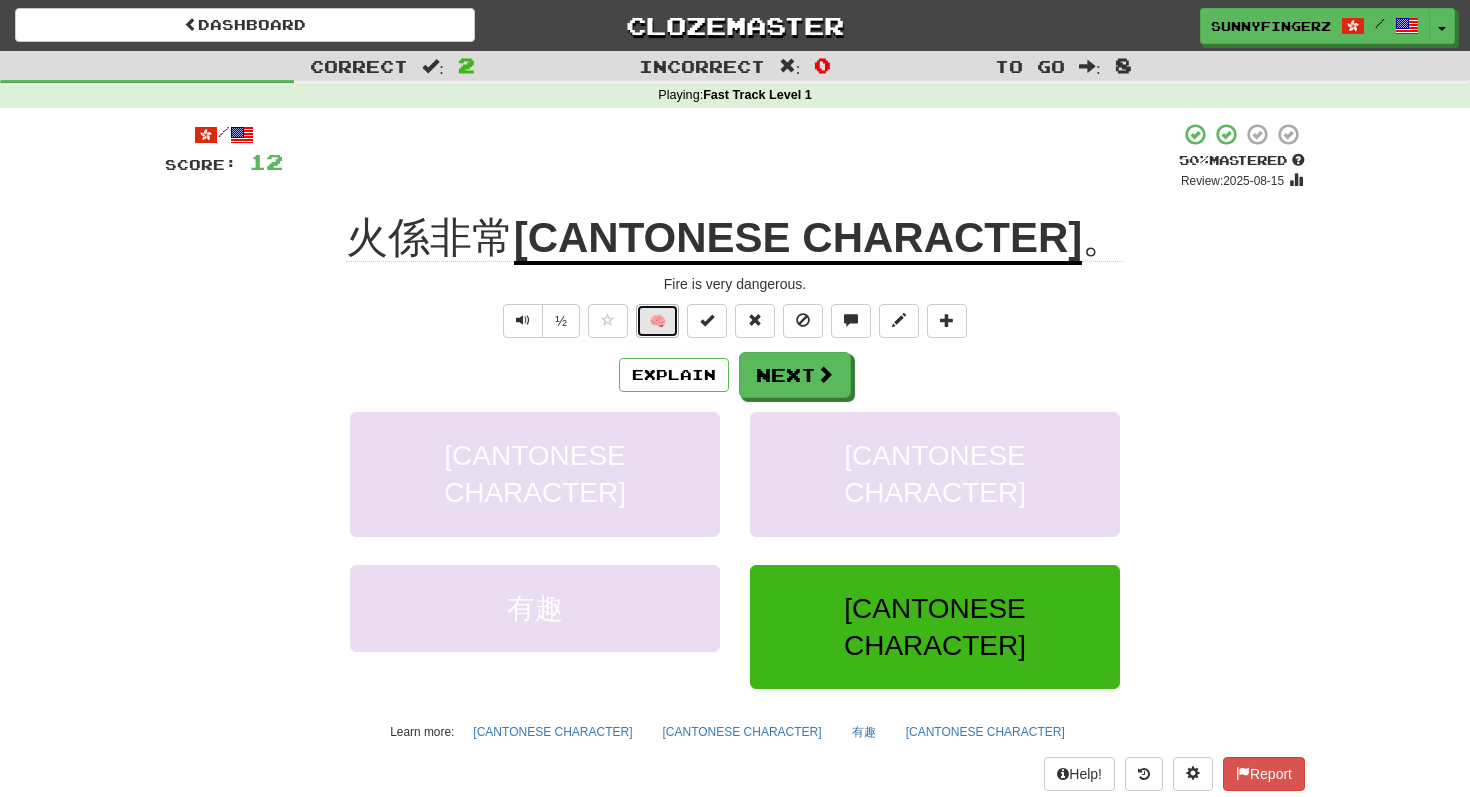 click on "🧠" at bounding box center (657, 321) 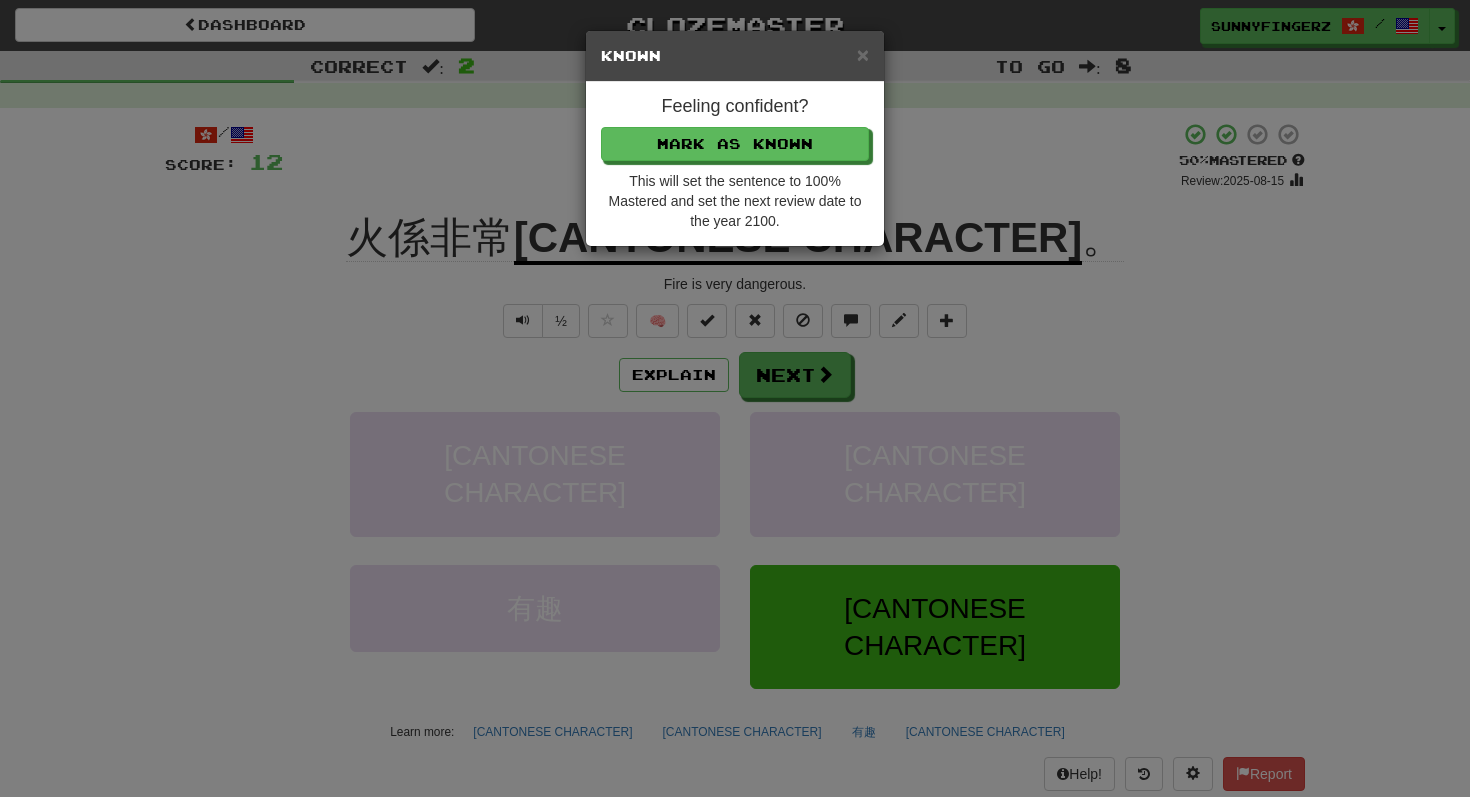 click on "× Known Feeling confident? Mark as Known This will set the sentence to 100% Mastered and set the next review date to the year 2100." at bounding box center (735, 398) 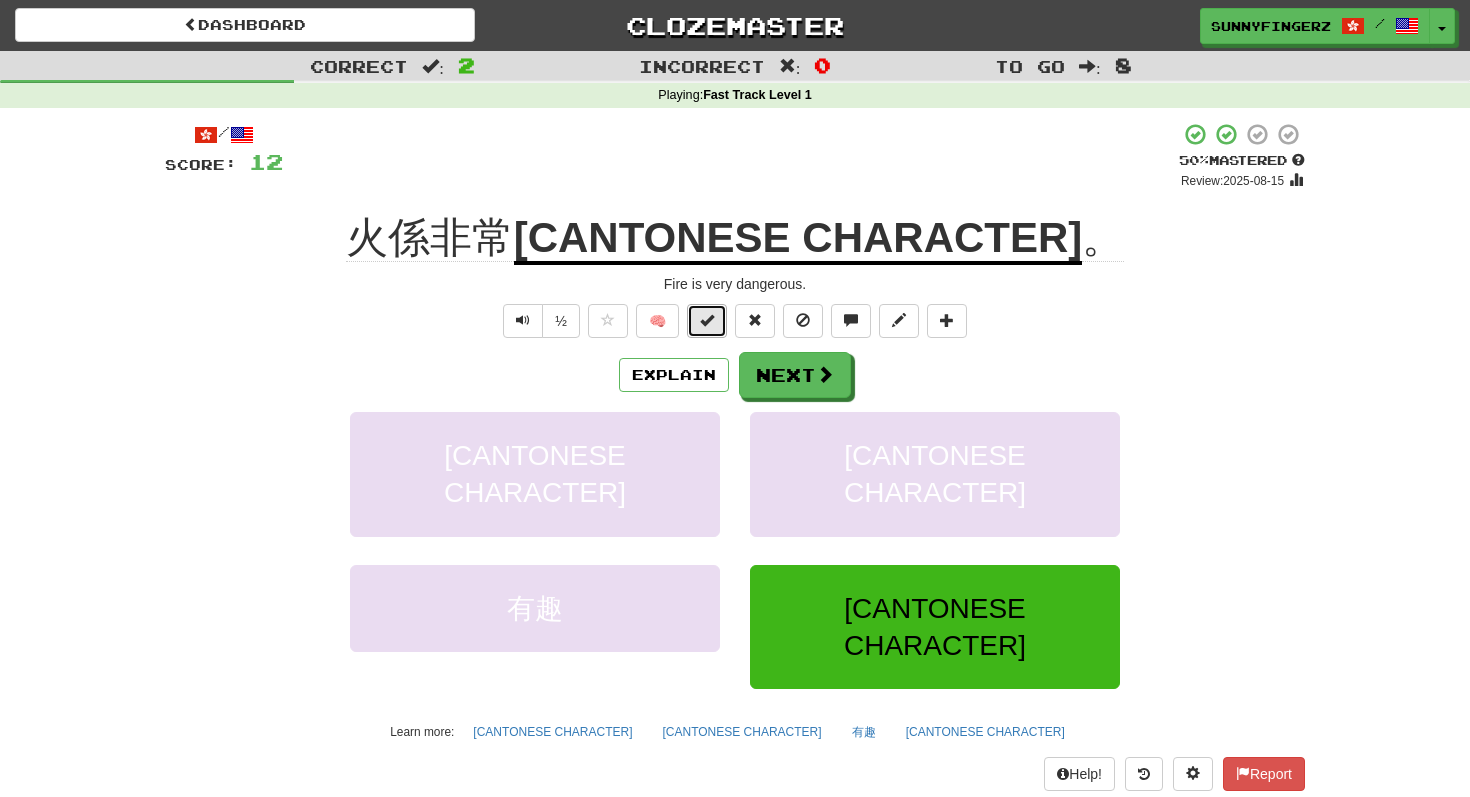 click at bounding box center [707, 321] 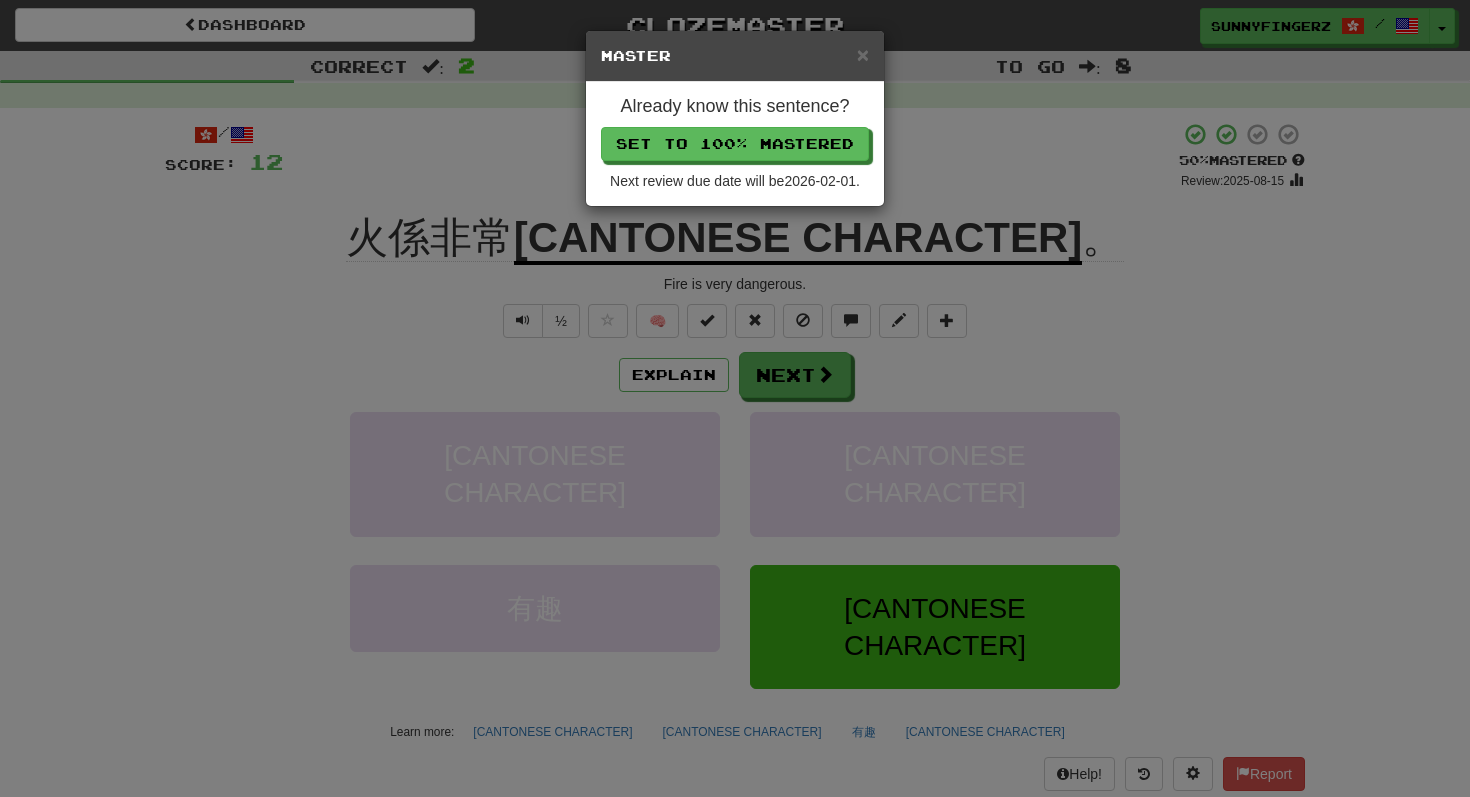 click on "× Master Already know this sentence? Set to 100% Mastered Next review due date will be 2026-02-01 ." at bounding box center (735, 398) 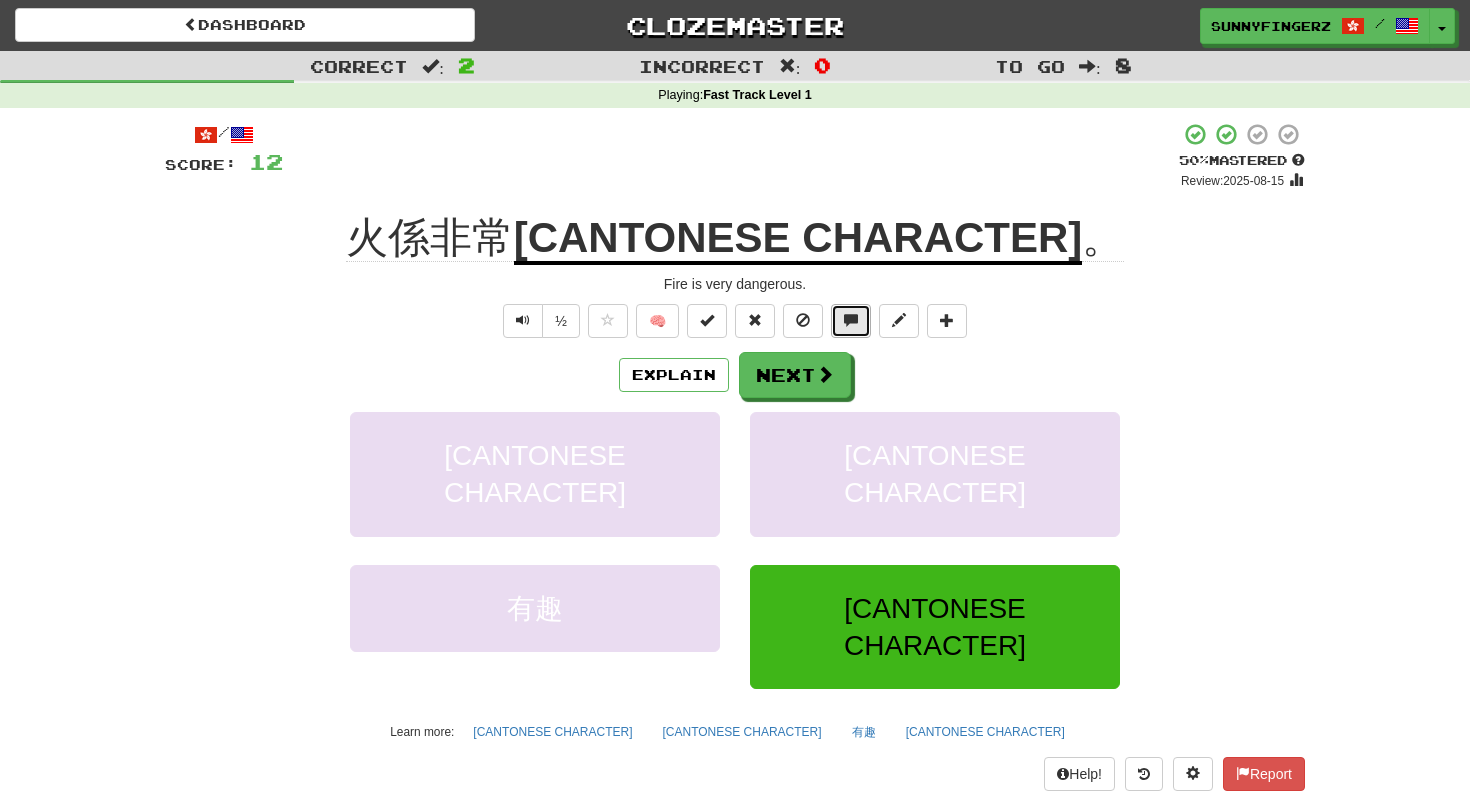 click at bounding box center (851, 321) 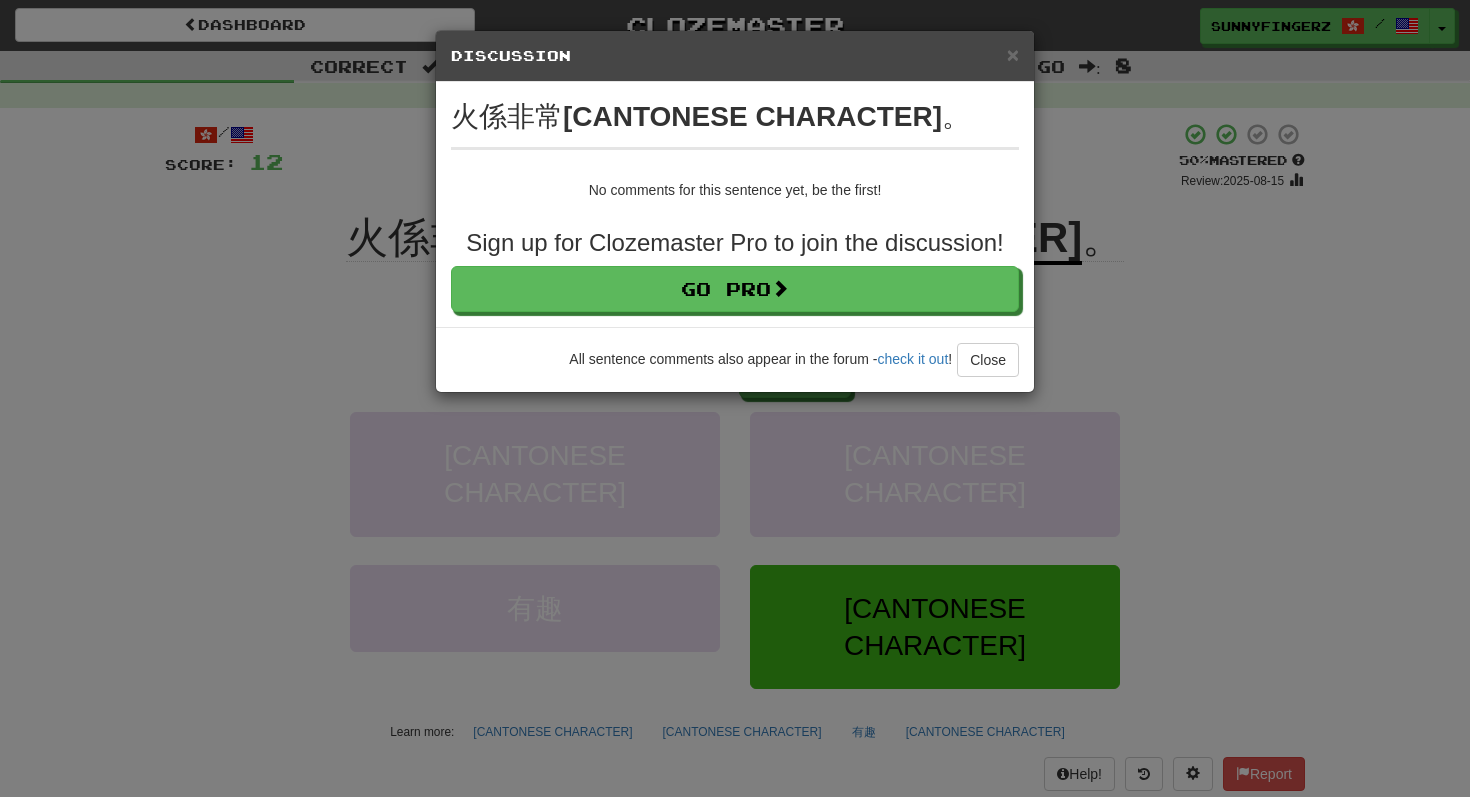 click on "× Discussion View in the forum Fire is very dangerous. No comments for this sentence yet, be the first! Sign up for Clozemaster Pro to join the discussion! Go Pro All sentence comments also appear in the forum - check it out! Close Loading ." at bounding box center (735, 398) 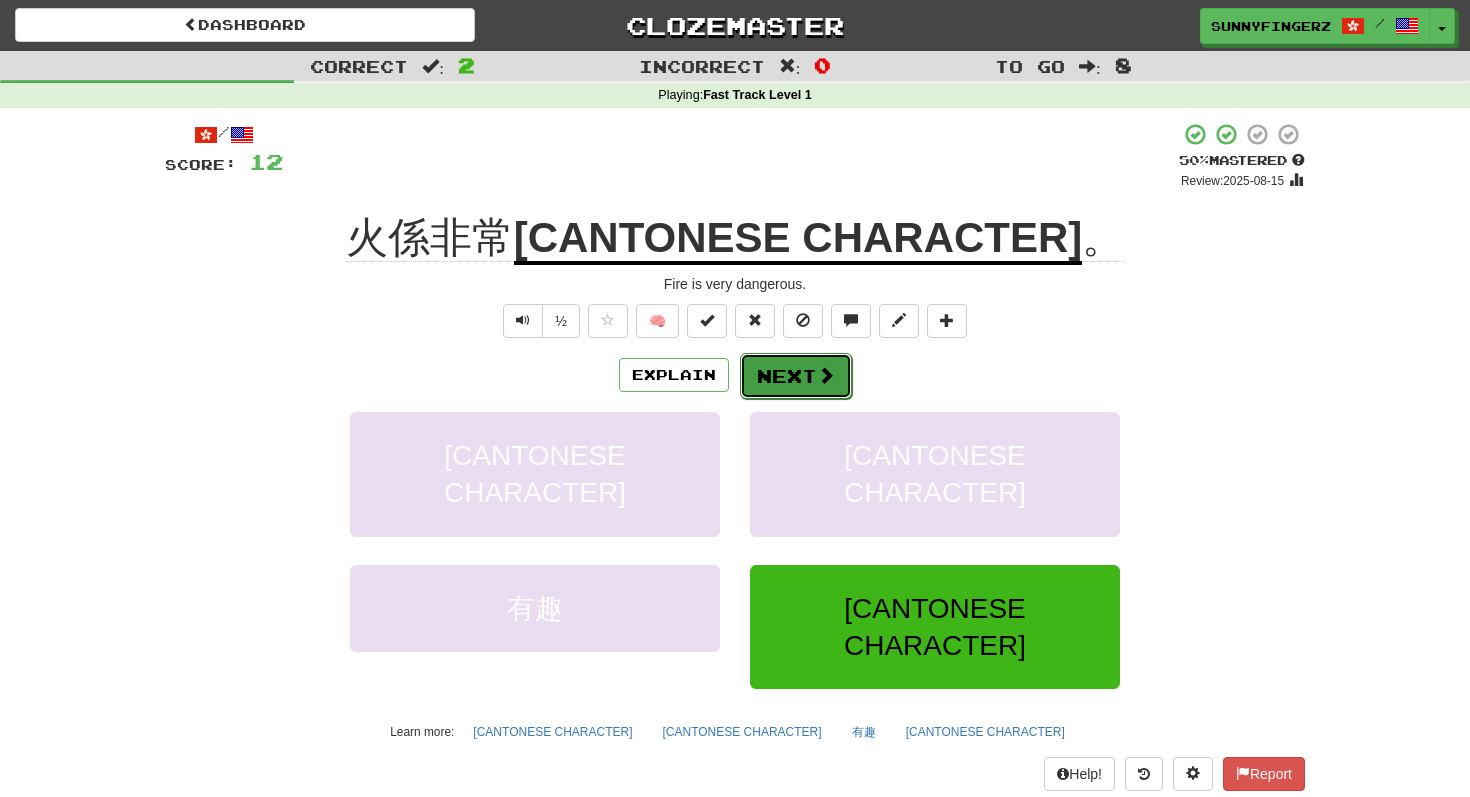 click on "Next" at bounding box center (796, 376) 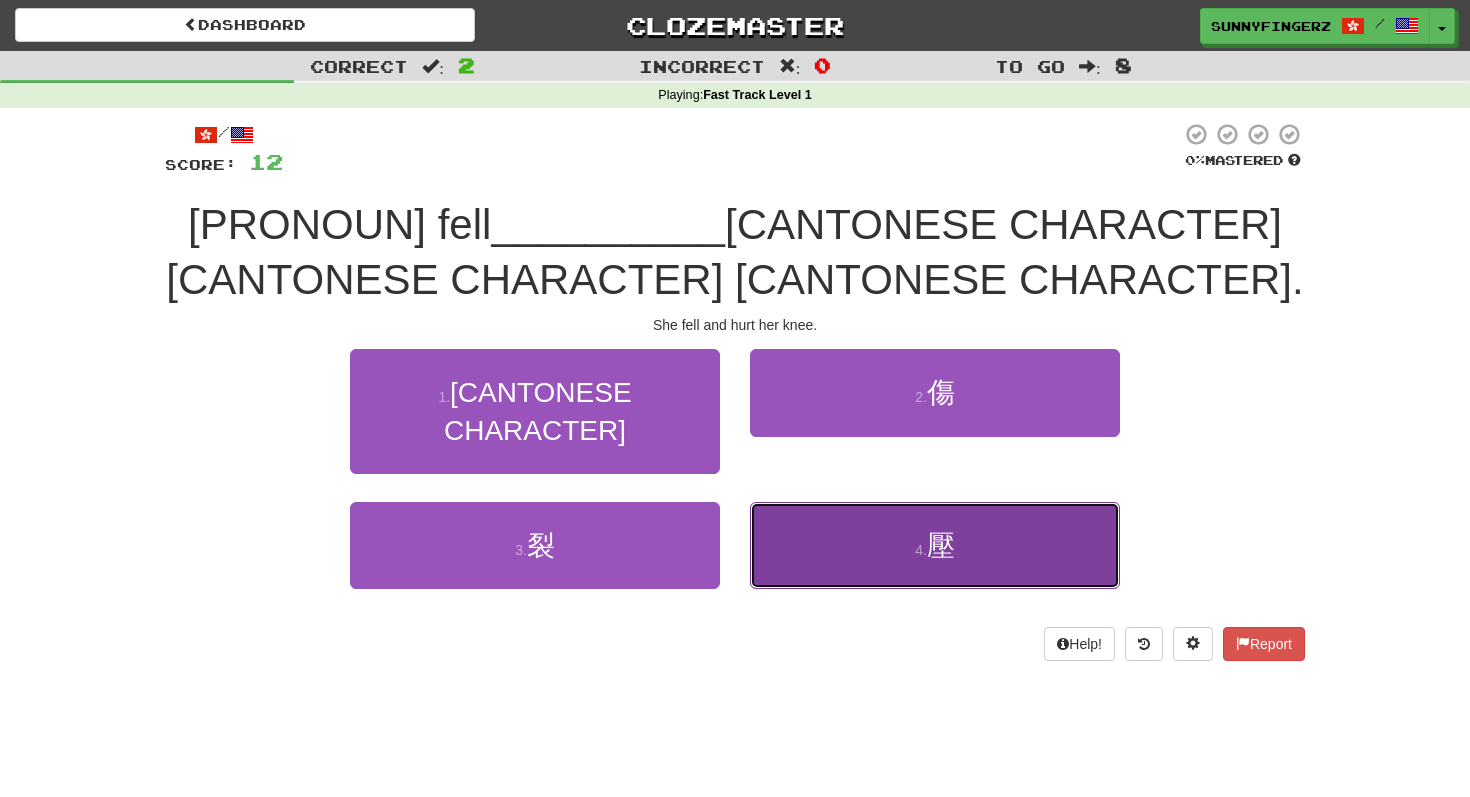 click on "4 . [CANTONESE CHARACTER]" at bounding box center (935, 545) 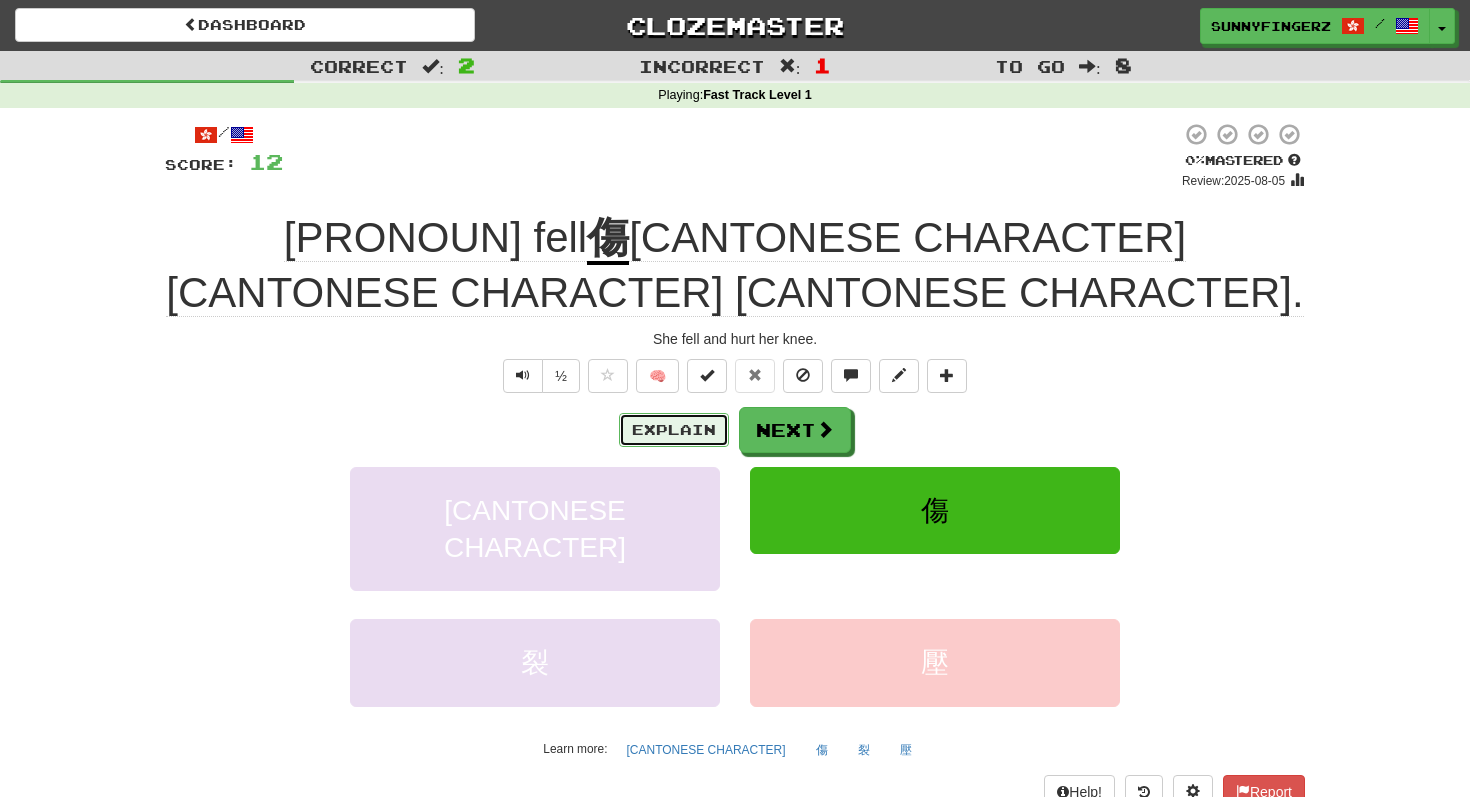 click on "Explain" at bounding box center [674, 430] 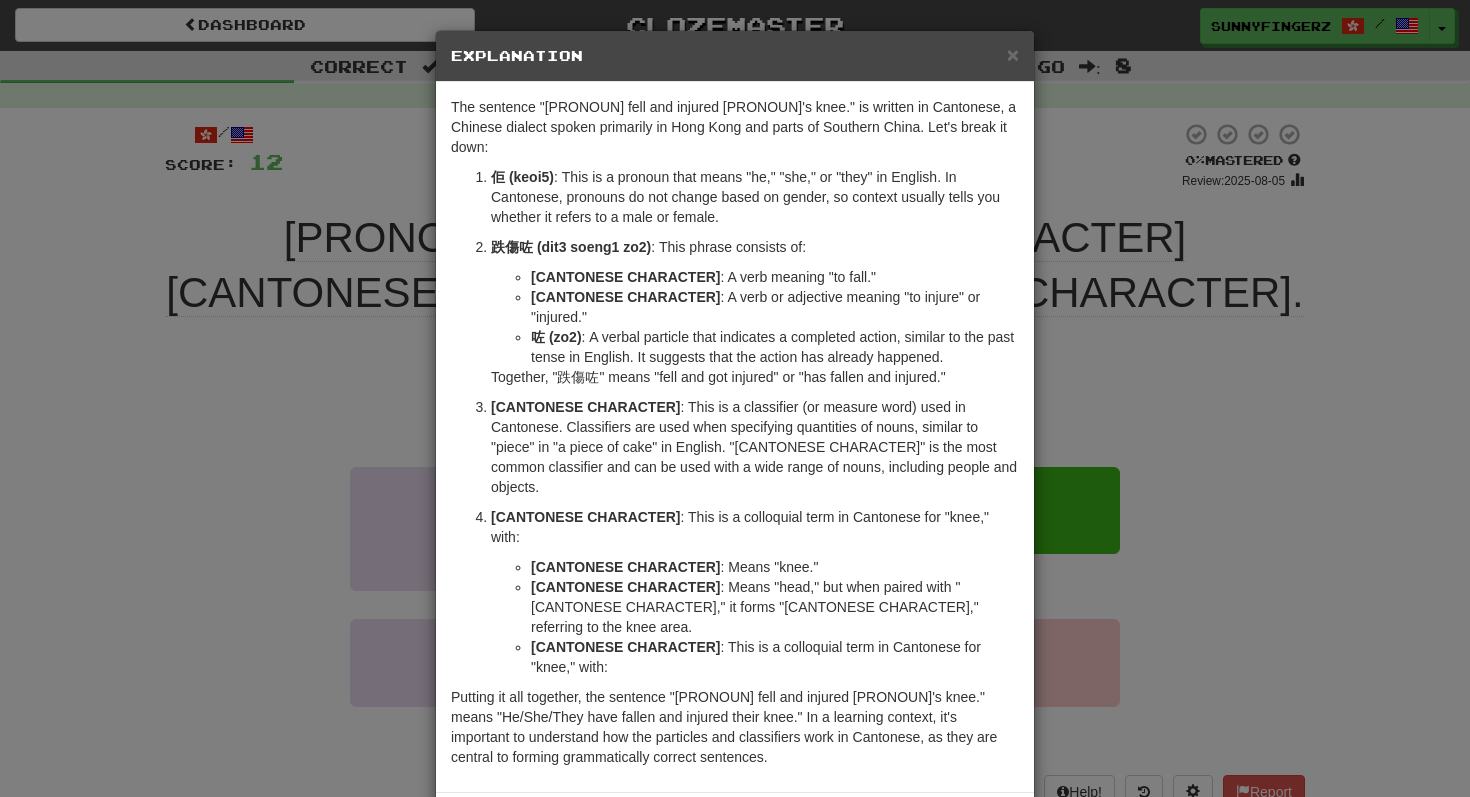 click on "× Explanation The sentence "佢跌傷咗個膝頭哥。" is written in Cantonese, a Chinese dialect spoken primarily in Hong Kong and parts of Southern China. Let's break it down:
佢 (keoi5) : This is a pronoun that means "he," "she," or "they" in English. In Cantonese, pronouns do not change based on gender, so context usually tells you whether it refers to a male or female.
跌傷咗 (dit3 soeng1 zo2) : This phrase consists of:
跌 (dit3) : A verb meaning "to fall."
傷 (soeng1) : A verb or adjective meaning "to injure" or "injured."
咗 (zo2) : A verbal particle that indicates a completed action, similar to the past tense in English. It suggests that the action has already happened.
Together, "跌傷咗" means "fell and got injured" or "has fallen and injured."
個 (go3)
膝頭哥 (sat1 tau4 go1) : This is a colloquial term in Cantonese for "knee," with:
膝 (sat1) : Means "knee."
頭 (tau4)
哥 (go1)
In beta. Generated by ChatGPT. Like it? Hate it?  !" at bounding box center [735, 398] 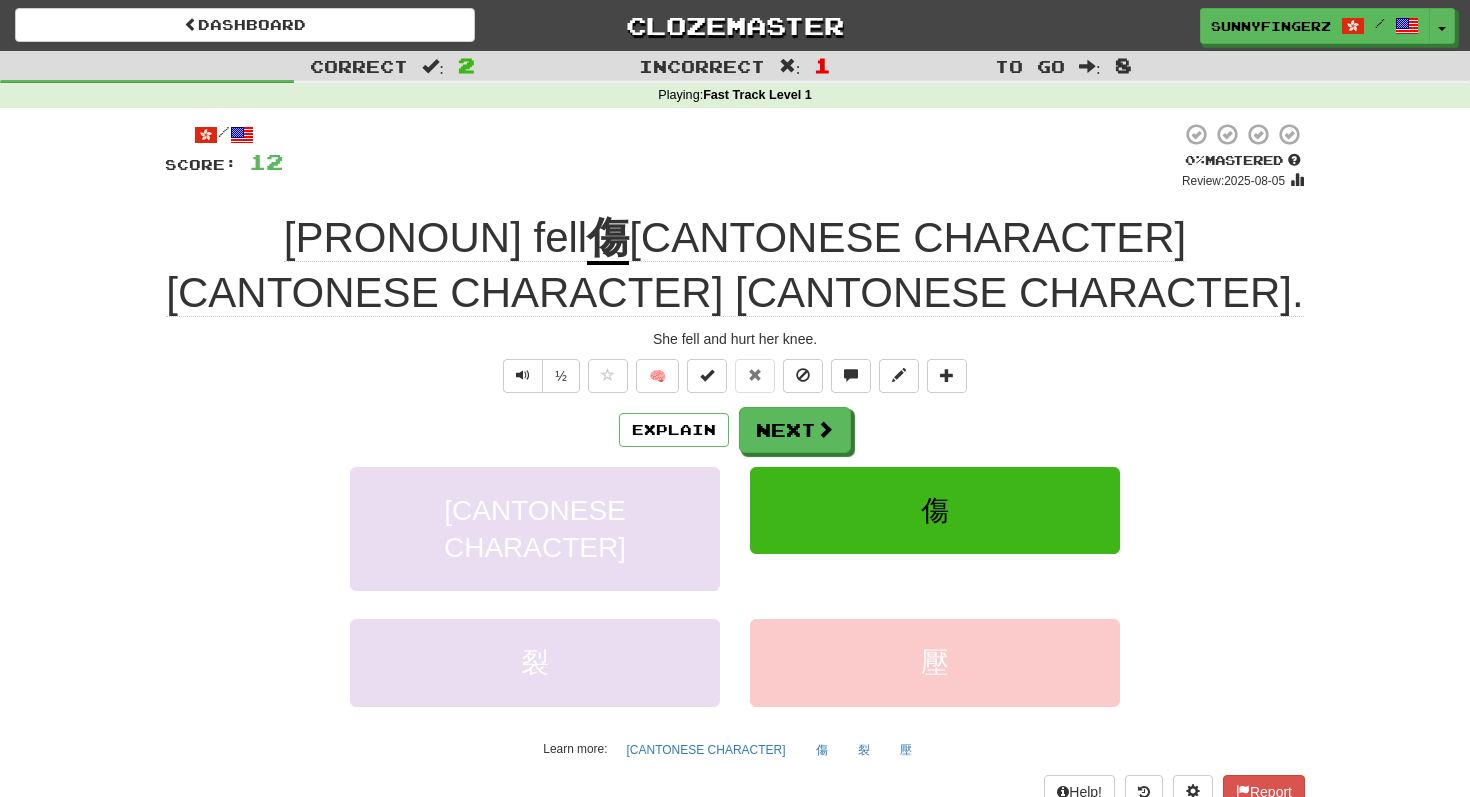 click on "傷" at bounding box center (608, 239) 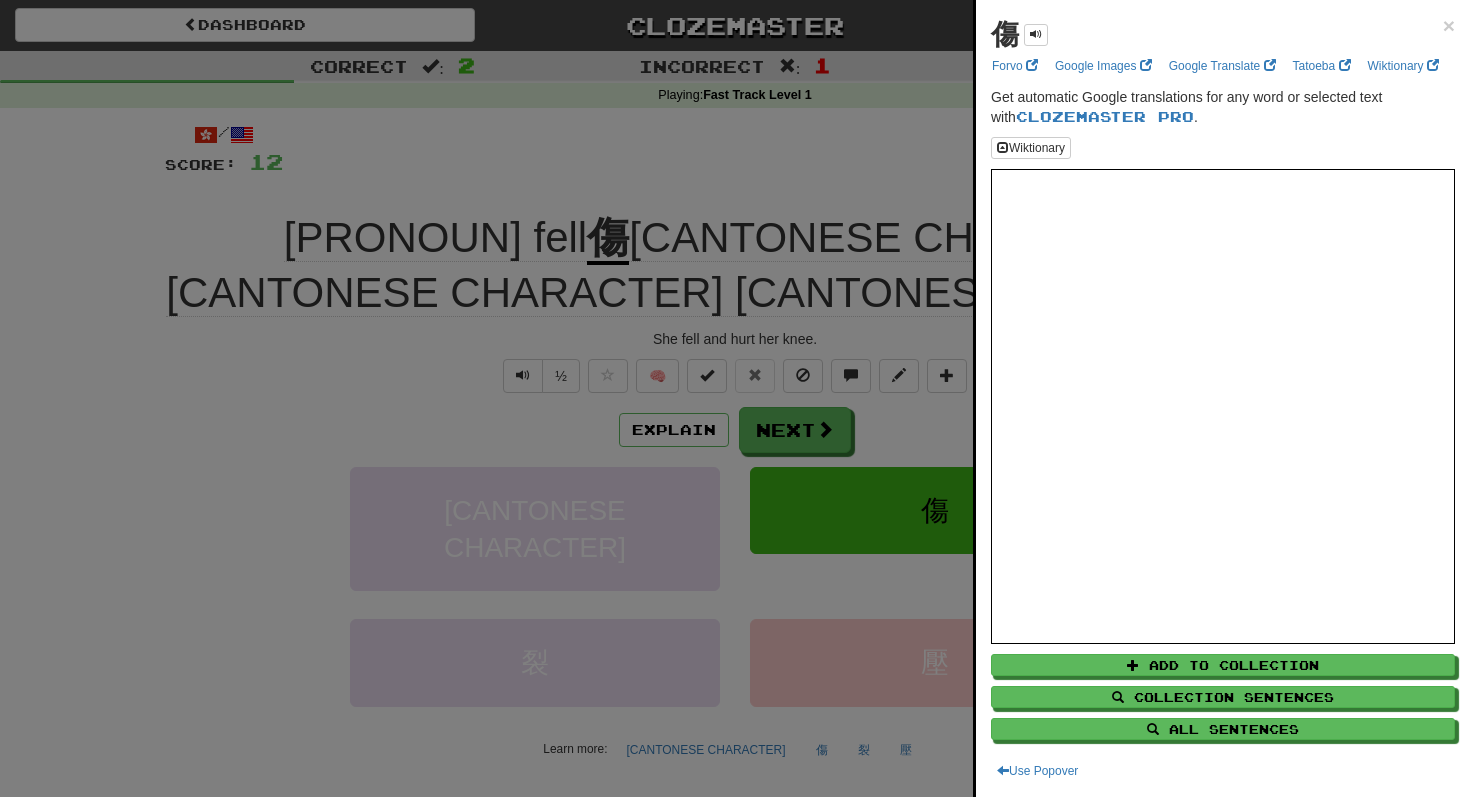 click at bounding box center (735, 398) 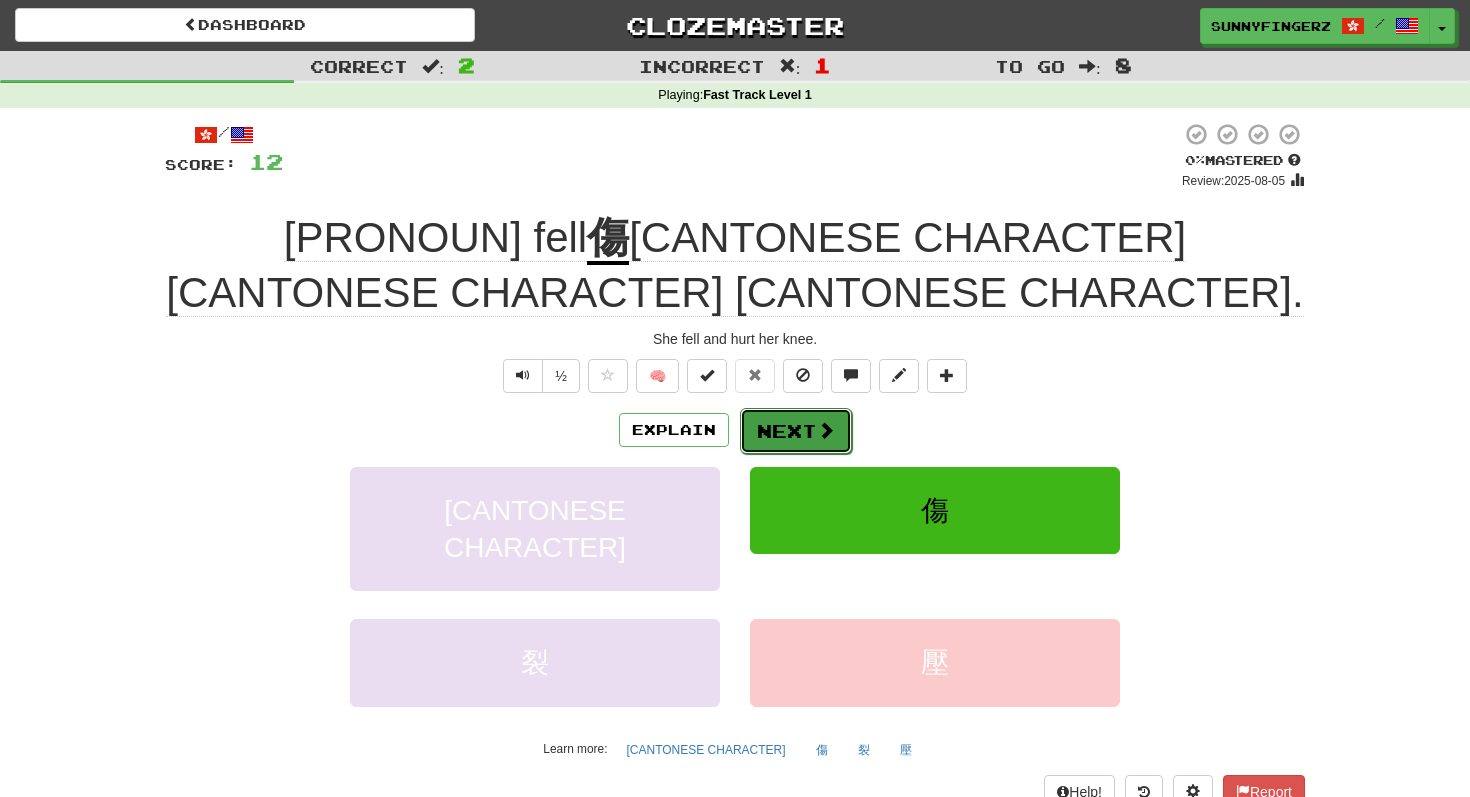 click on "Next" at bounding box center [796, 431] 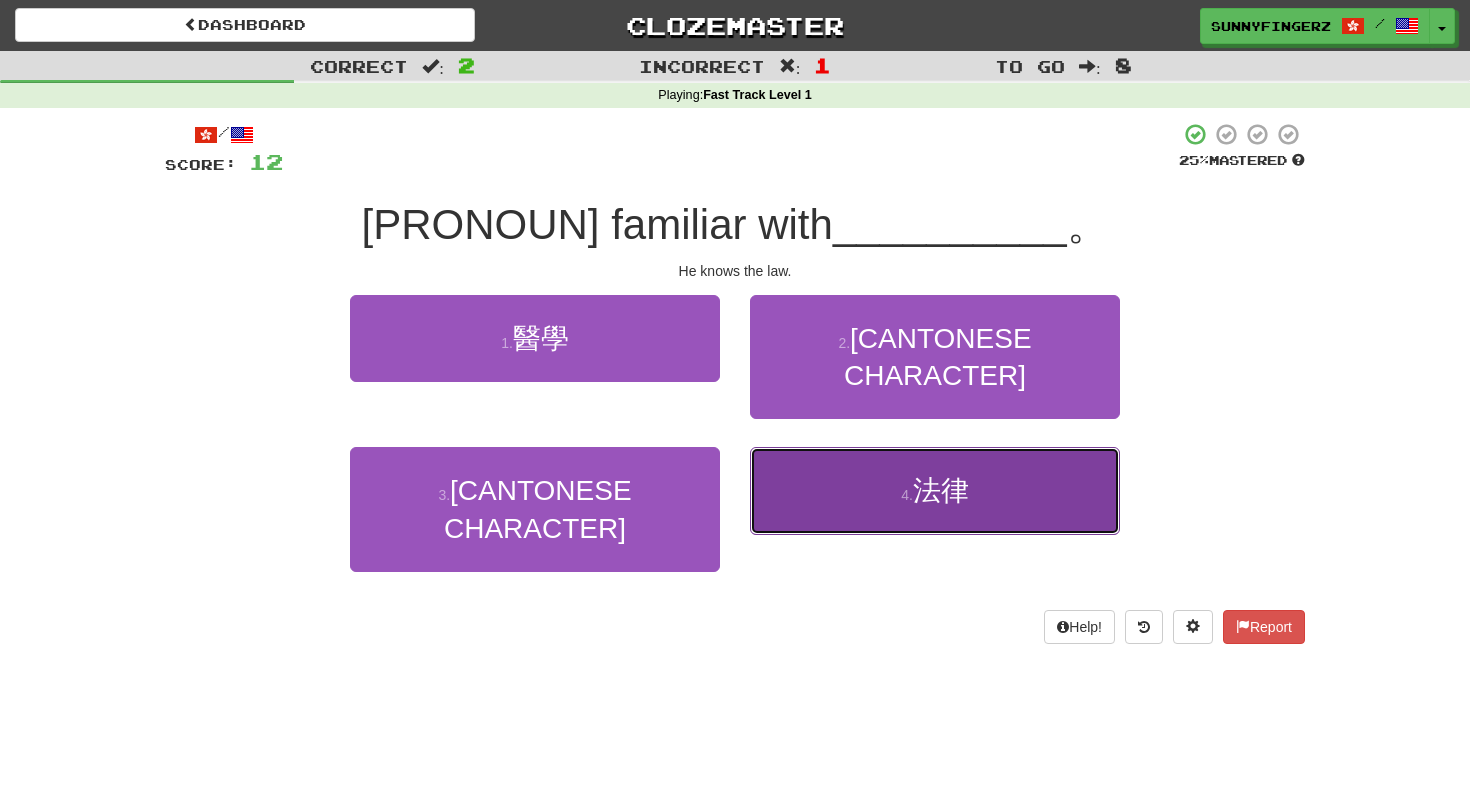 click on "4 .  法律" at bounding box center (935, 490) 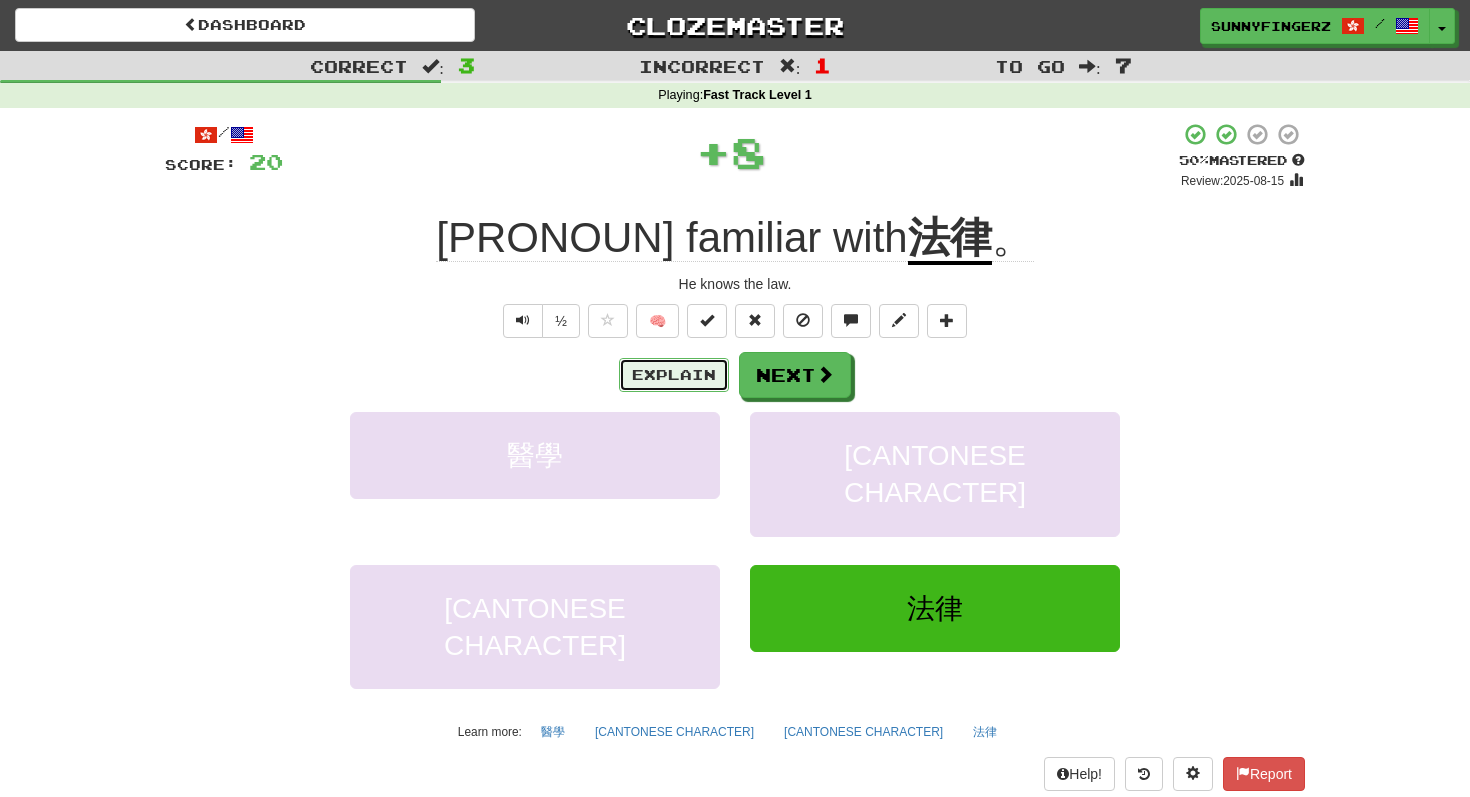 click on "Explain" at bounding box center [674, 375] 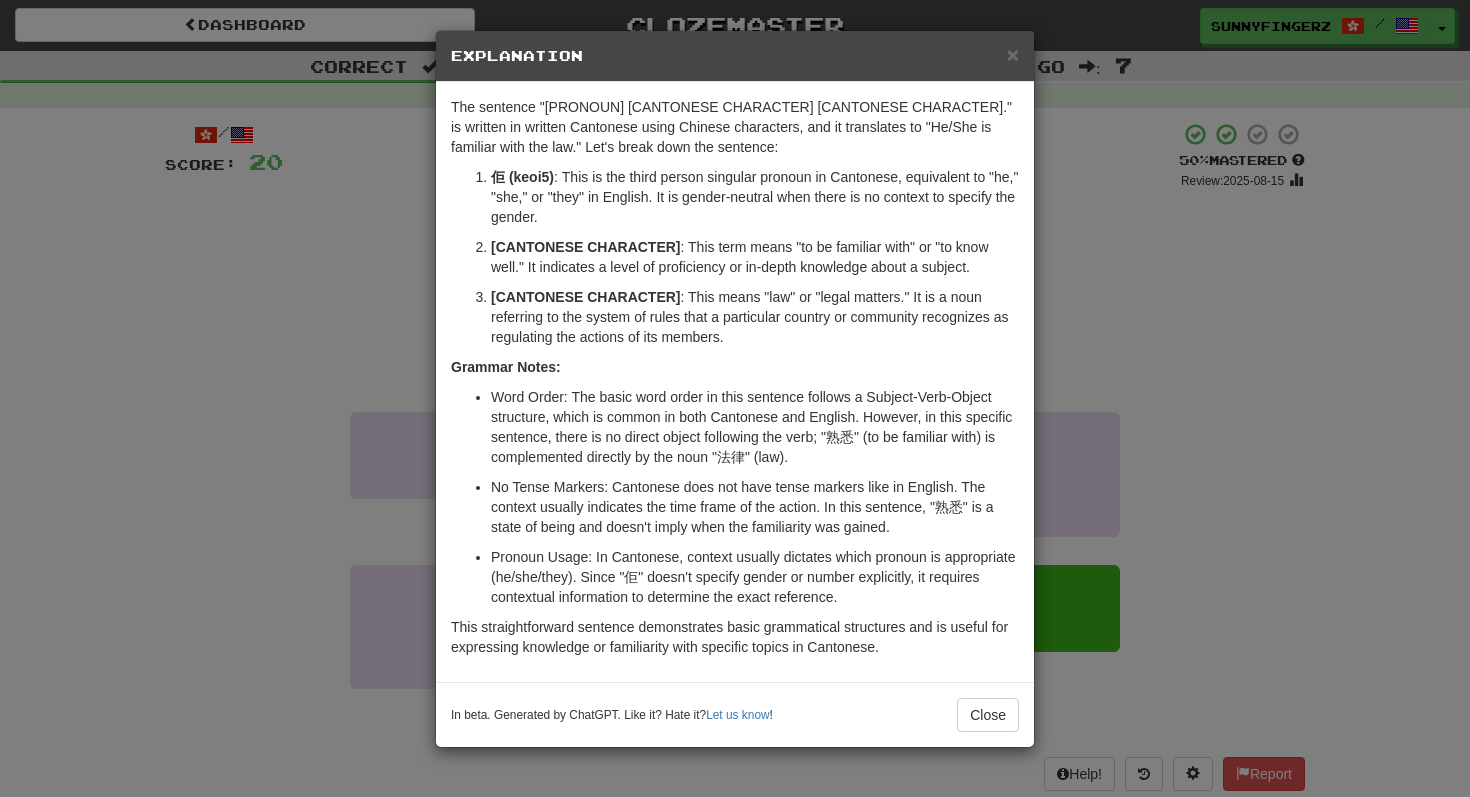 click on "× Explanation The sentence "佢熟悉法律。" is written in written Cantonese using Chinese characters, and it translates to "He/She is familiar with the law." Let's break down the sentence:
佢 (keoi5) : This is the third person singular pronoun in Cantonese, equivalent to "he," "she," or "they" in English. It is gender-neutral when there is no context to specify the gender.
熟悉 (suk6 sik1) : This term means "to be familiar with" or "to know well." It indicates a level of proficiency or in-depth knowledge about a subject.
法律 (faat3 leot6) : This means "law" or "legal matters." It is a noun referring to the system of rules that a particular country or community recognizes as regulating the actions of its members.
Grammar Notes:
No Tense Markers: Cantonese does not have tense markers like in English. The context usually indicates the time frame of the action. In this sentence, "熟悉" is a state of being and doesn't imply when the familiarity was gained." at bounding box center (735, 398) 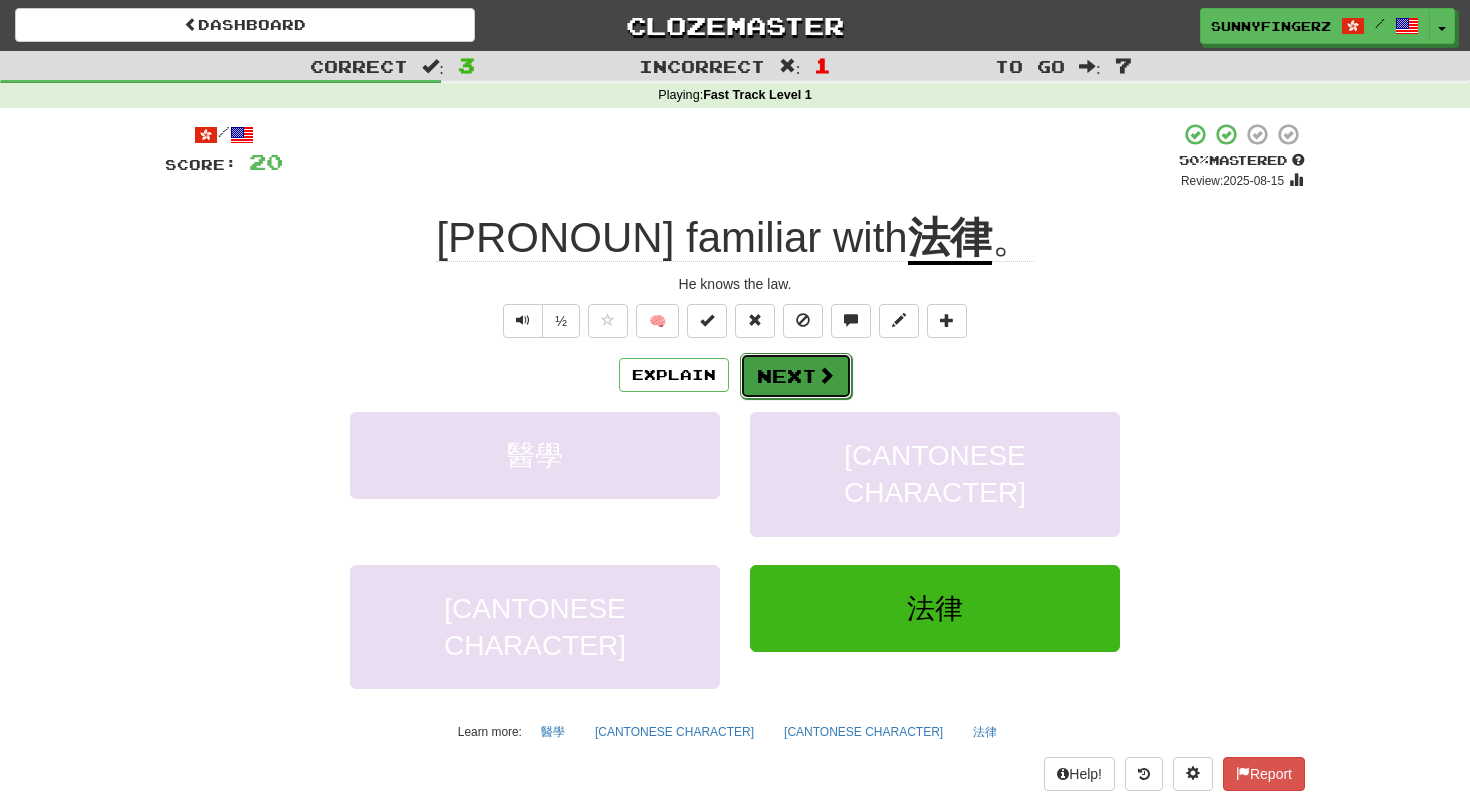 click on "Next" at bounding box center [796, 376] 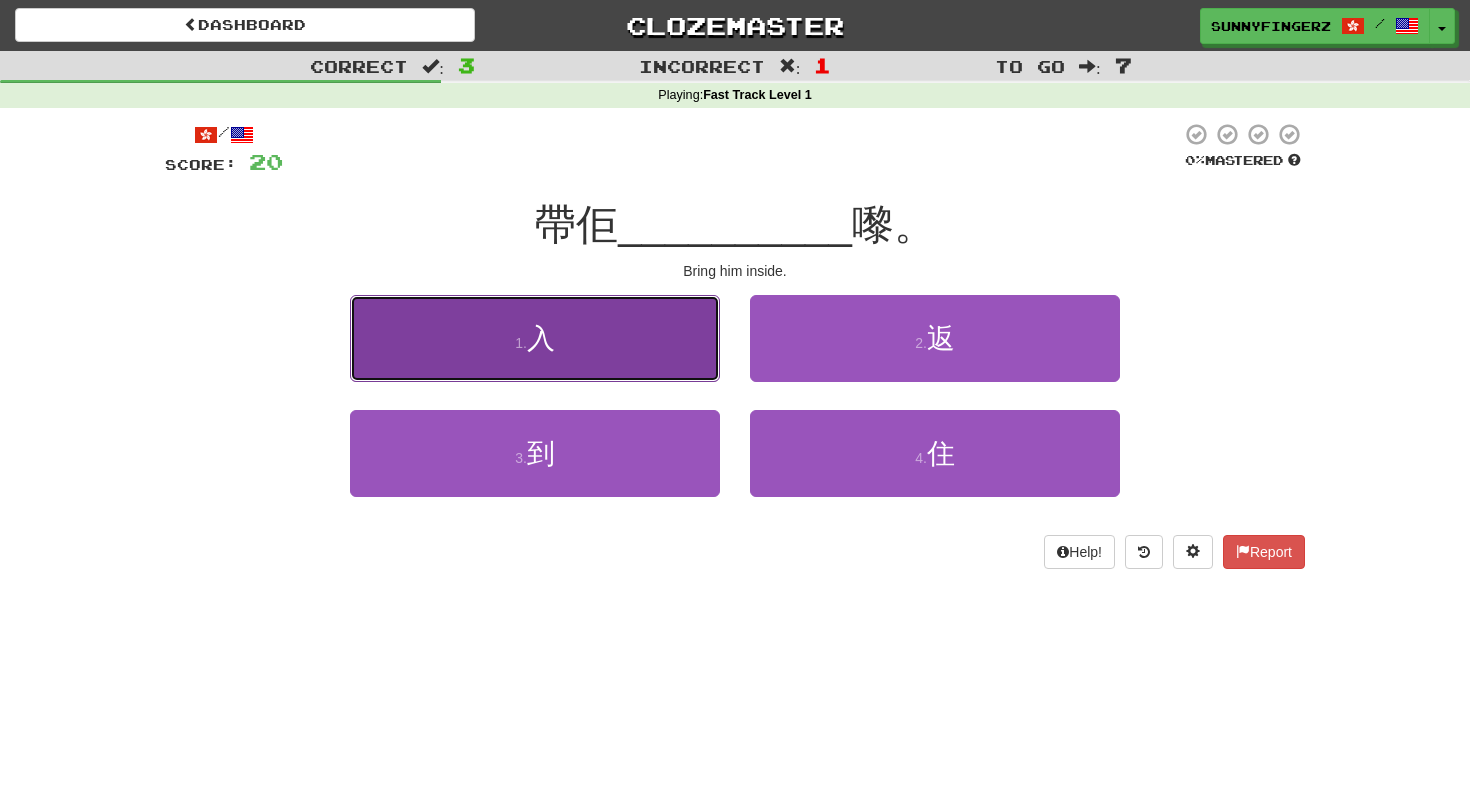 click on "1 . [CANTONESE CHARACTER]" at bounding box center [535, 338] 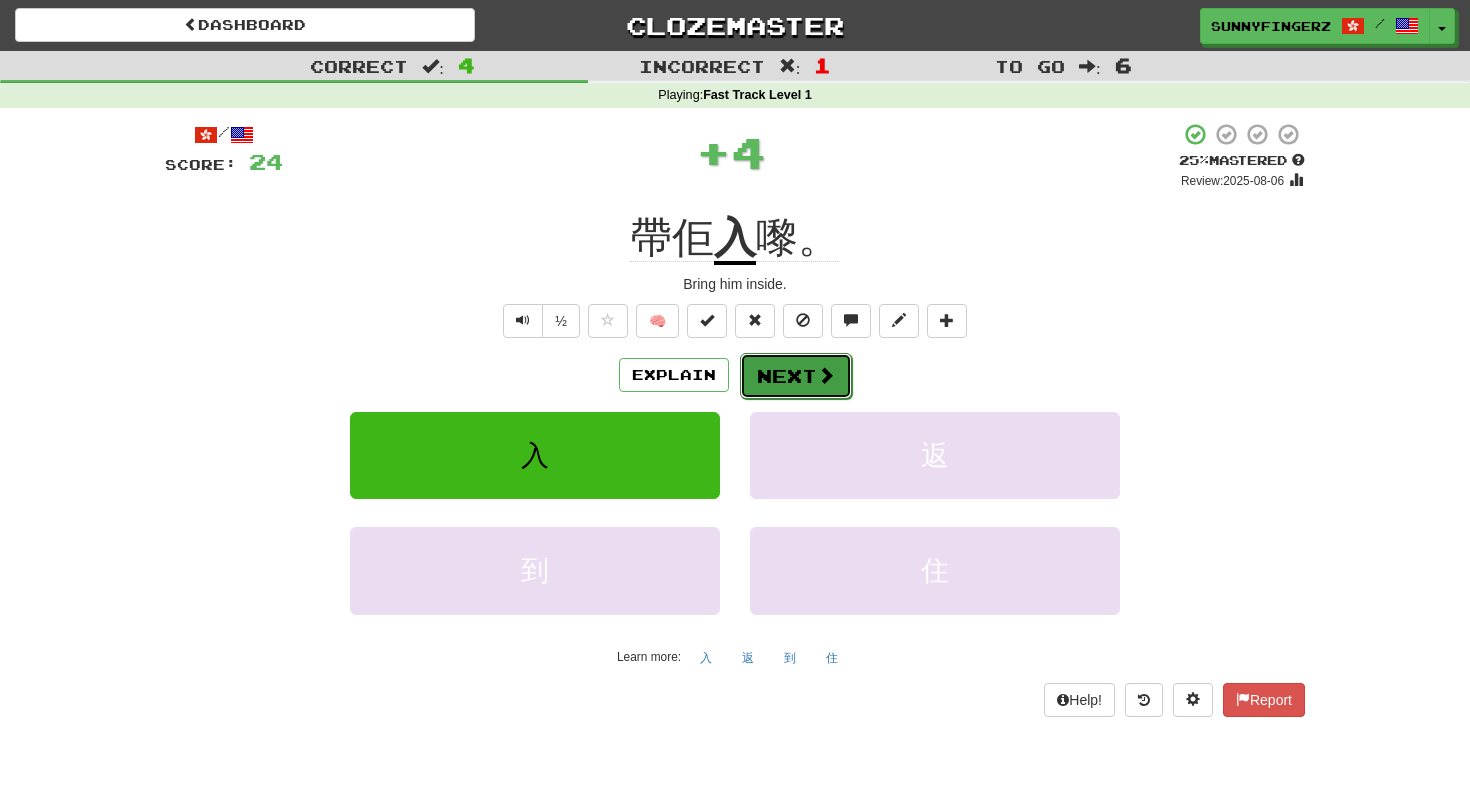 click on "Next" at bounding box center [796, 376] 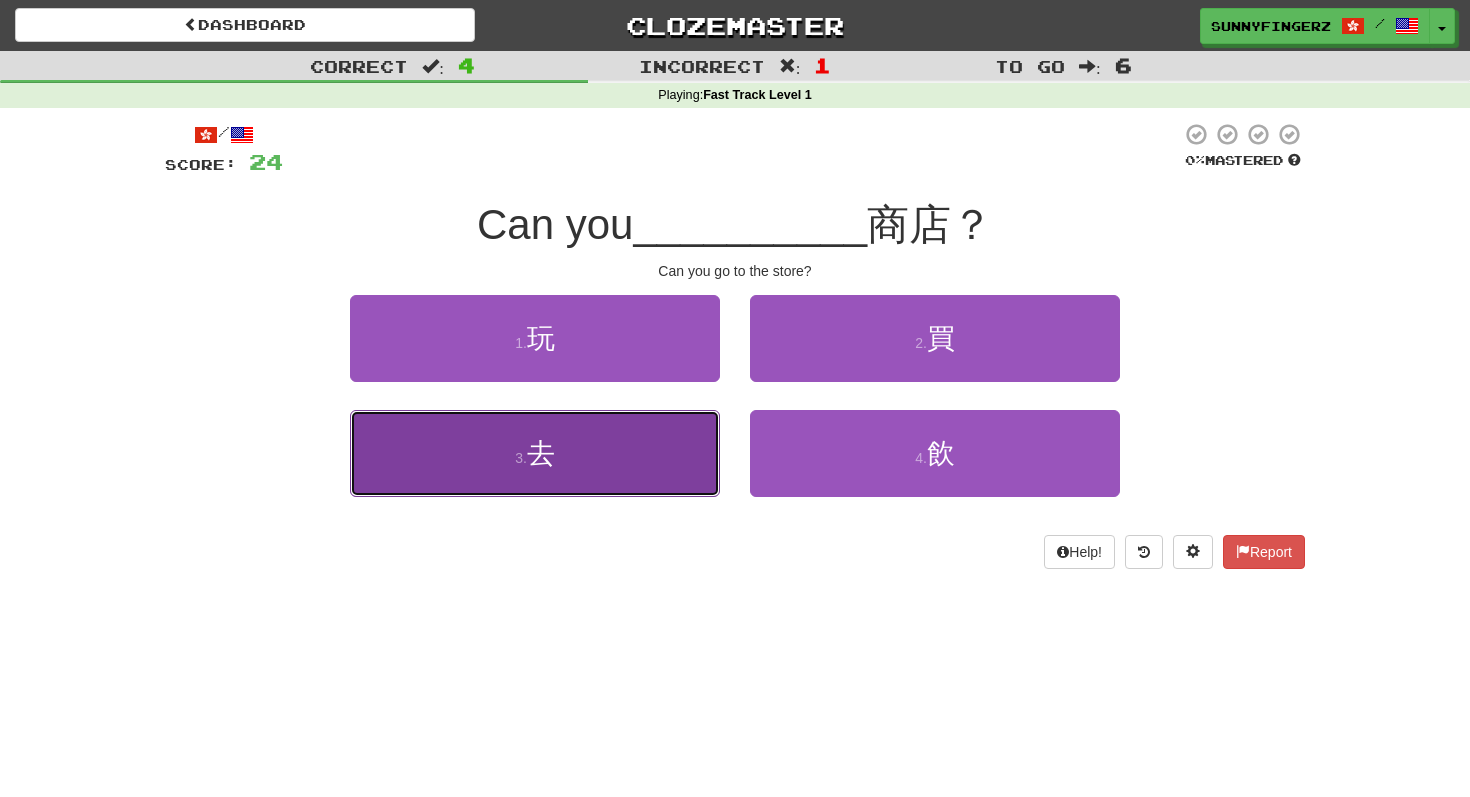 click on "3 .  去" at bounding box center [535, 453] 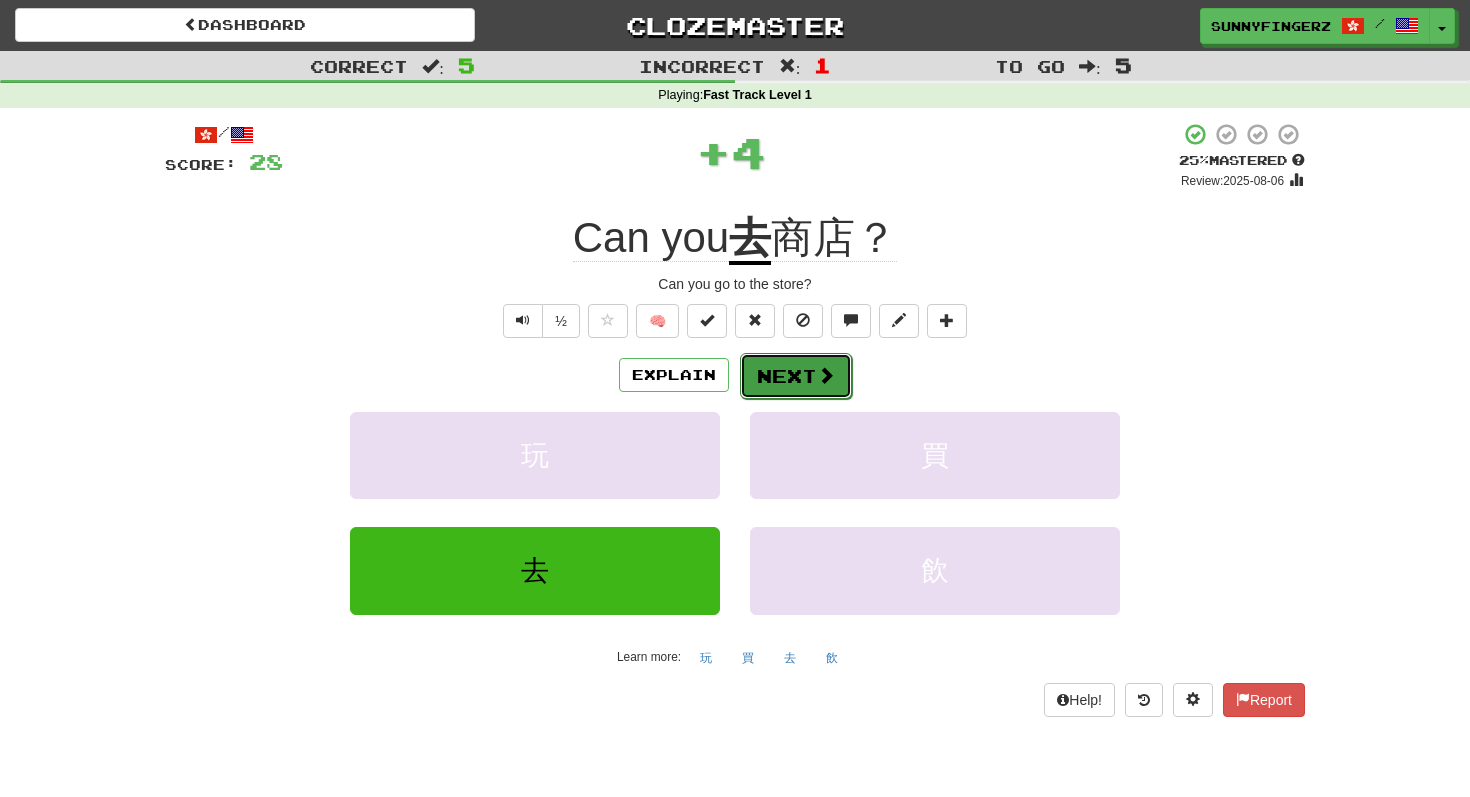 click on "Next" at bounding box center (796, 376) 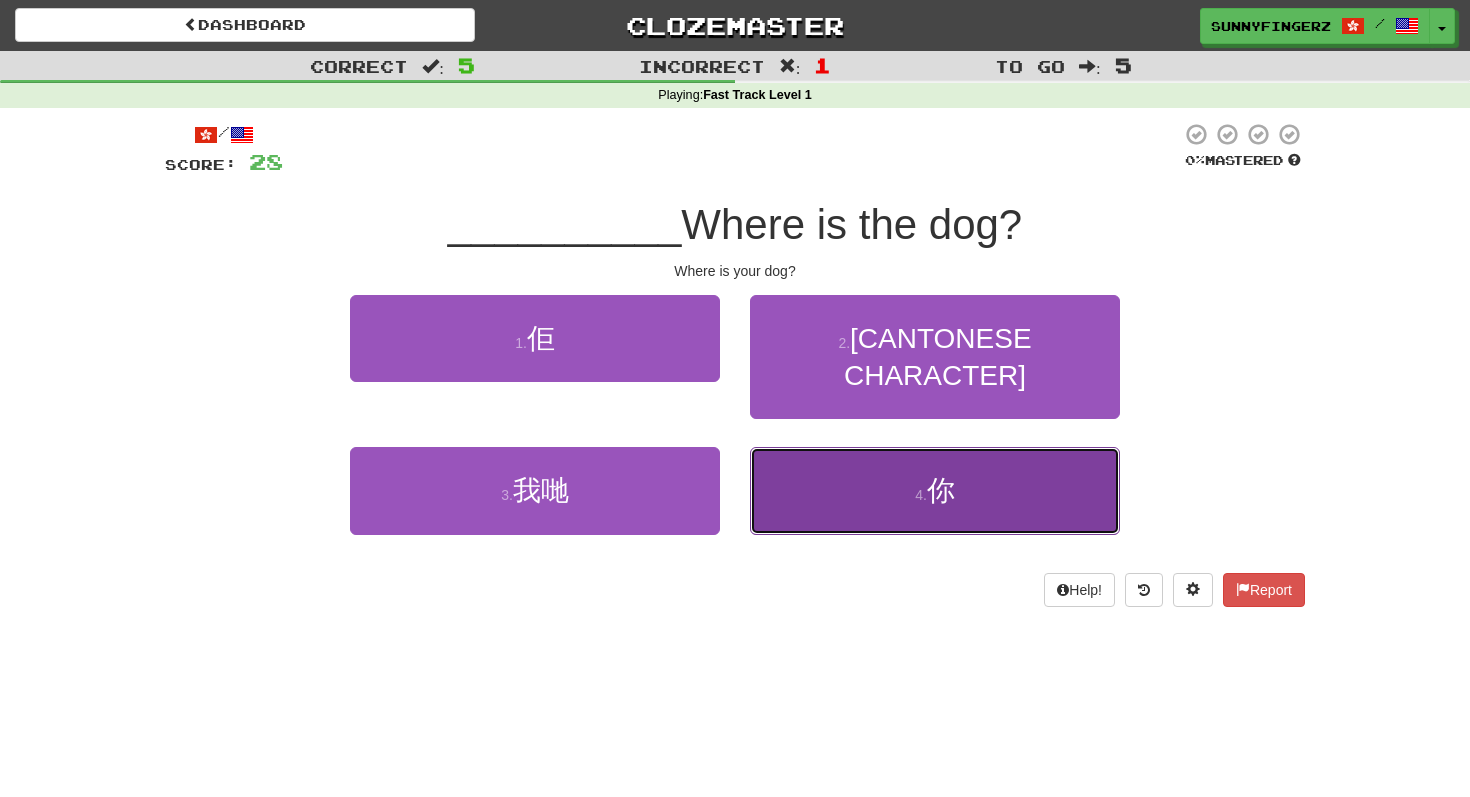 click on "4 .  你" at bounding box center [935, 490] 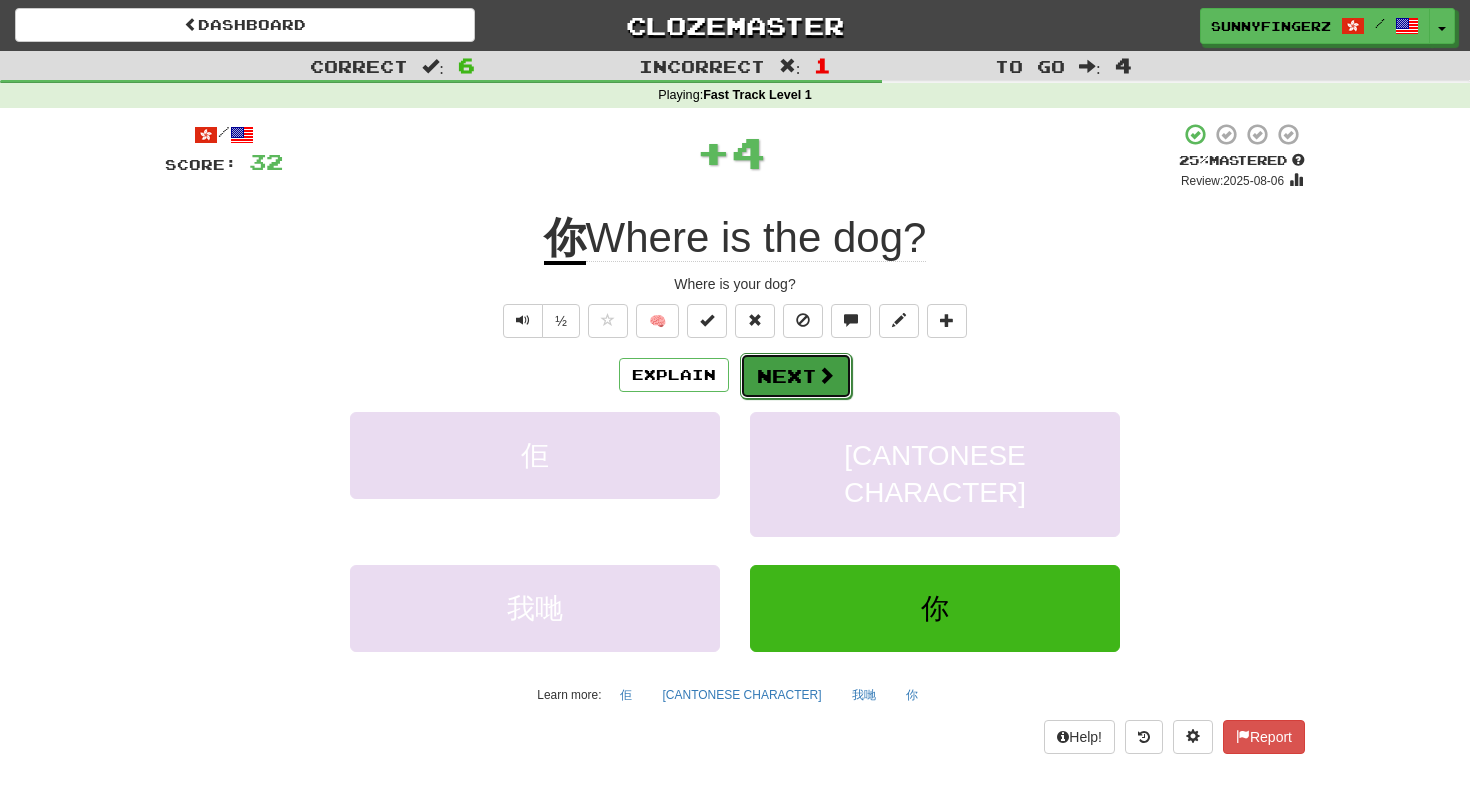 click on "Next" at bounding box center (796, 376) 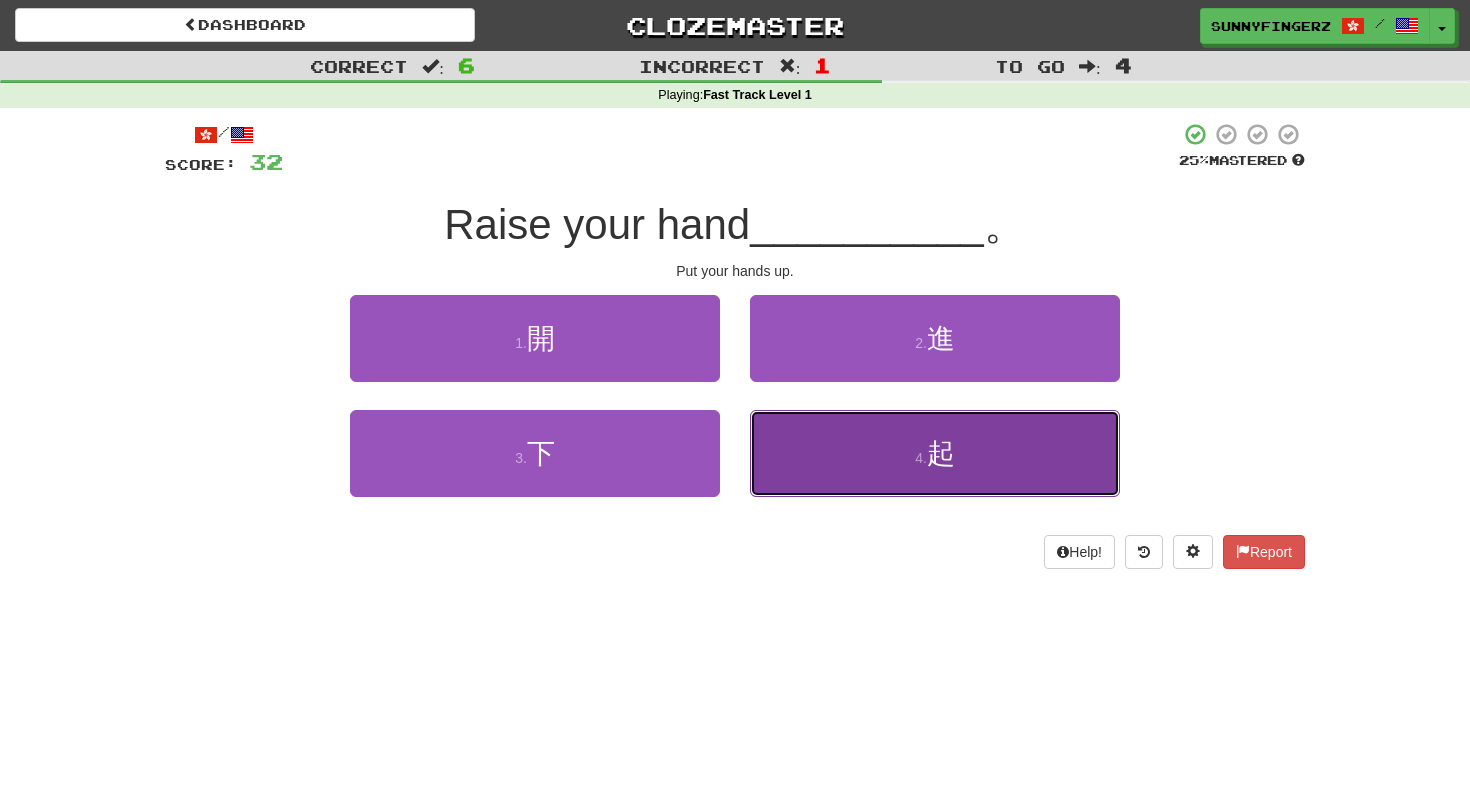 click on "4 .  起" at bounding box center [935, 453] 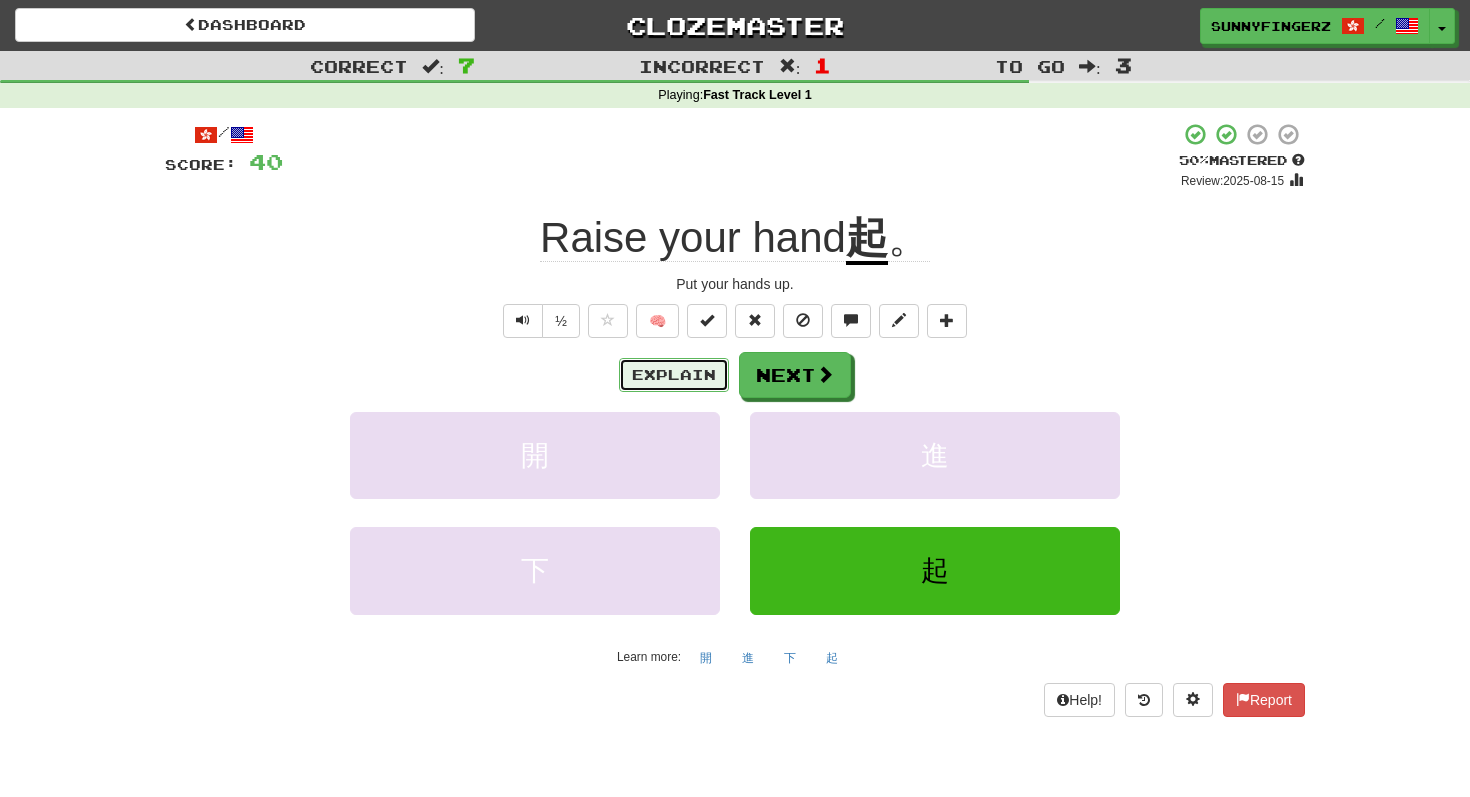 click on "Explain" at bounding box center [674, 375] 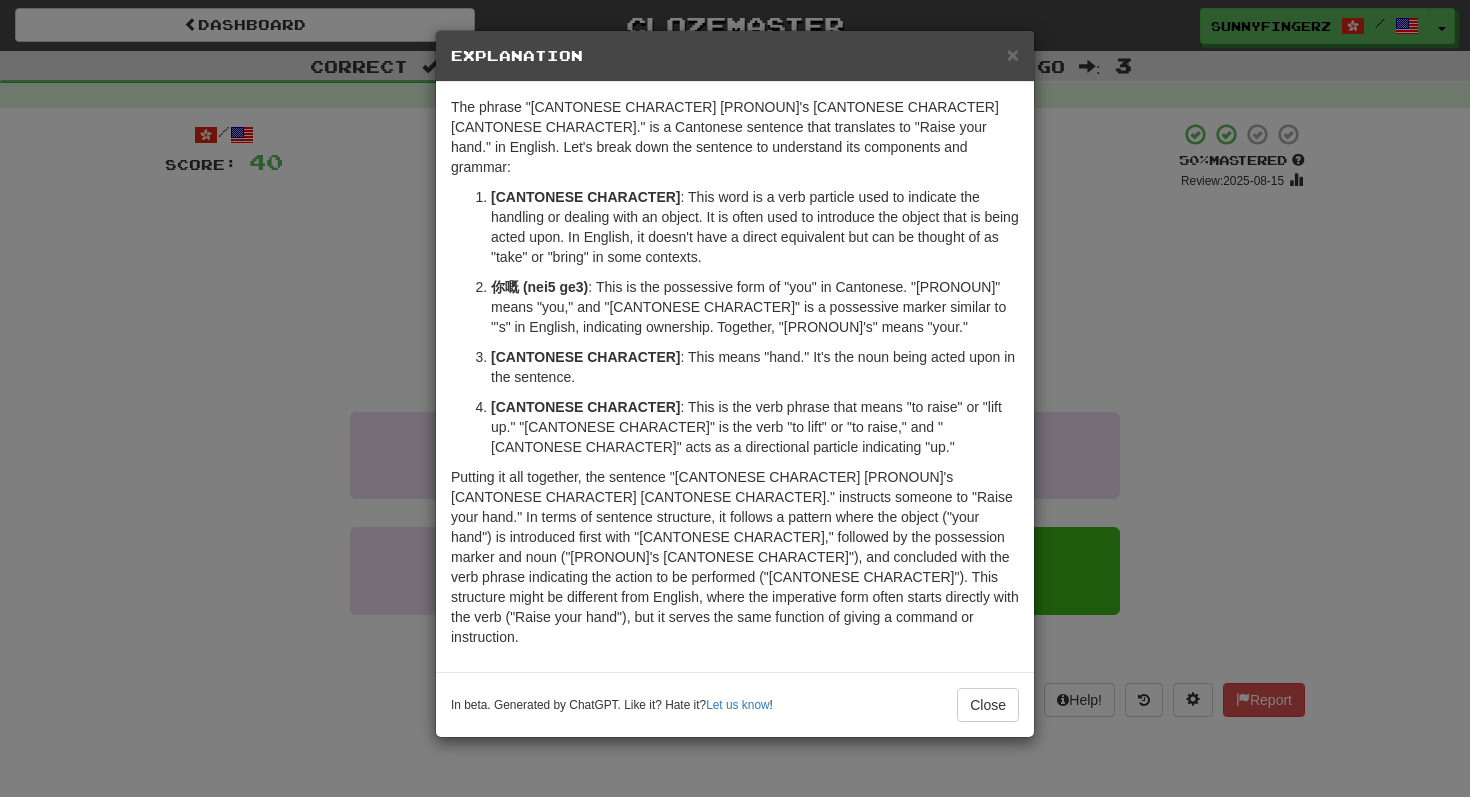 click on "× Explanation The phrase "[CANTONESE CHARACTER] [PRONOUN]'s [CANTONESE CHARACTER] [CANTONESE CHARACTER]." is a Cantonese sentence that translates to "Raise your hand." in English. Let's break down the sentence to understand its components and grammar:
[CANTONESE CHARACTER] : This word is a verb particle used to indicate the handling or dealing with an object. It is often used to introduce the object that is being acted upon. In English, it doesn't have a direct equivalent but can be thought of as "take" or "bring" in some contexts.
[PRONOUN]'s : This is the possessive form of "you" in Cantonese. "[PRONOUN]" means "you," and "[CANTONESE CHARACTER]" is a possessive marker similar to "'s" in English, indicating ownership. Together, "[PRONOUN]'s" means "your."
[CANTONESE CHARACTER] : This means "hand." It's the noun being acted upon in the sentence.
[CANTONESE CHARACTER] : This is the verb phrase that means "to raise" or "lift up." "[CANTONESE CHARACTER]" is the verb "to lift" or "to raise," and "[CANTONESE CHARACTER]" acts as a directional particle indicating "up."
Let us know! Close" at bounding box center [735, 398] 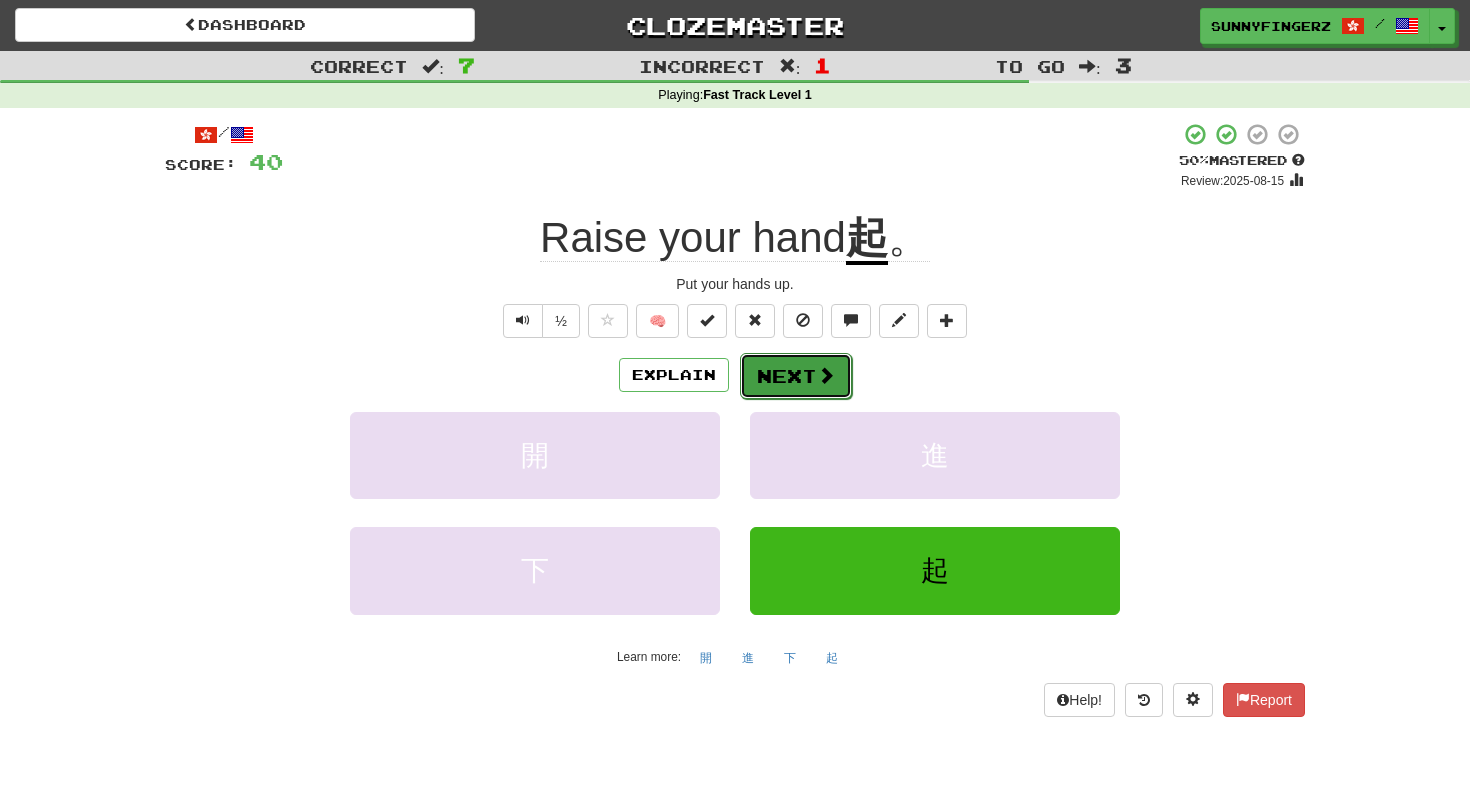 click on "Next" at bounding box center (796, 376) 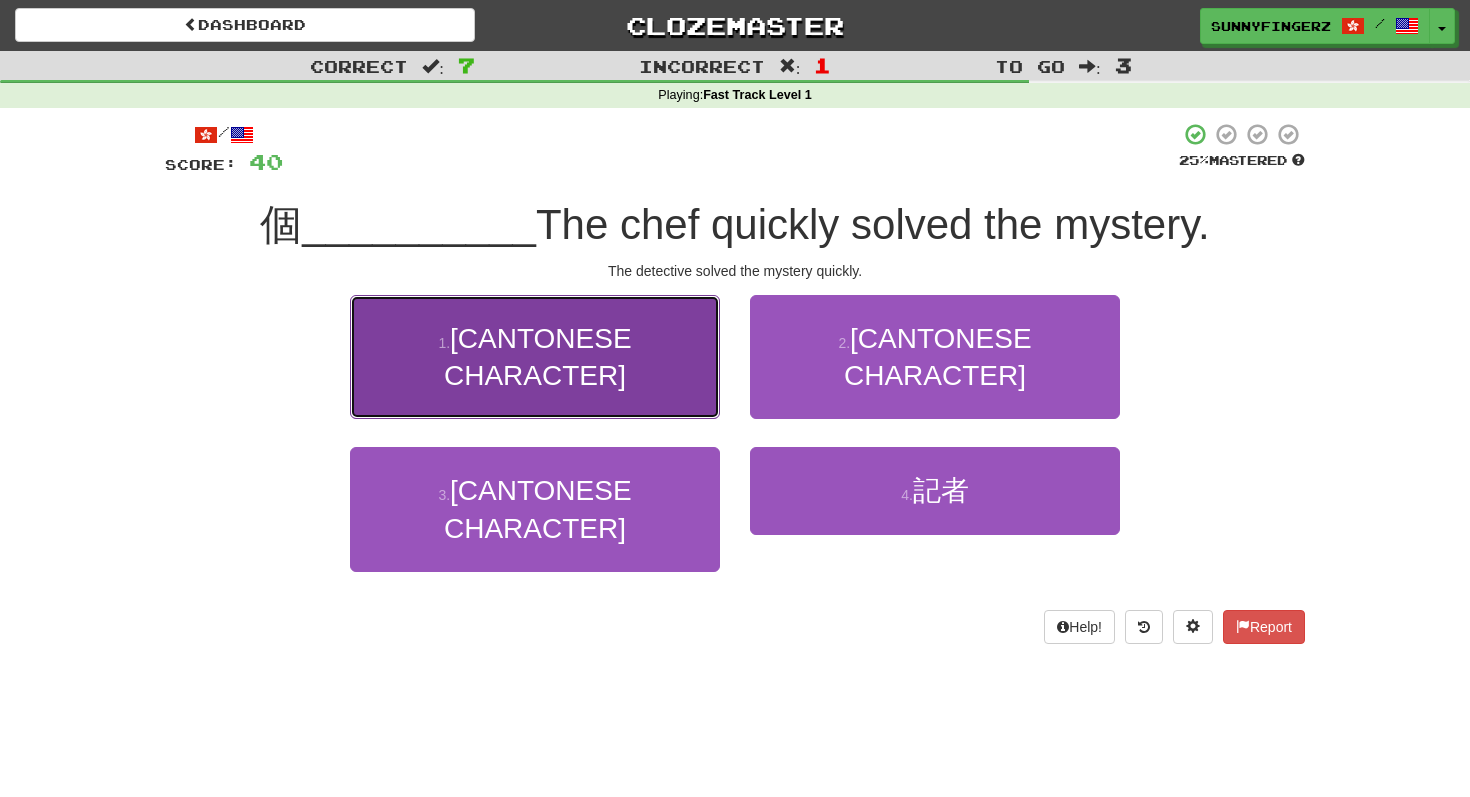 click on "1 . [CANTONESE CHARACTER]" at bounding box center [535, 357] 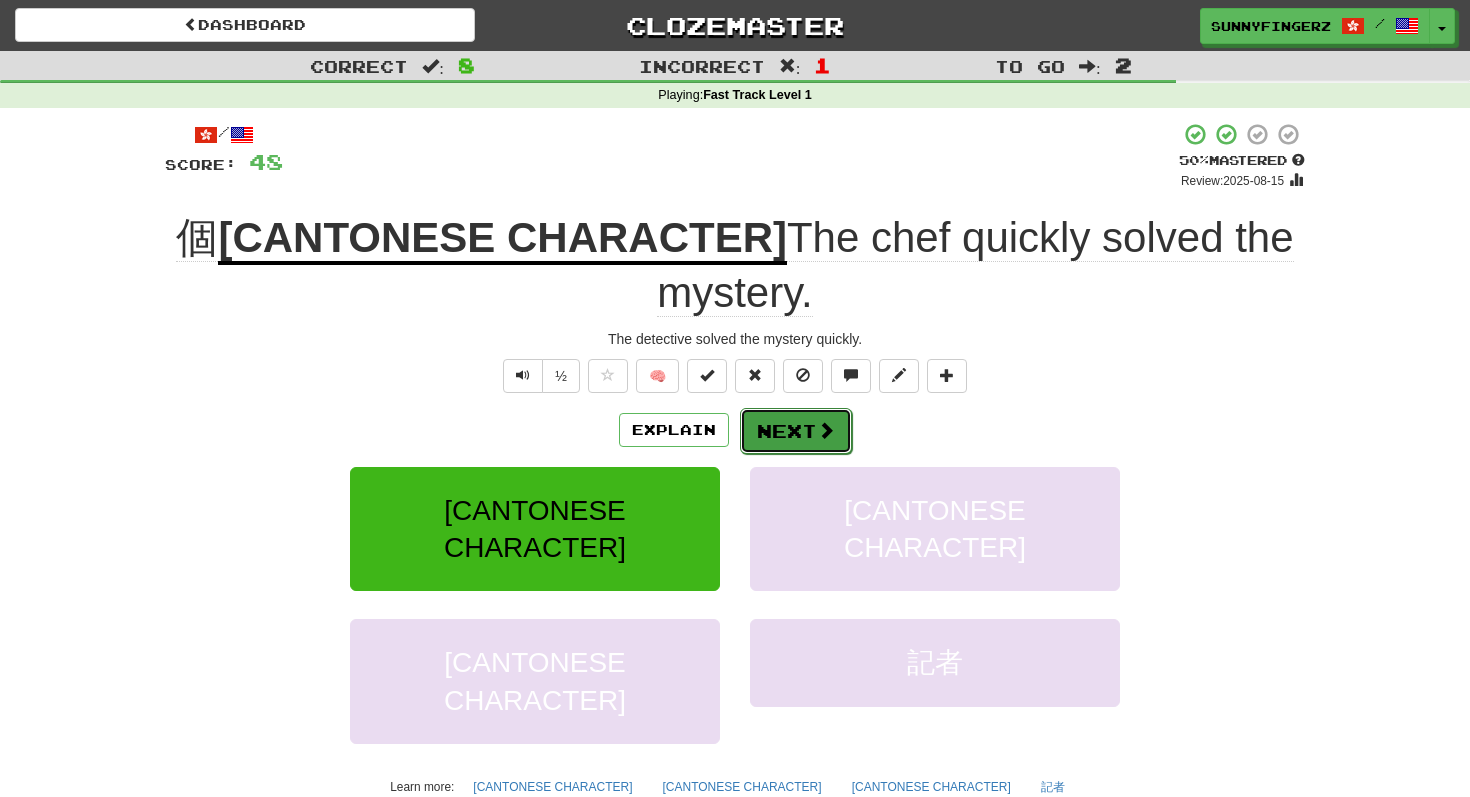click on "Next" at bounding box center [796, 431] 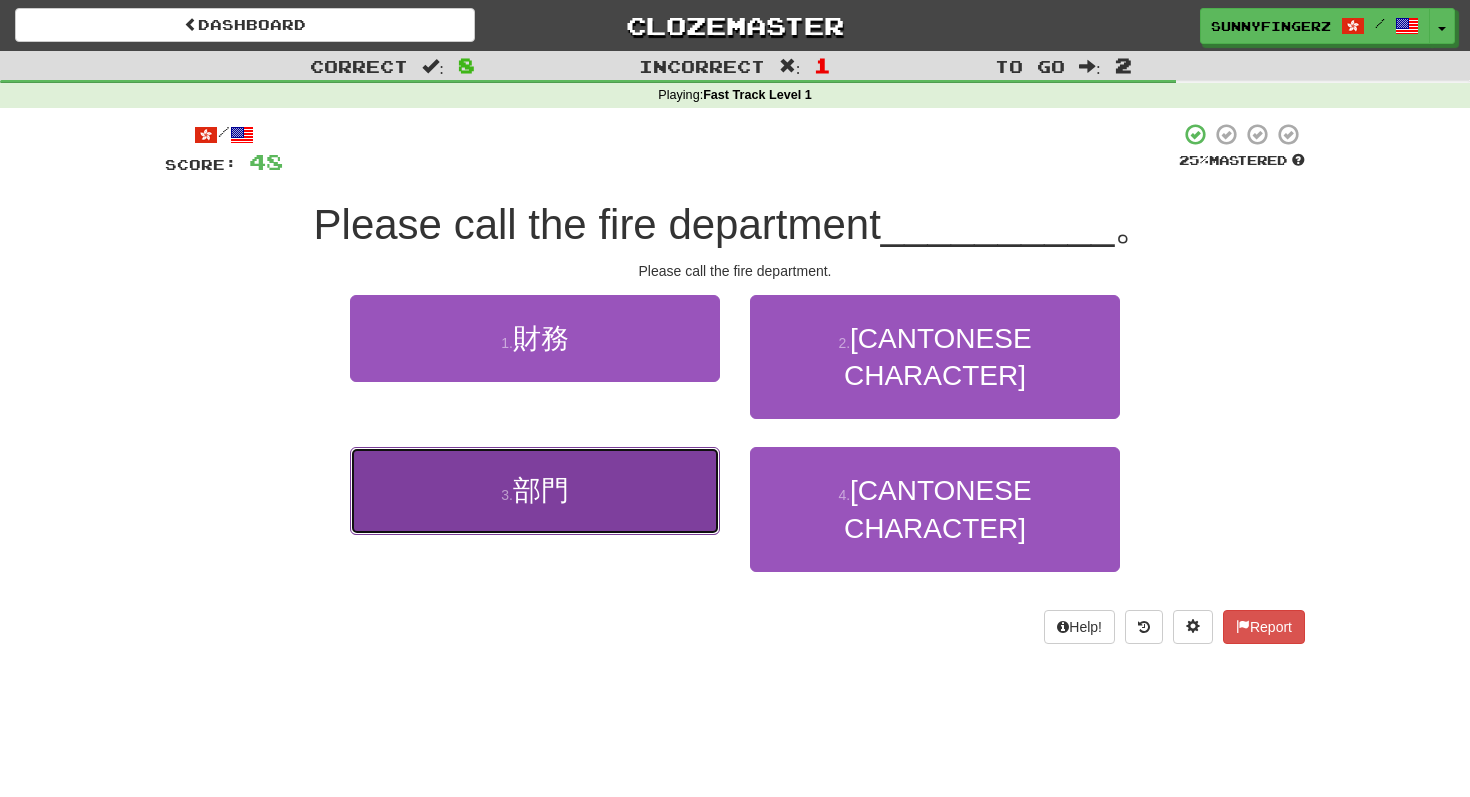 click on "部門" at bounding box center (541, 490) 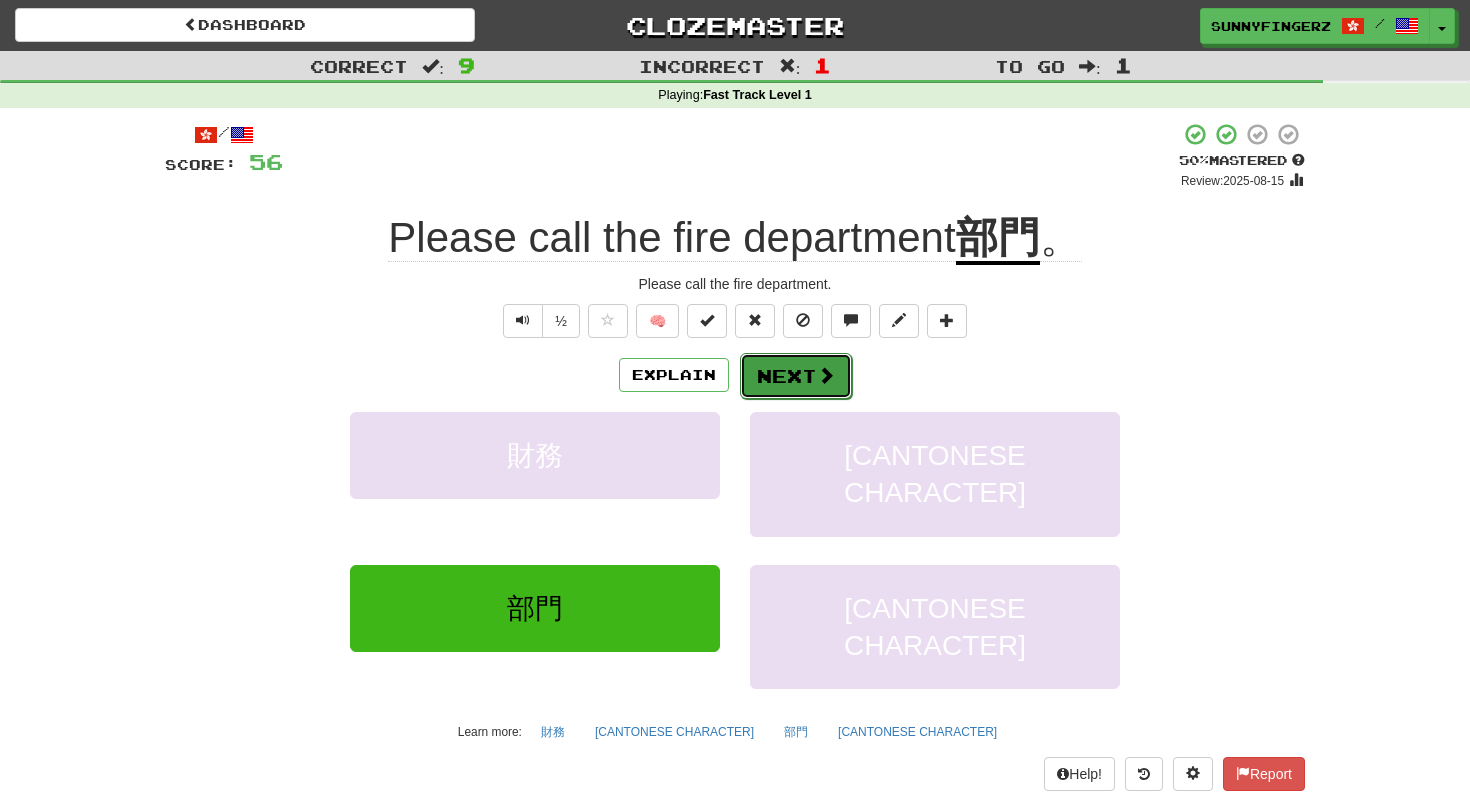 click on "Next" at bounding box center (796, 376) 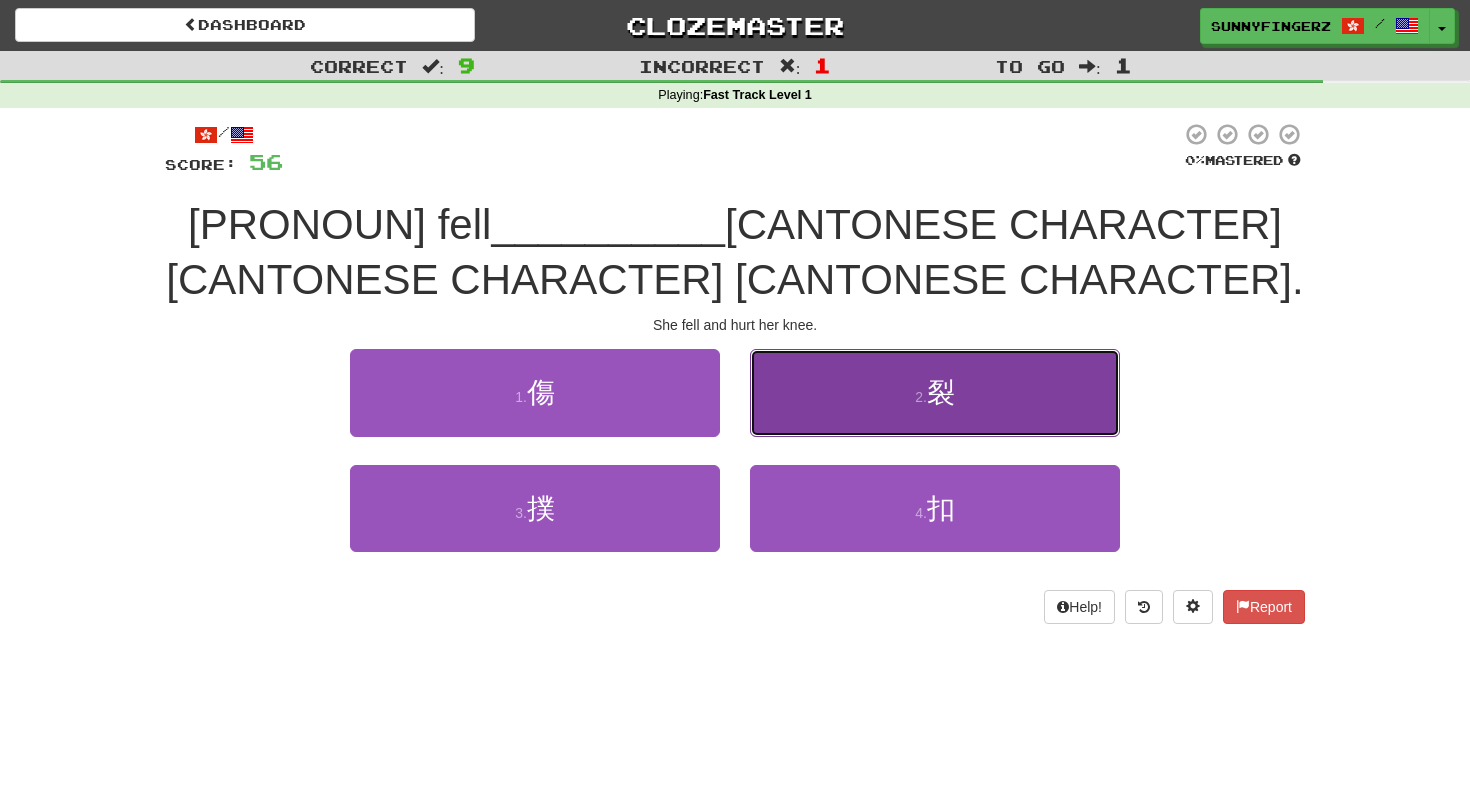 click on "2 . [CANTONESE CHARACTER]" at bounding box center (935, 392) 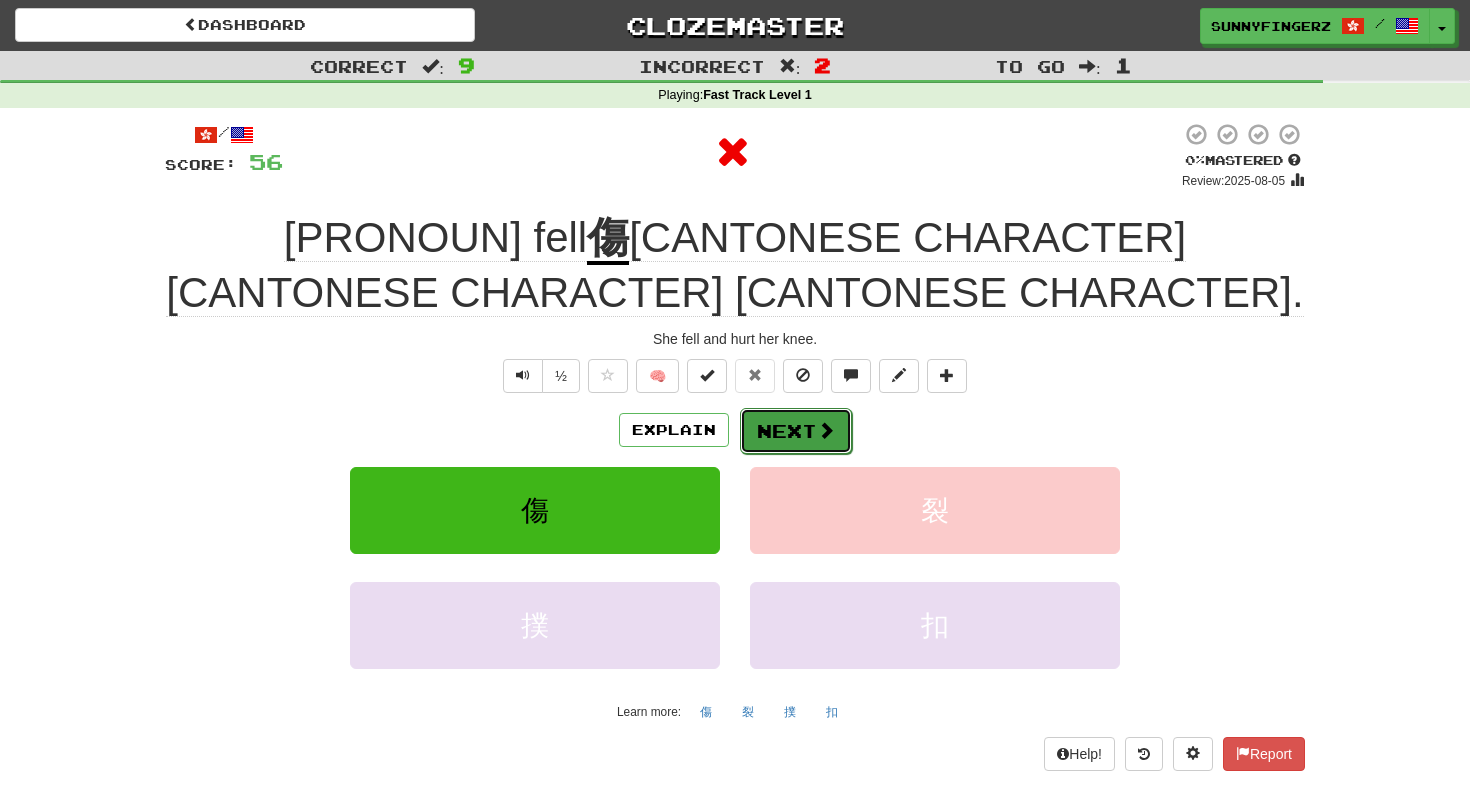 click on "Next" at bounding box center [796, 431] 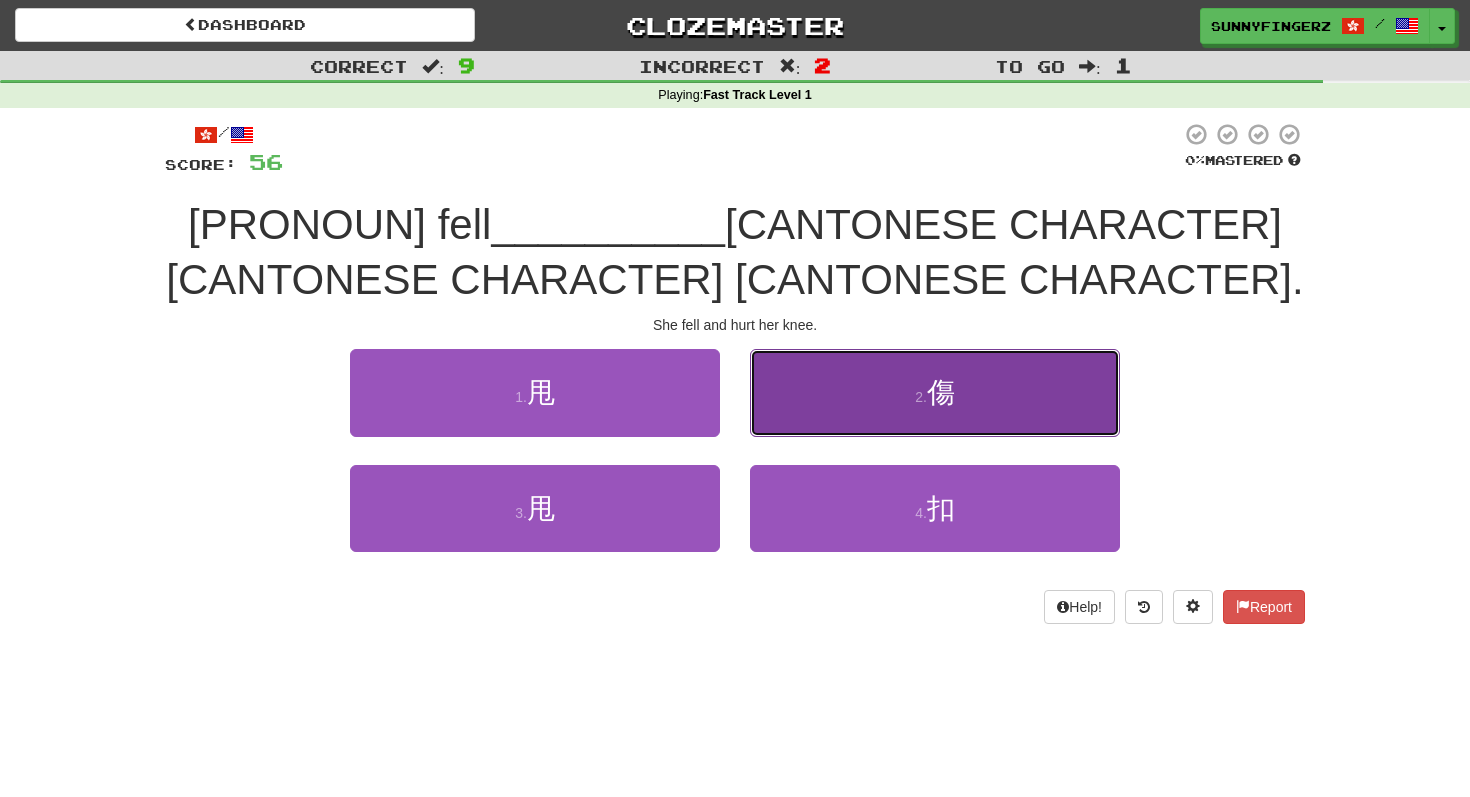 click on "2 .  傷" at bounding box center [935, 392] 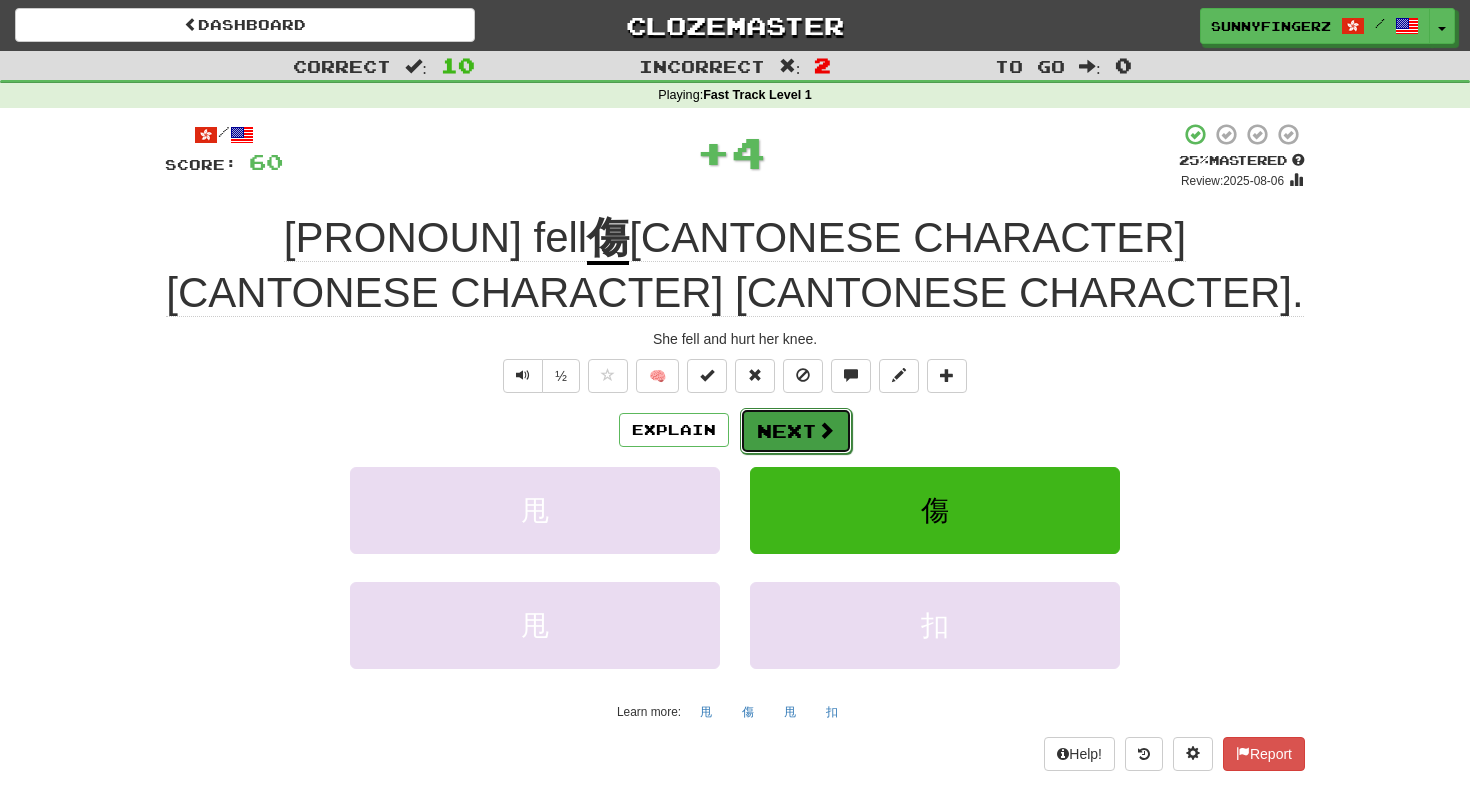 click on "Next" at bounding box center (796, 431) 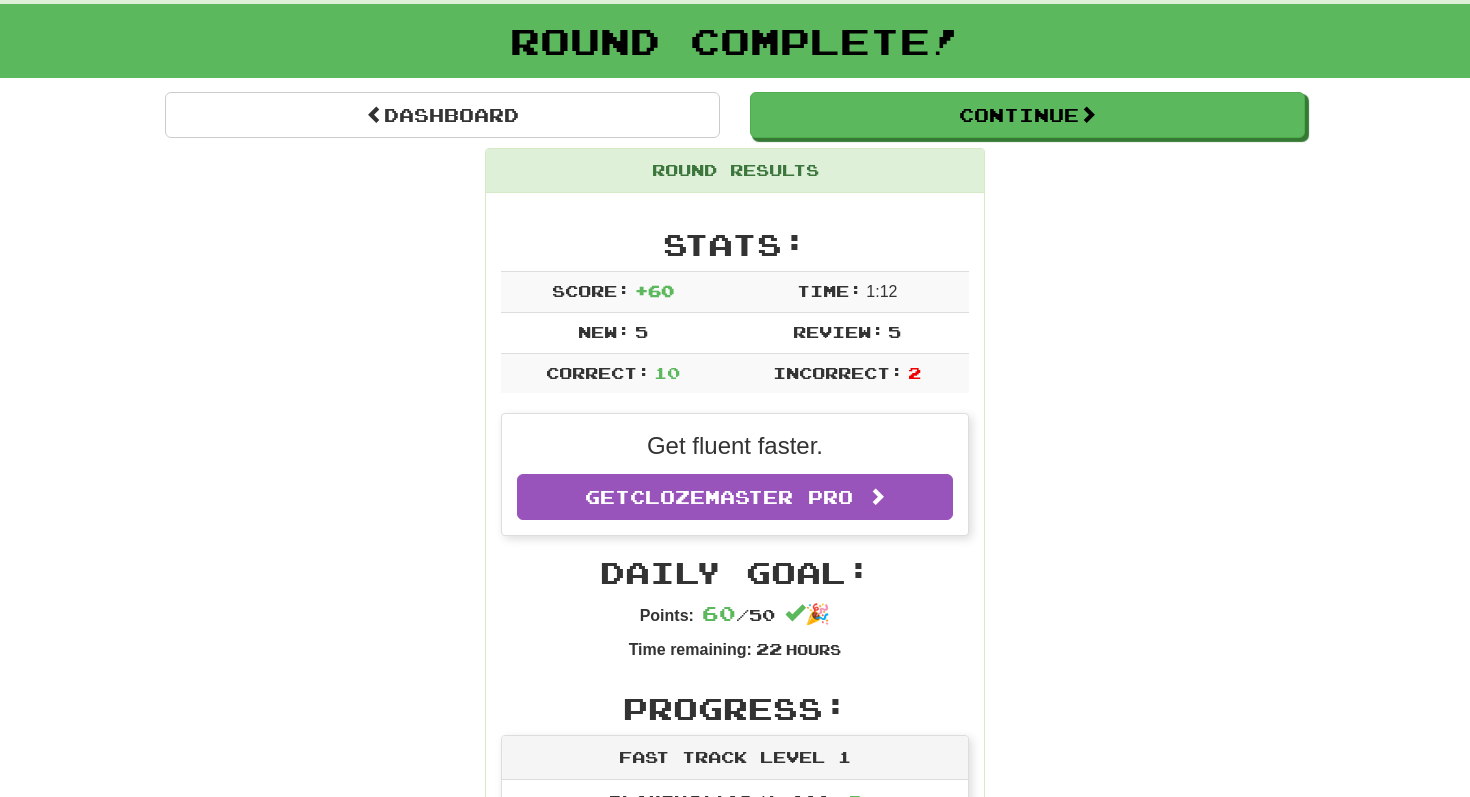 scroll, scrollTop: 0, scrollLeft: 0, axis: both 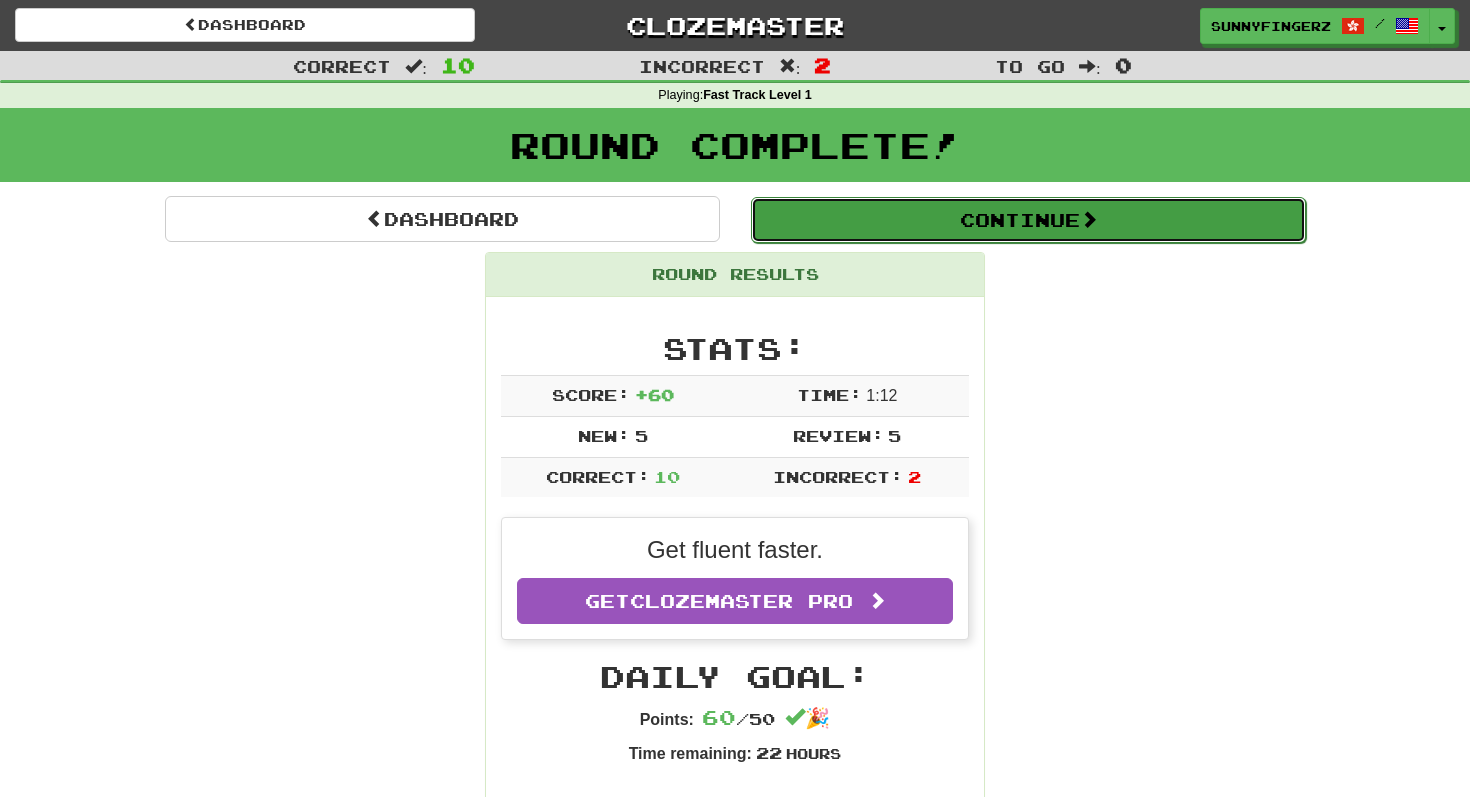 click on "Continue" at bounding box center (1028, 220) 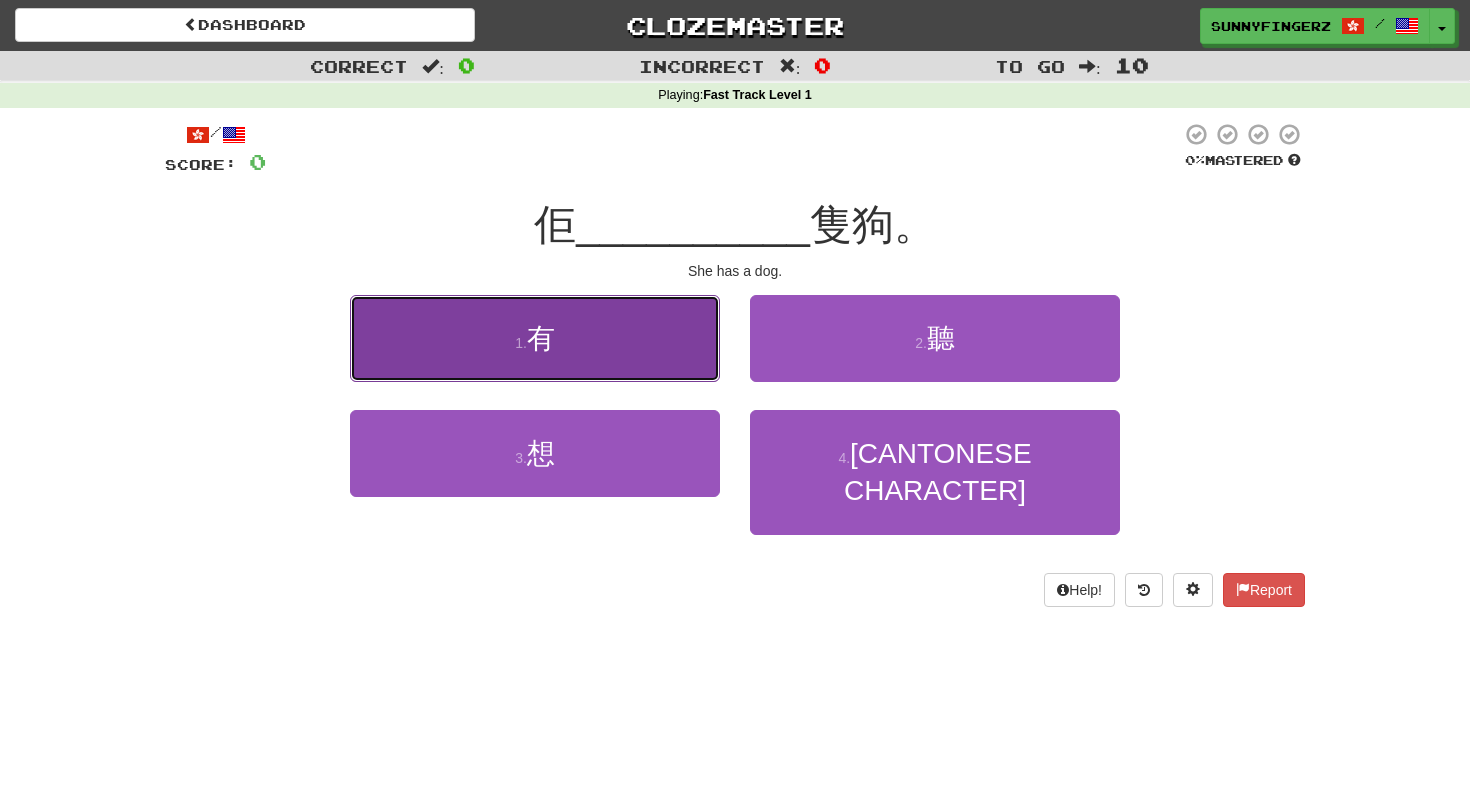 click on "1 .  有" at bounding box center (535, 338) 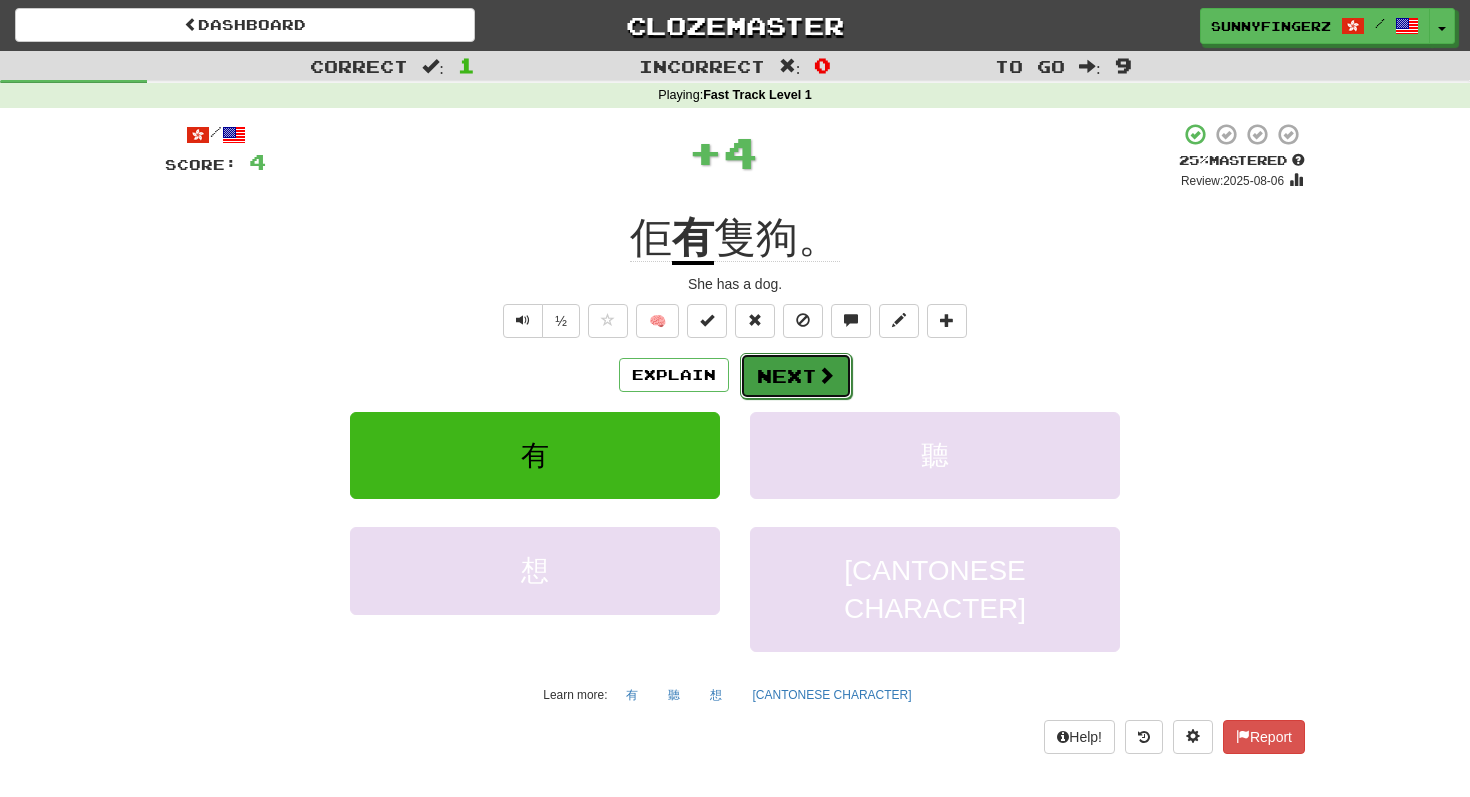 click on "Next" at bounding box center (796, 376) 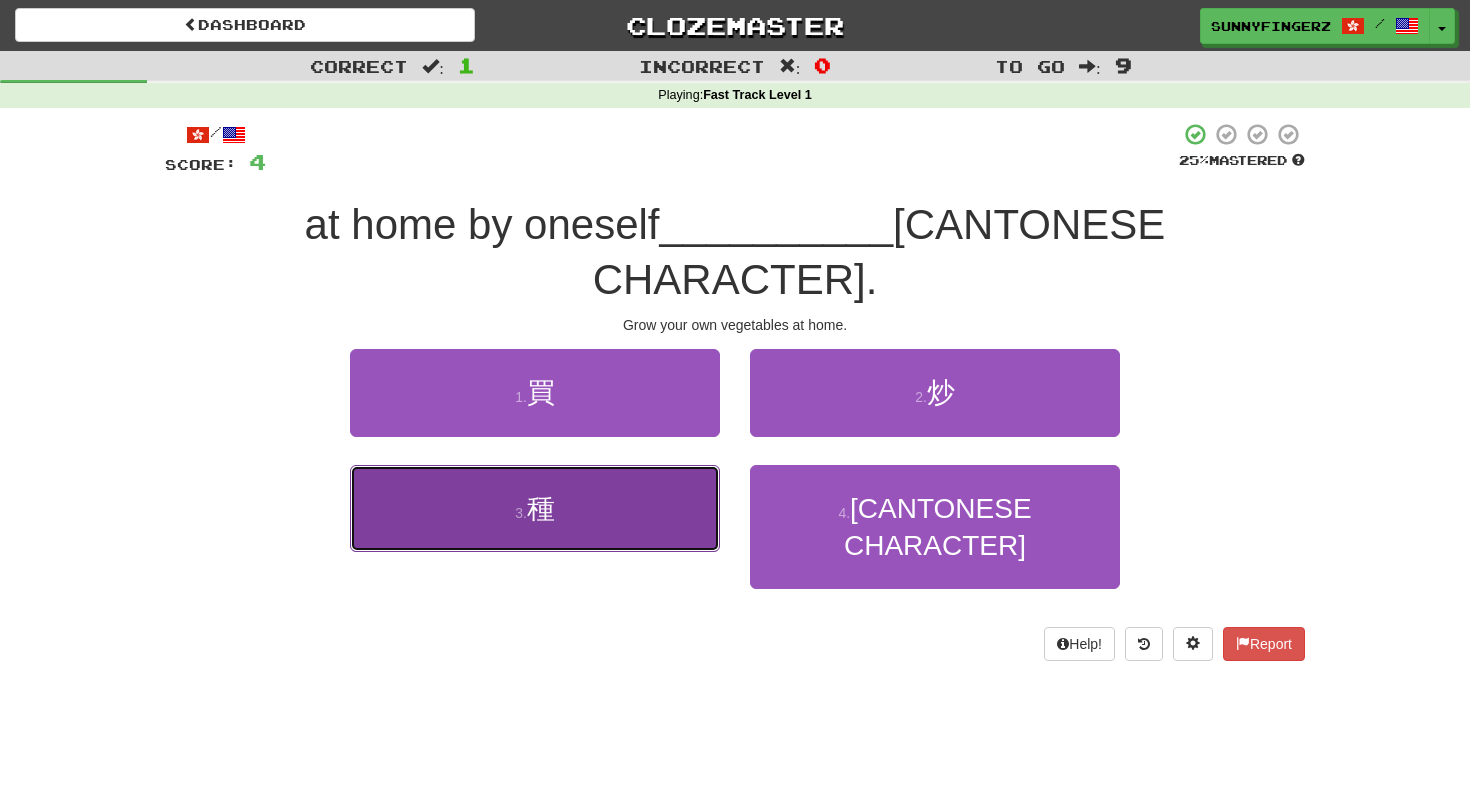 click on "3 .  種" at bounding box center (535, 508) 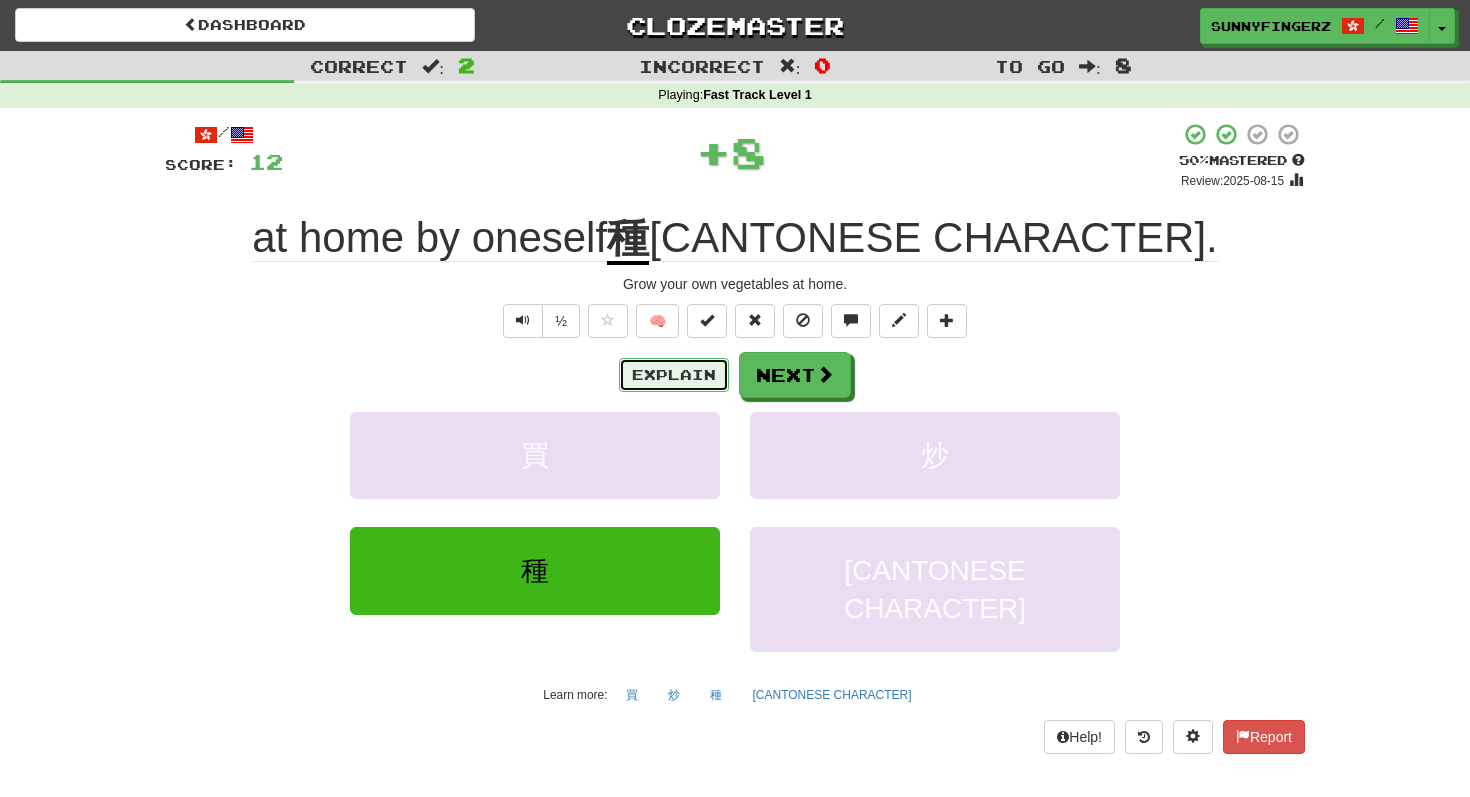 click on "Explain" at bounding box center [674, 375] 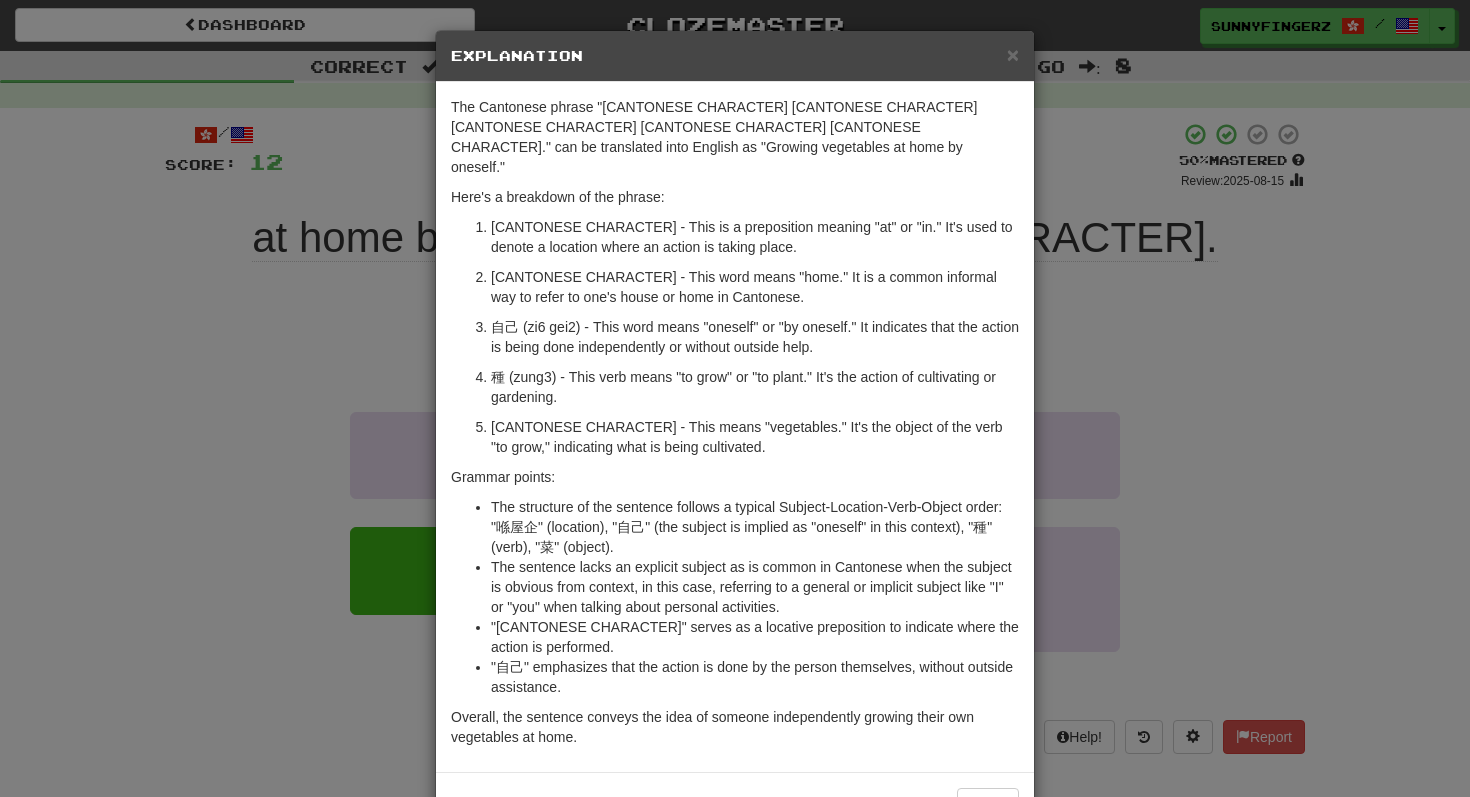 click on "× Explanation The Cantonese phrase "[CANTONESE CHARACTER] [CANTONESE CHARACTER] [CANTONESE CHARACTER] [CANTONESE CHARACTER] [CANTONESE CHARACTER]." can be translated into English as "Growing vegetables at home by oneself."
Here's a breakdown of the phrase:
[CANTONESE CHARACTER] - This is a preposition meaning "at" or "in." It's used to denote a location where an action is taking place.
[CANTONESE CHARACTER] - This word means "home." It is a common informal way to refer to one's house or home in Cantonese.
[CANTONESE CHARACTER] - This word means "oneself" or "by oneself." It indicates that the action is being done independently or without outside help.
[CANTONESE CHARACTER] - This verb means "to grow" or "to plant." It's the action of cultivating or gardening.
[CANTONESE CHARACTER] - This means "vegetables." It's the object of the verb "to grow," indicating what is being cultivated.
Grammar points:
"[CANTONESE CHARACTER]" serves as a locative preposition to indicate where the action is performed.
"[CANTONESE CHARACTER]" emphasizes that the action is done by the person themselves, without outside assistance.
!" at bounding box center [735, 398] 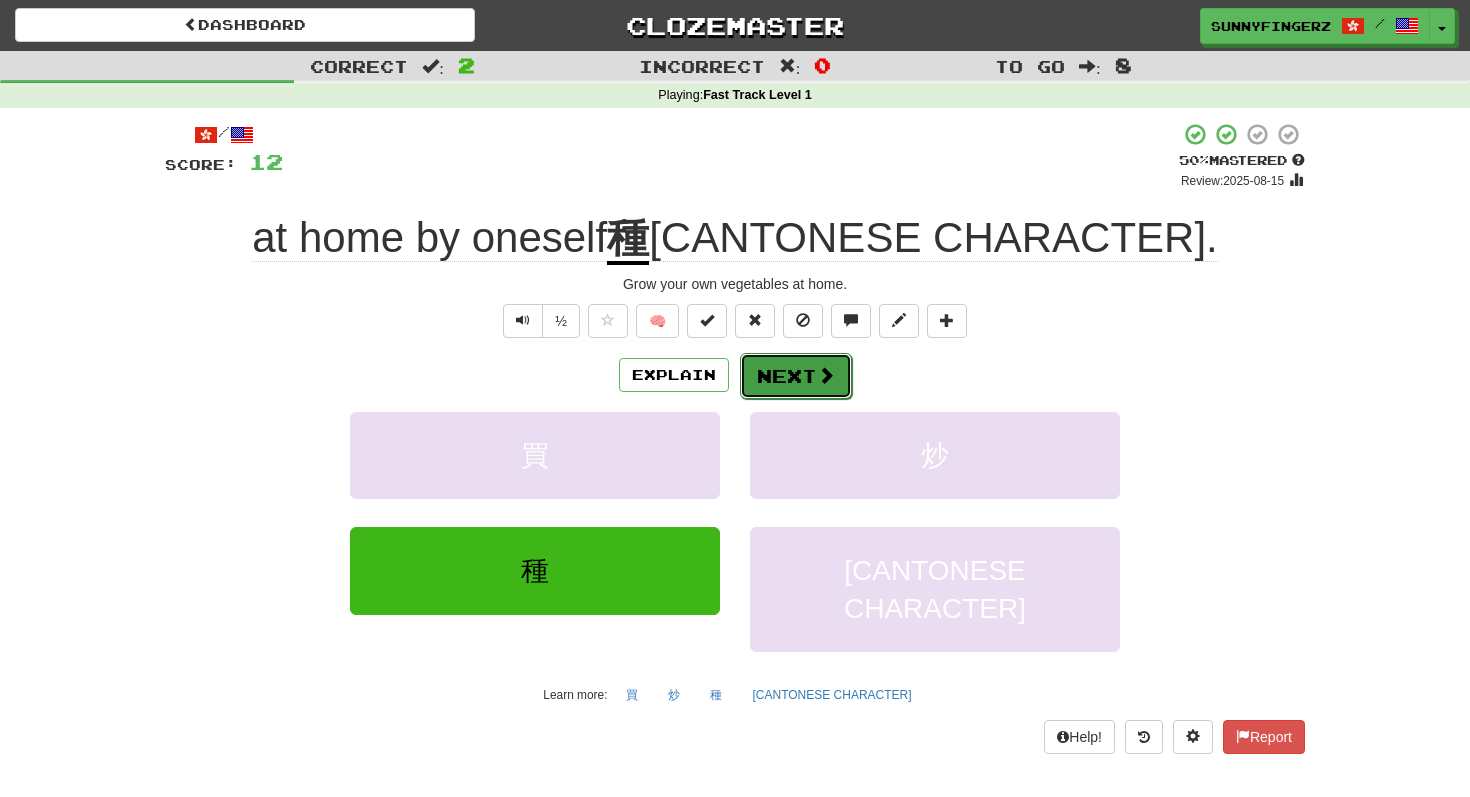 click on "Next" at bounding box center (796, 376) 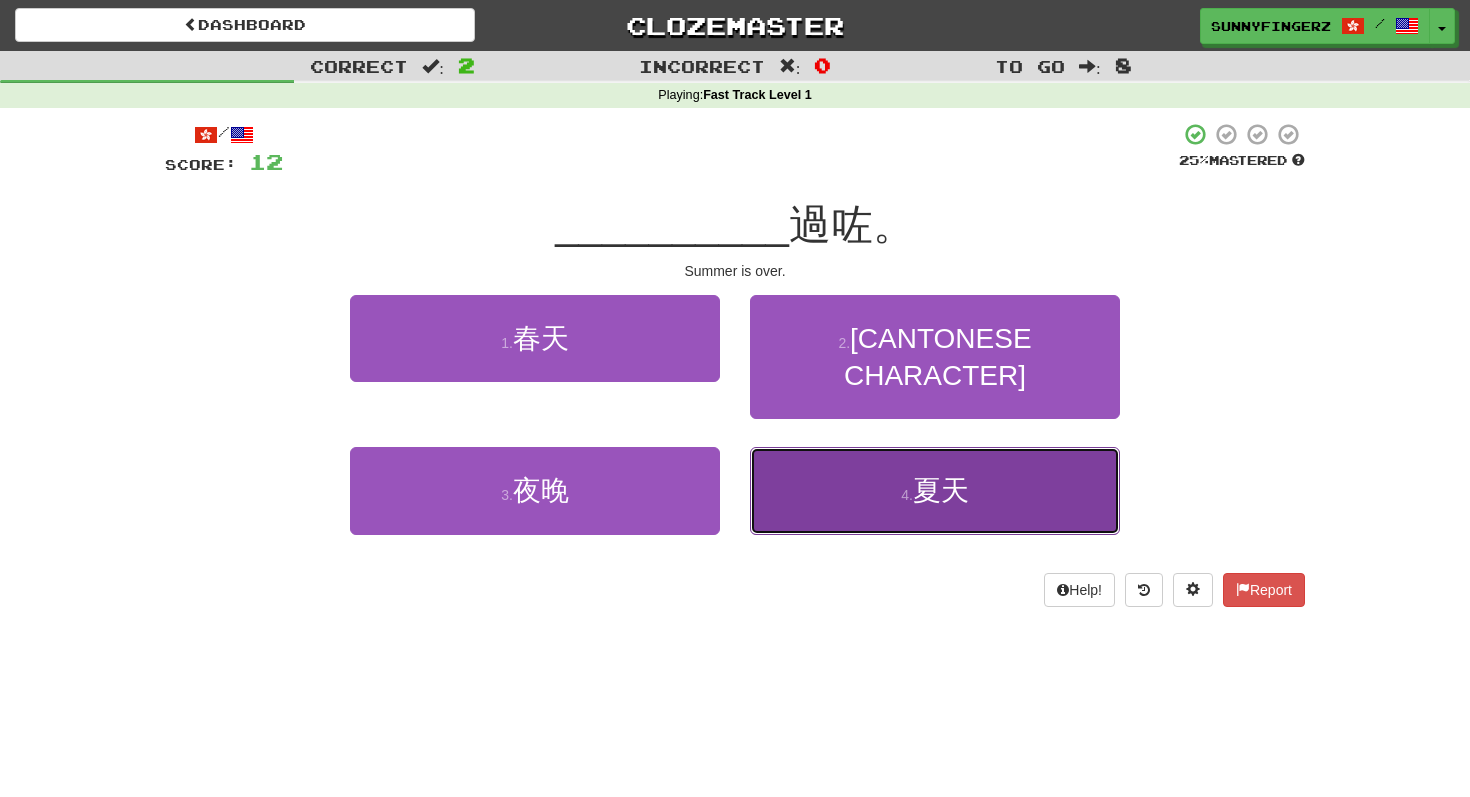 click on "4 . [CANTONESE CHARACTER]" at bounding box center (935, 490) 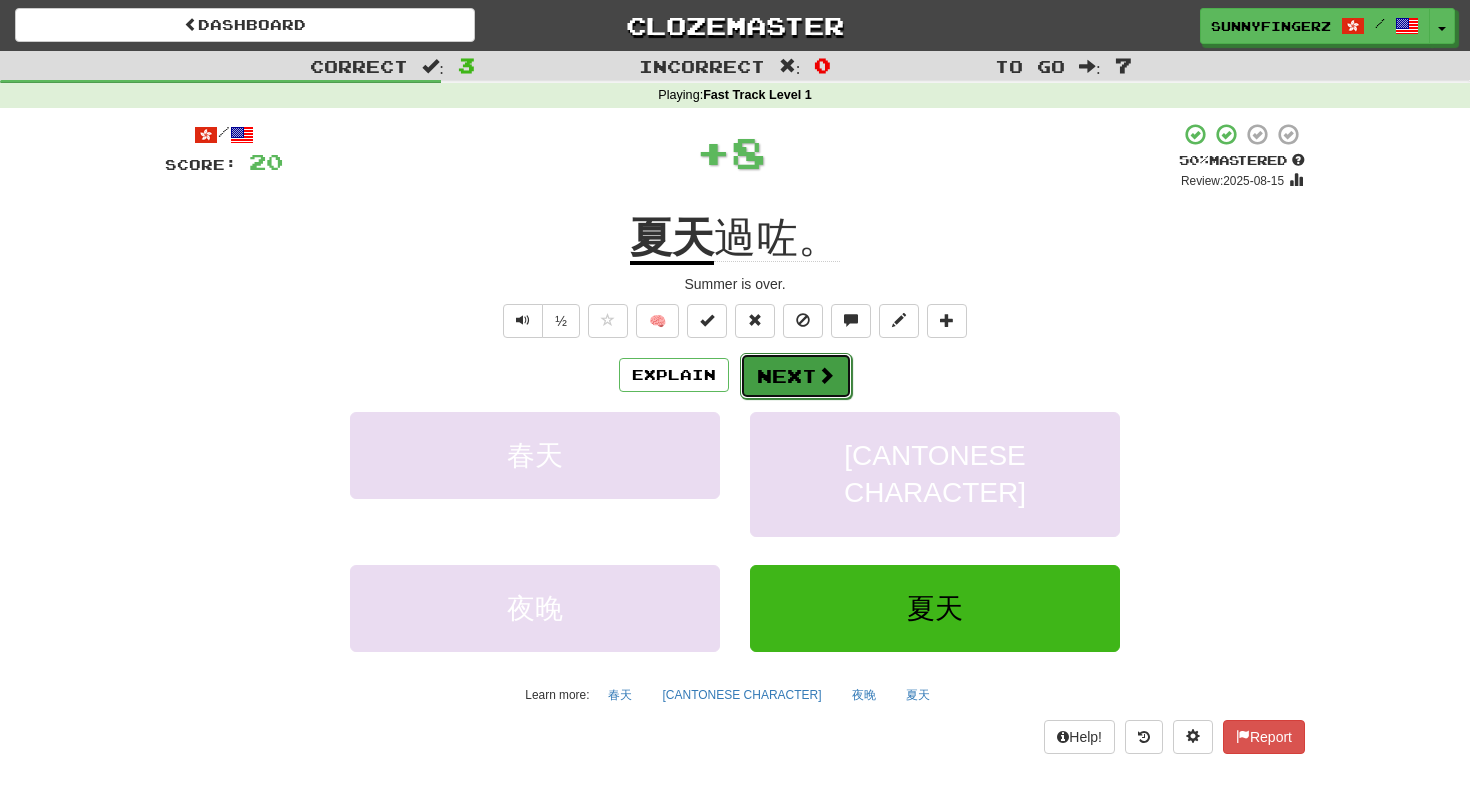 click on "Next" at bounding box center [796, 376] 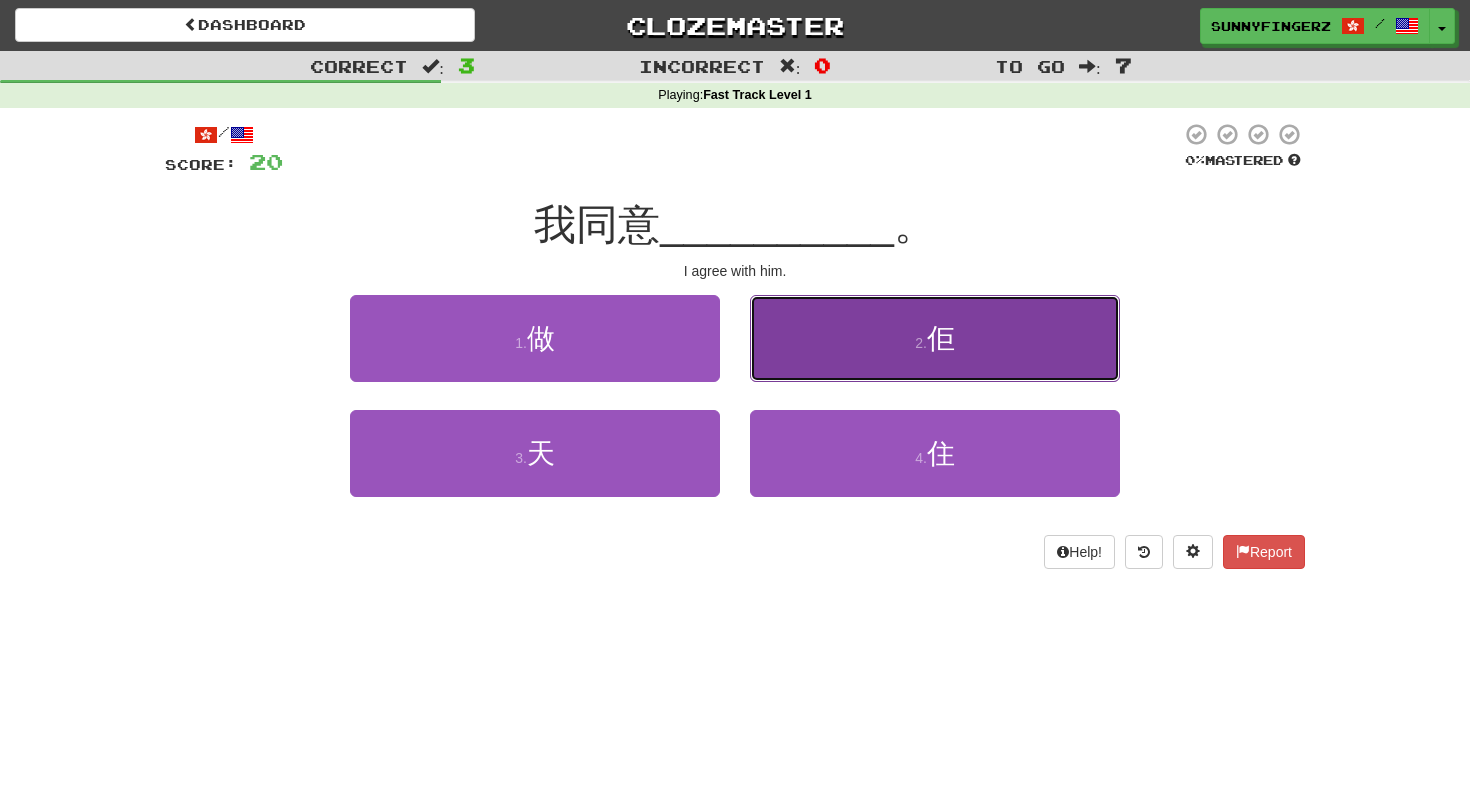click on "2 . [PRONOUN]" at bounding box center [935, 338] 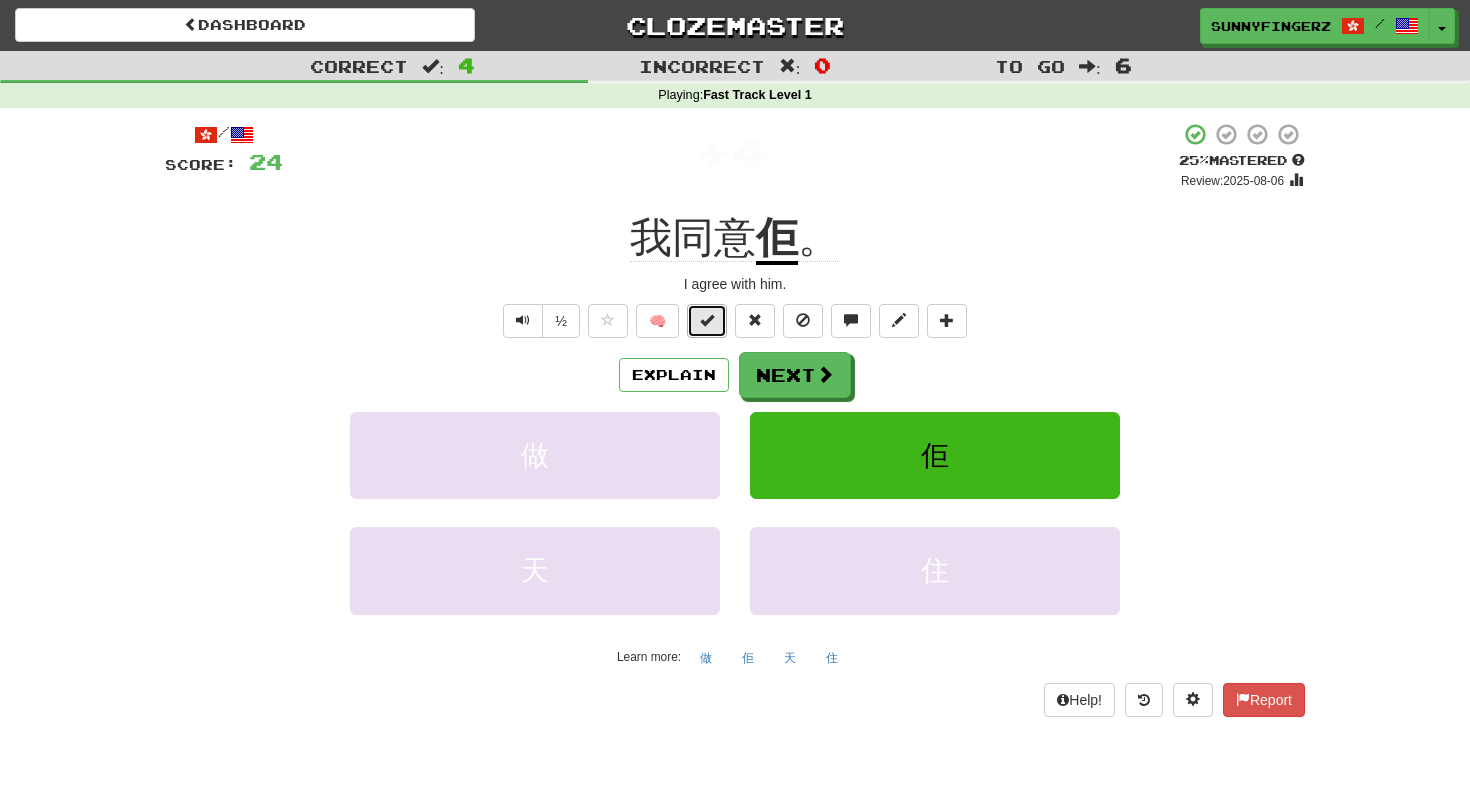 click at bounding box center (707, 320) 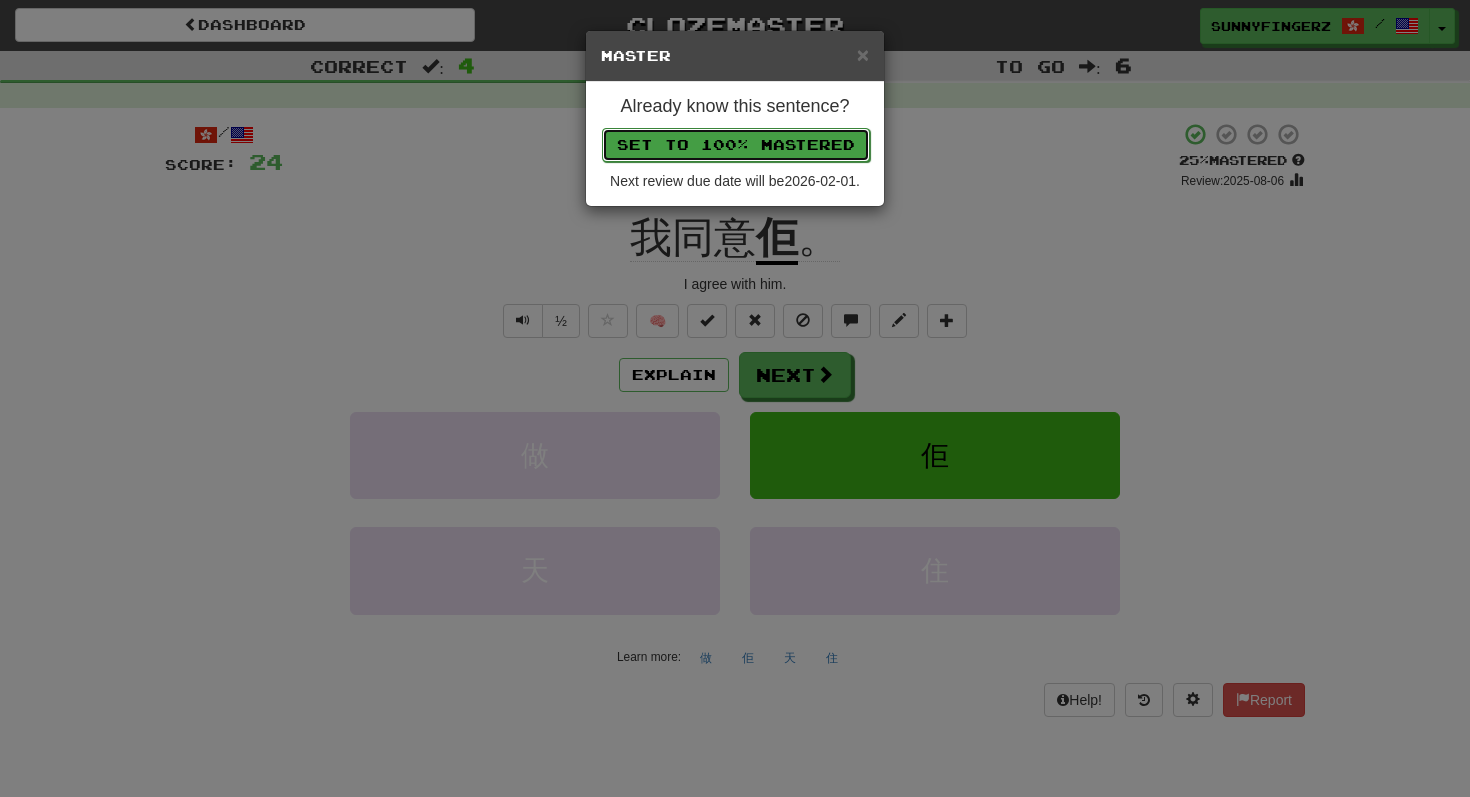 click on "Set to 100% Mastered" at bounding box center [736, 145] 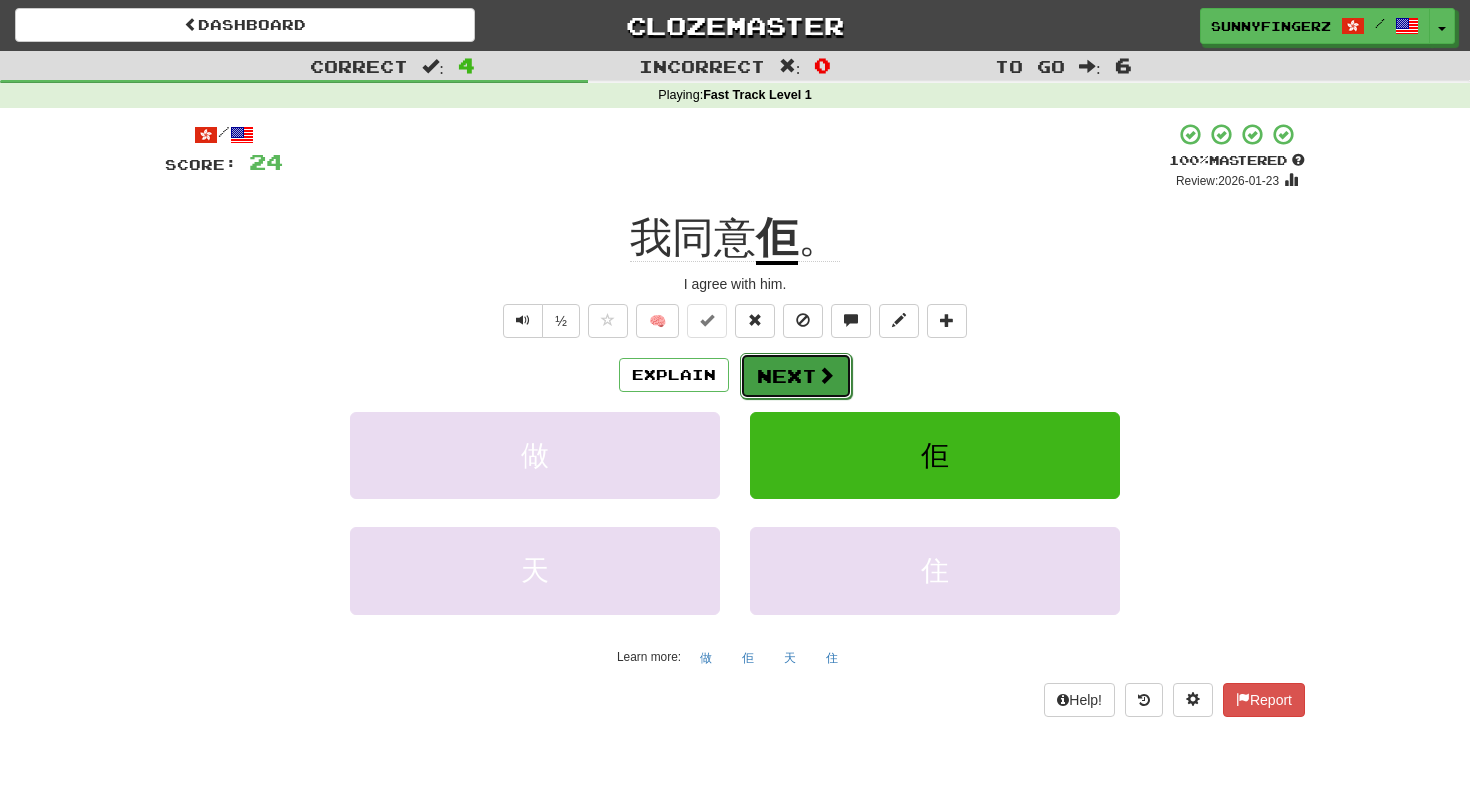 click on "Next" at bounding box center (796, 376) 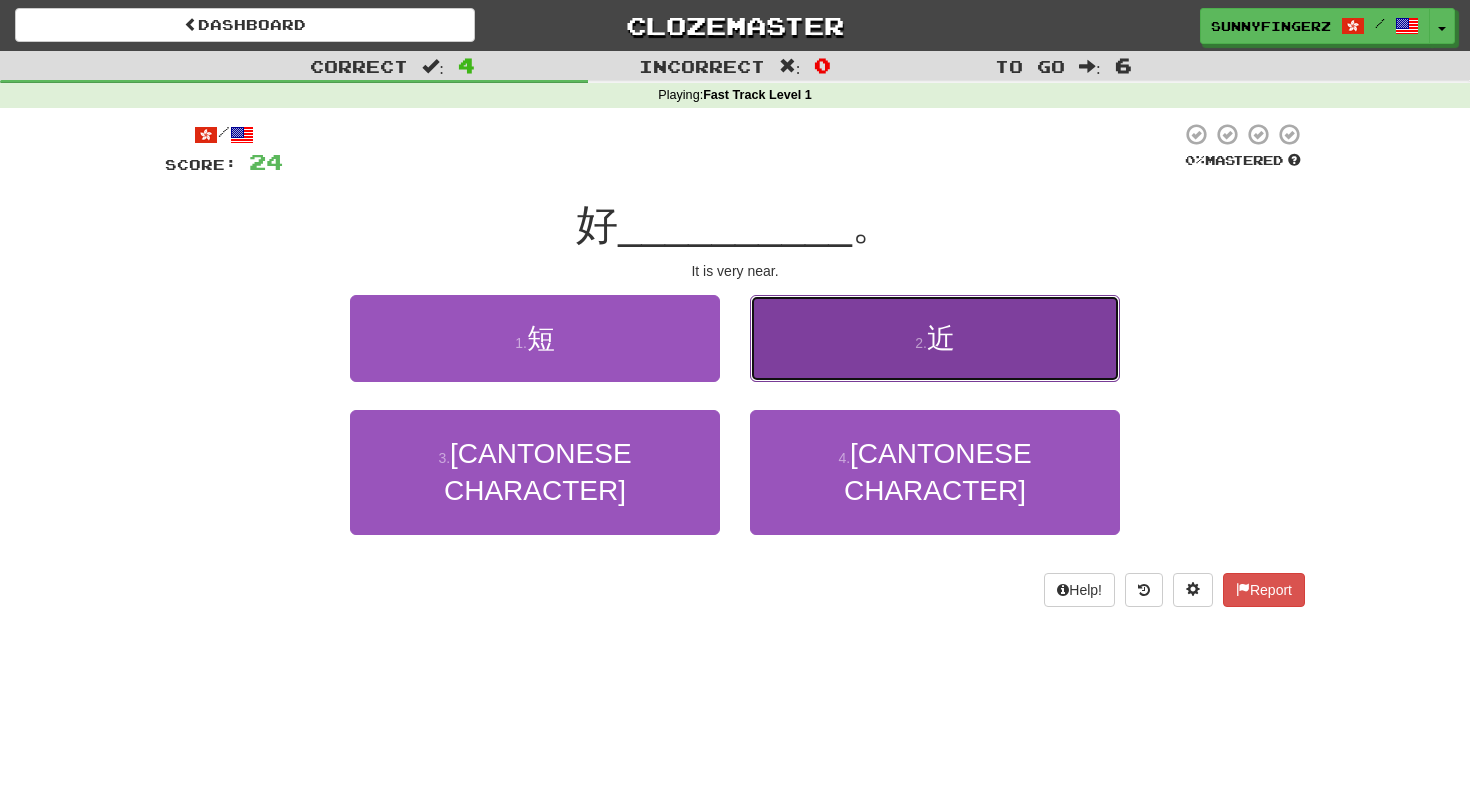 click on "2 . [CANTONESE CHARACTER]" at bounding box center (935, 338) 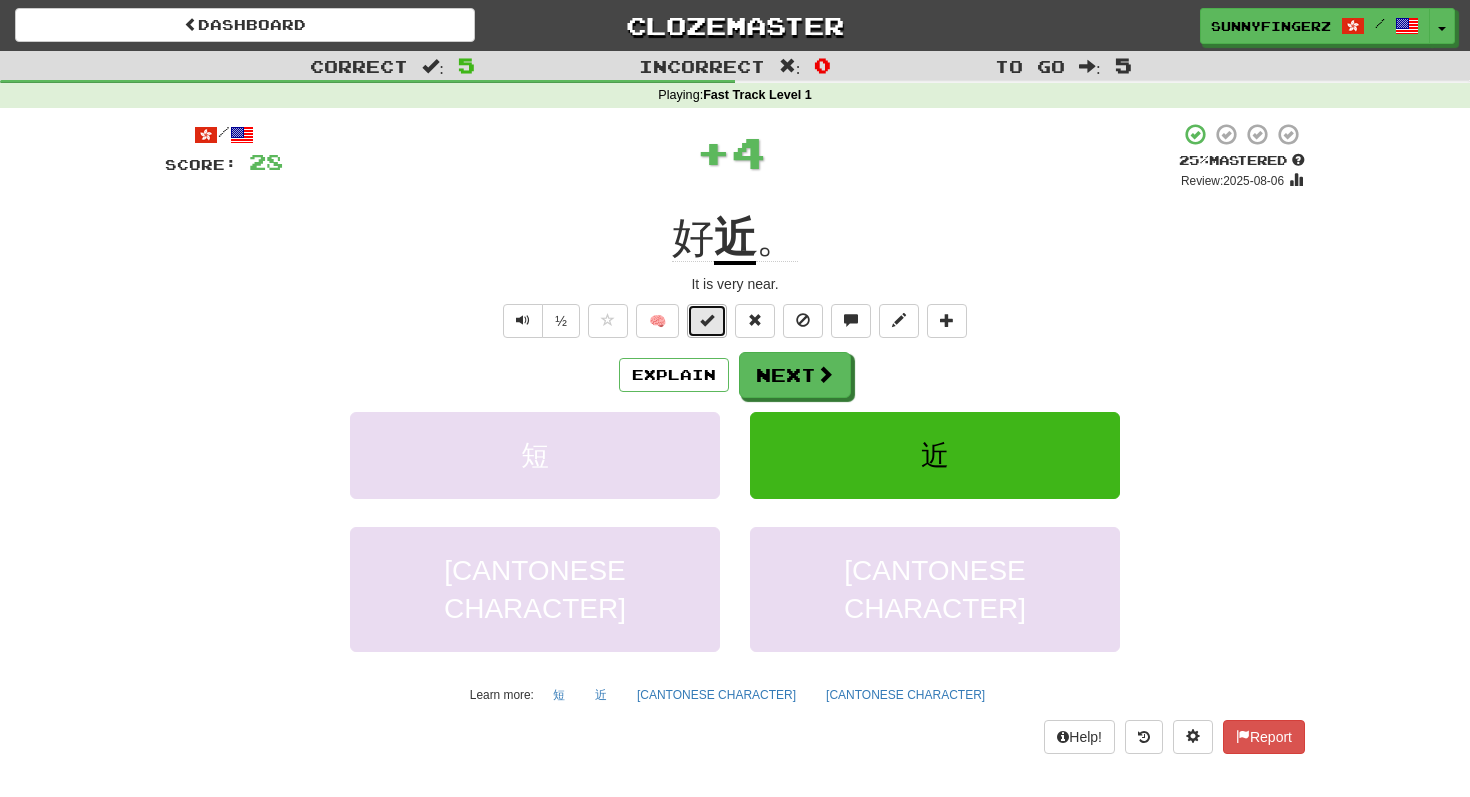 click at bounding box center [707, 321] 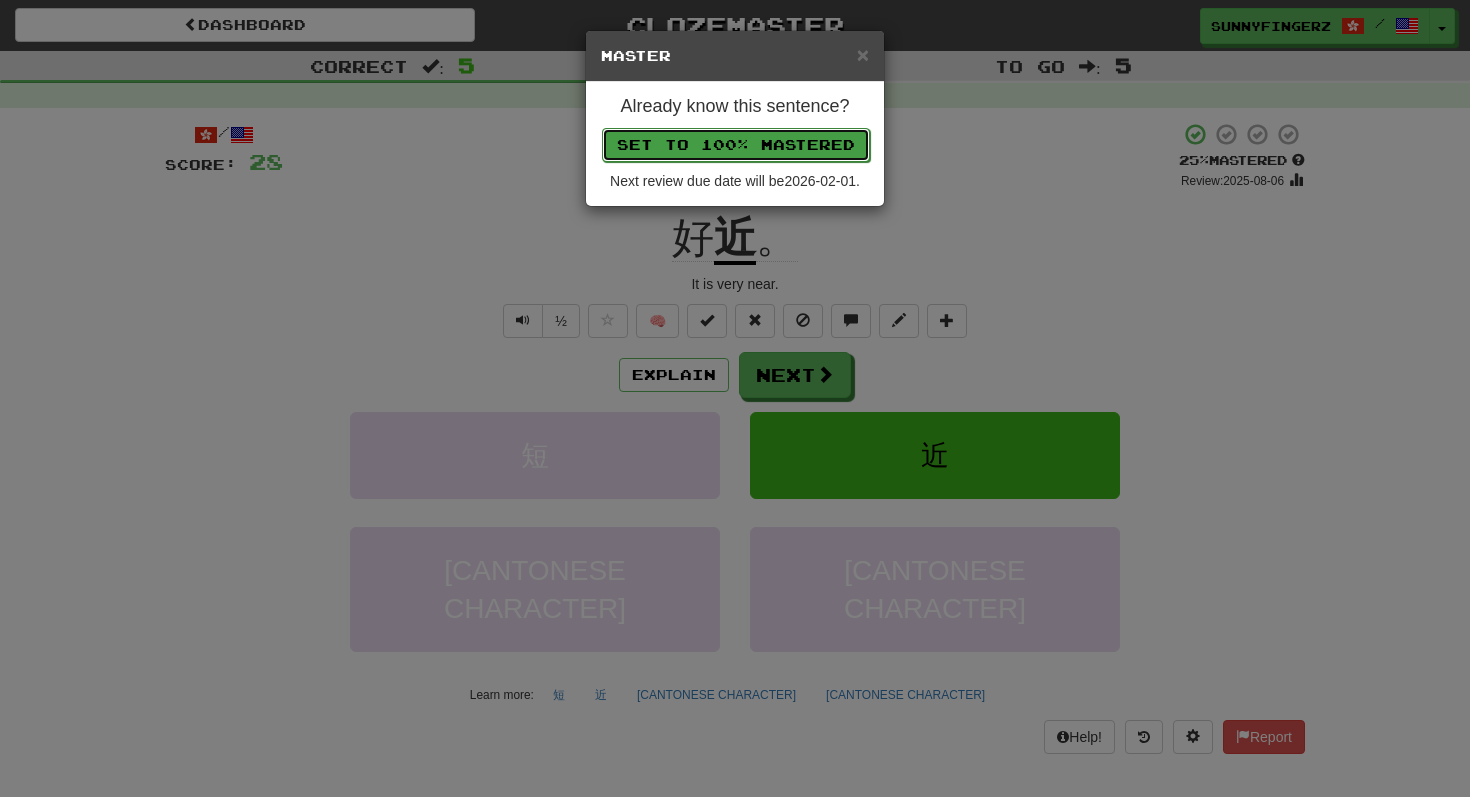 click on "Set to 100% Mastered" at bounding box center [736, 145] 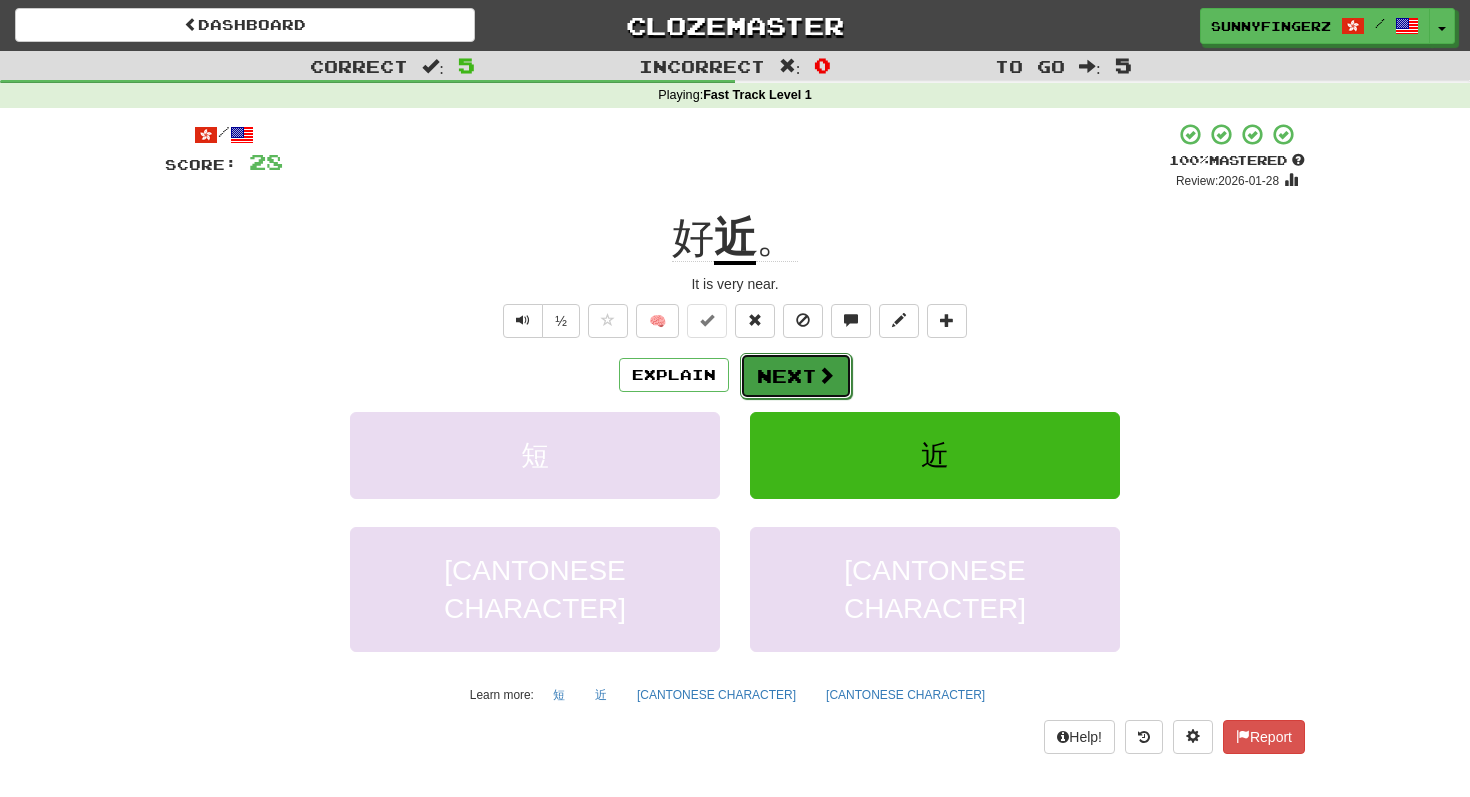 click on "Next" at bounding box center [796, 376] 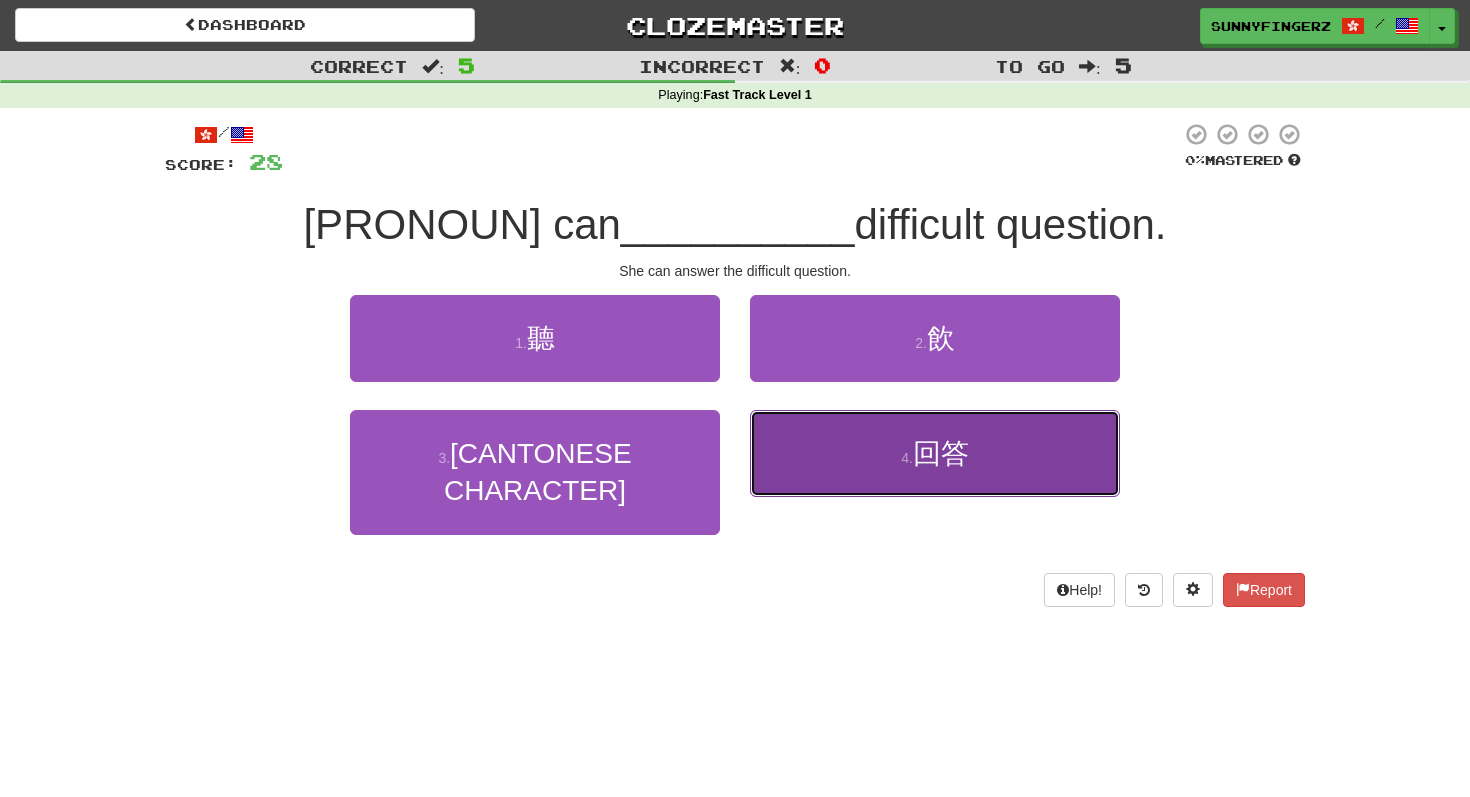 click on "4 .  回答" at bounding box center (935, 453) 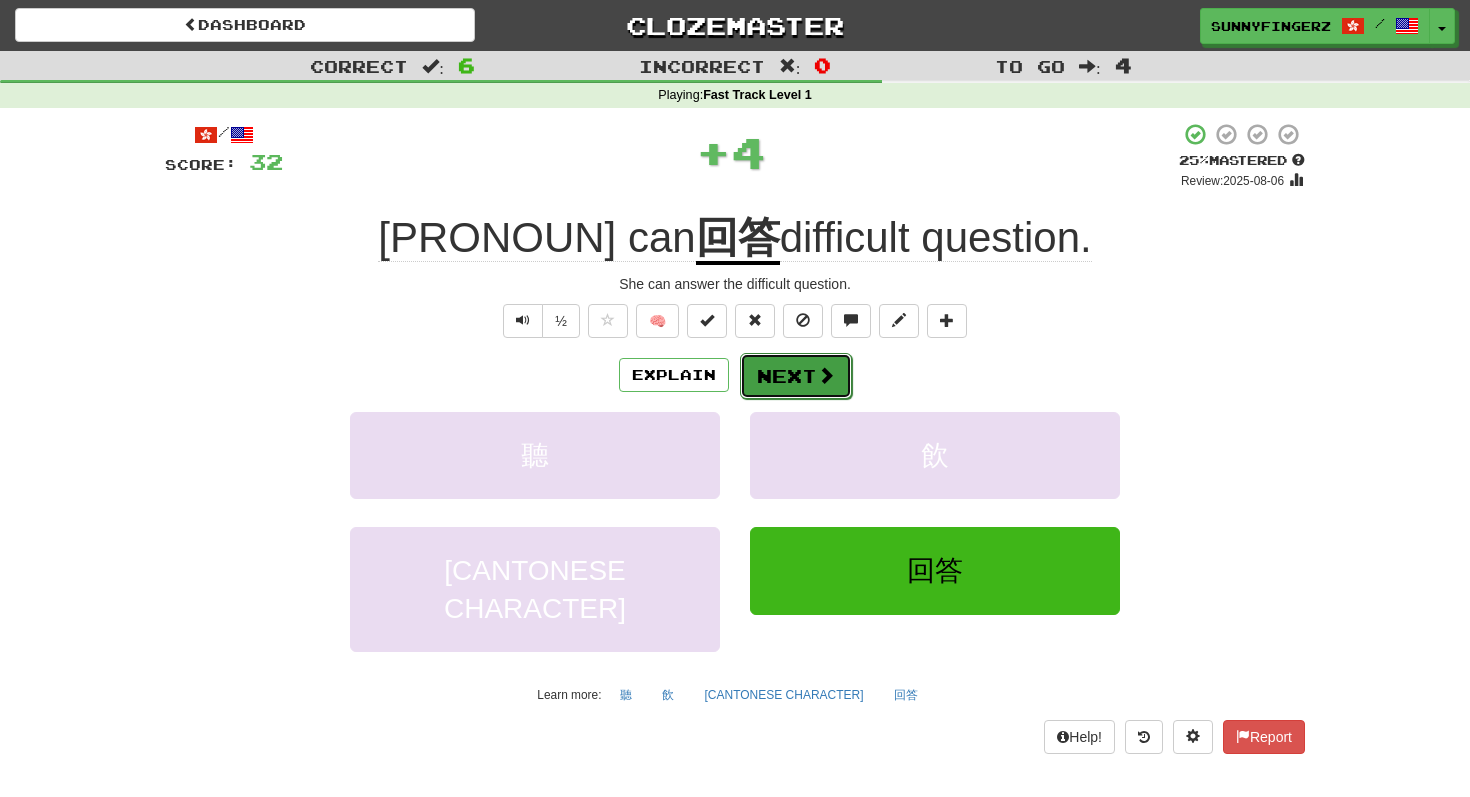 click on "Next" at bounding box center [796, 376] 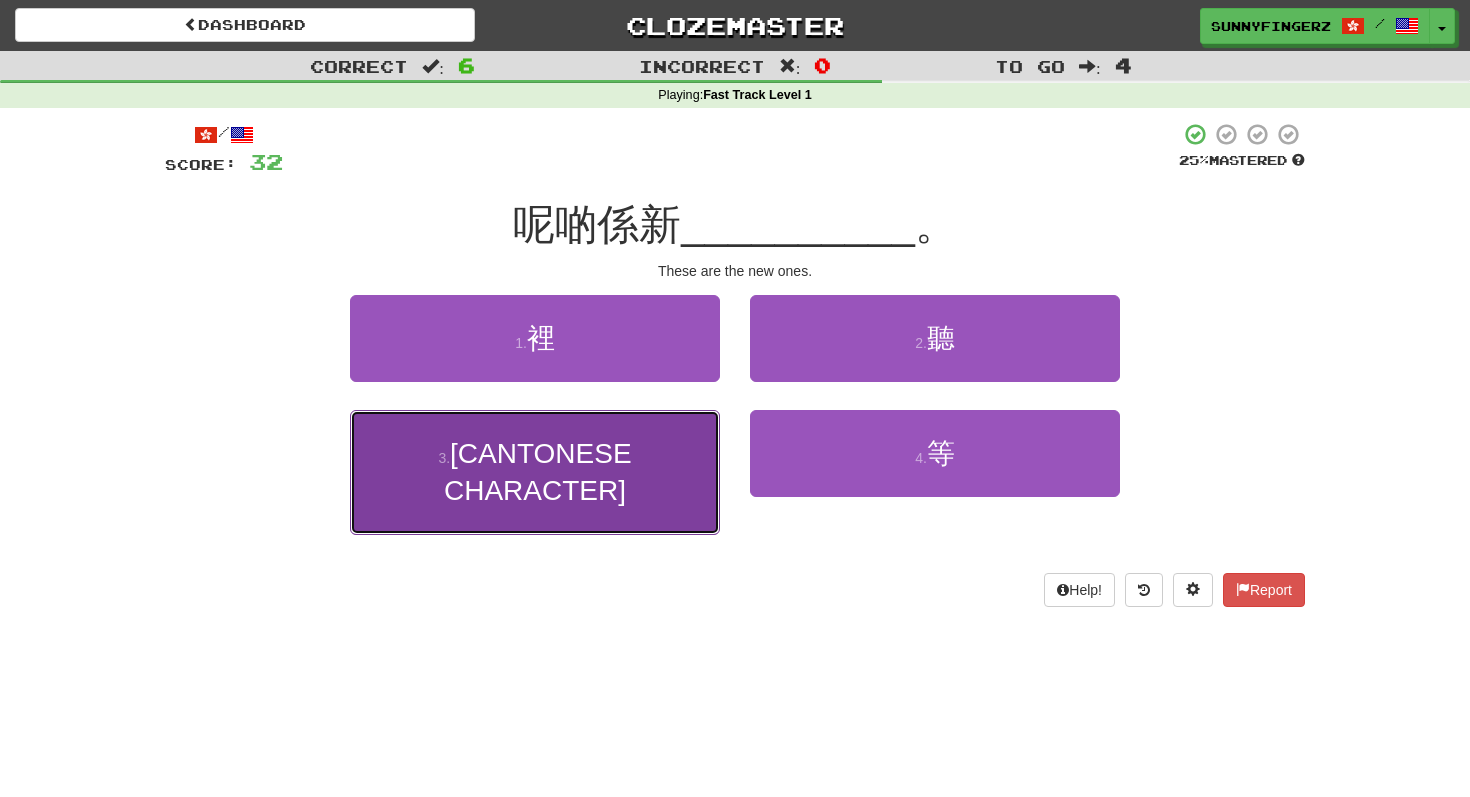 click on "3 . [CANTONESE CHARACTER]" at bounding box center [535, 472] 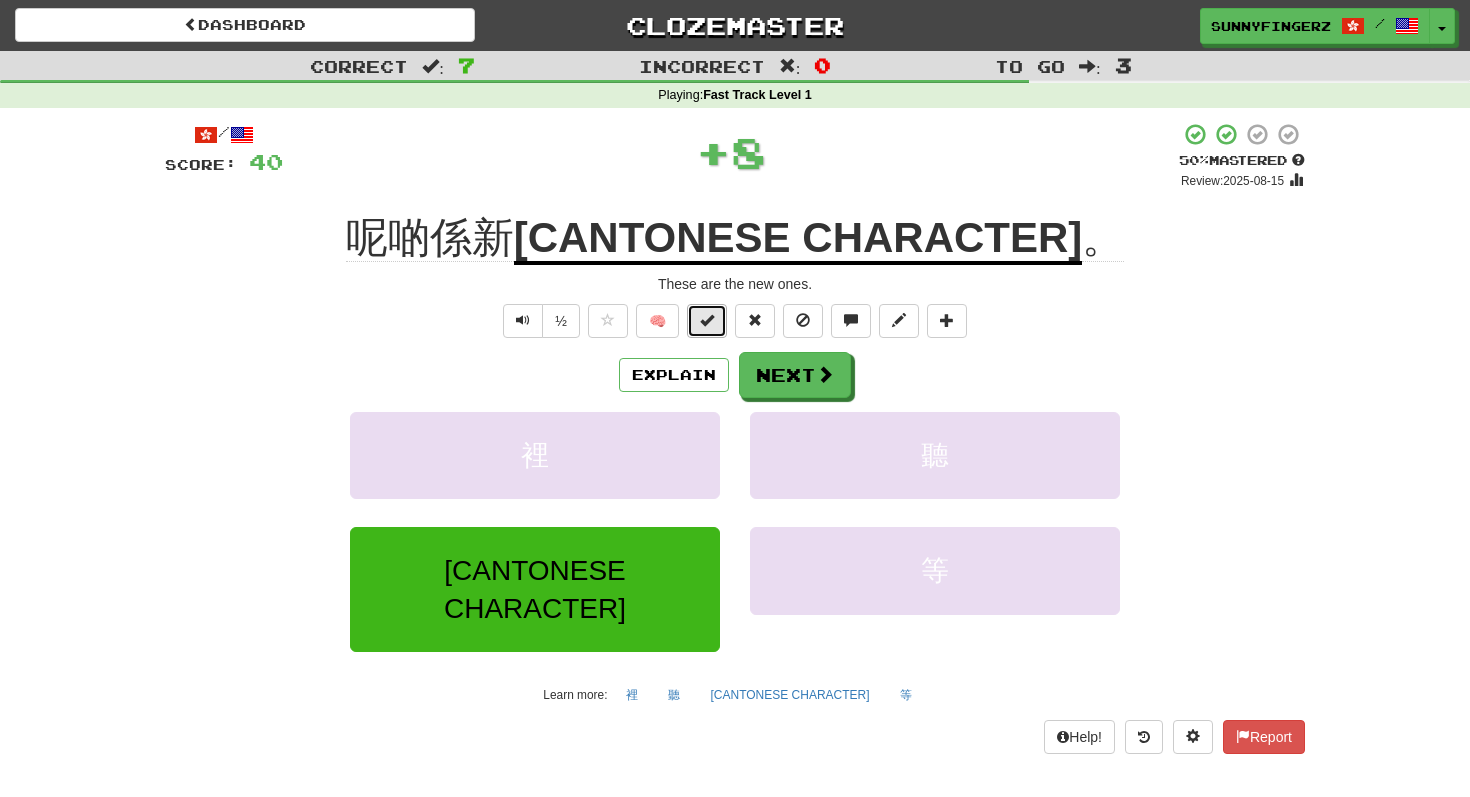 click at bounding box center (707, 321) 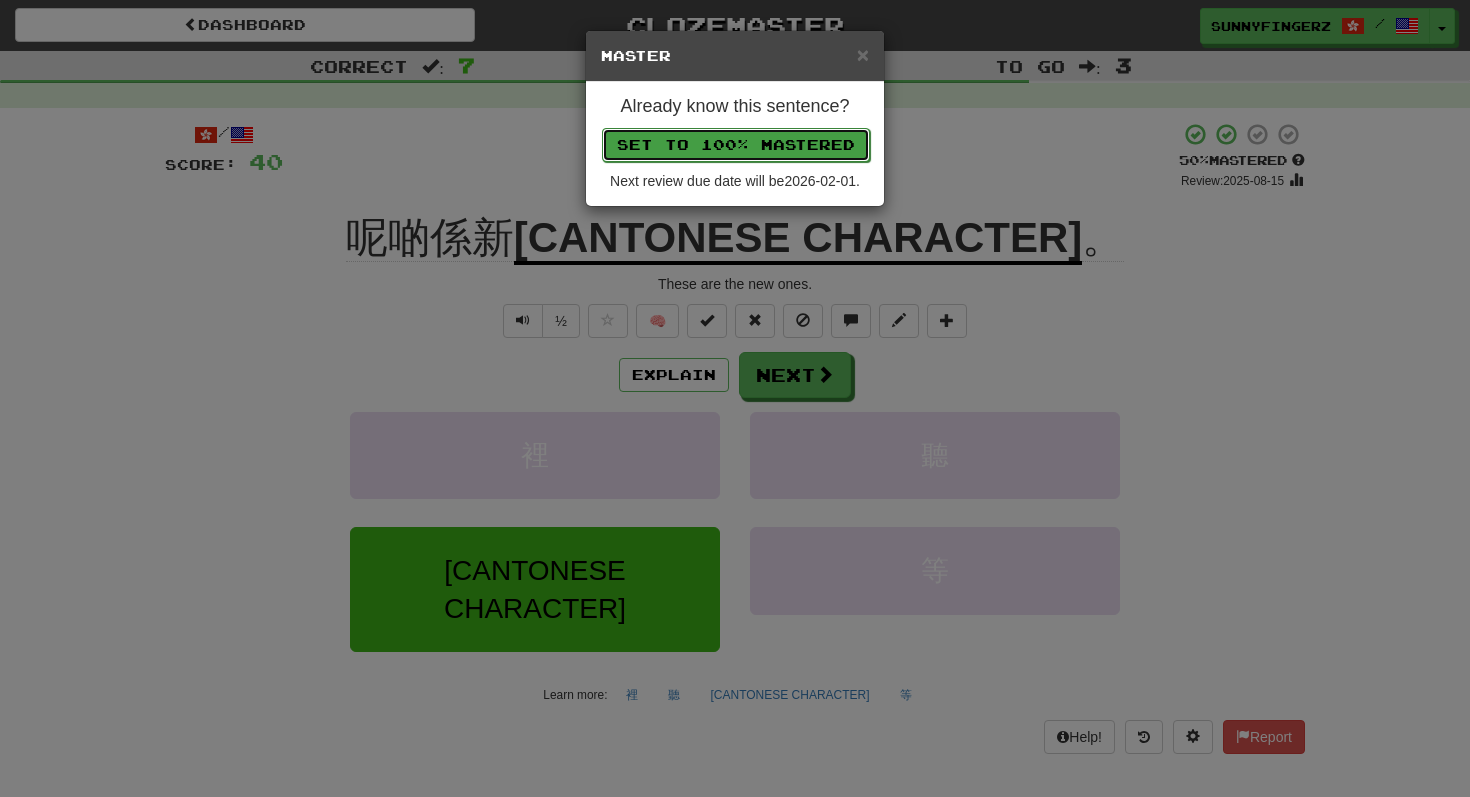 click on "Set to 100% Mastered" at bounding box center (736, 145) 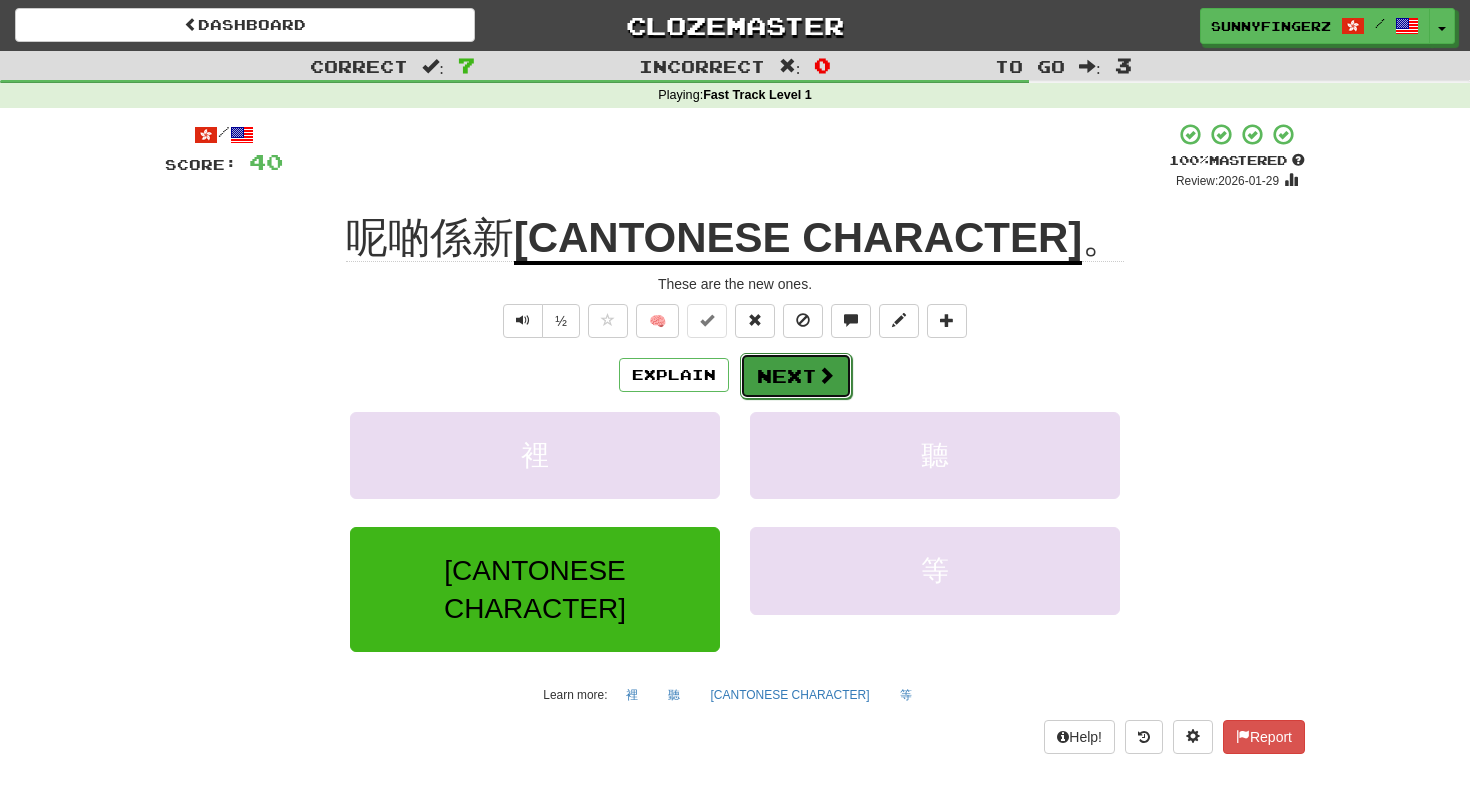 click on "Next" at bounding box center (796, 376) 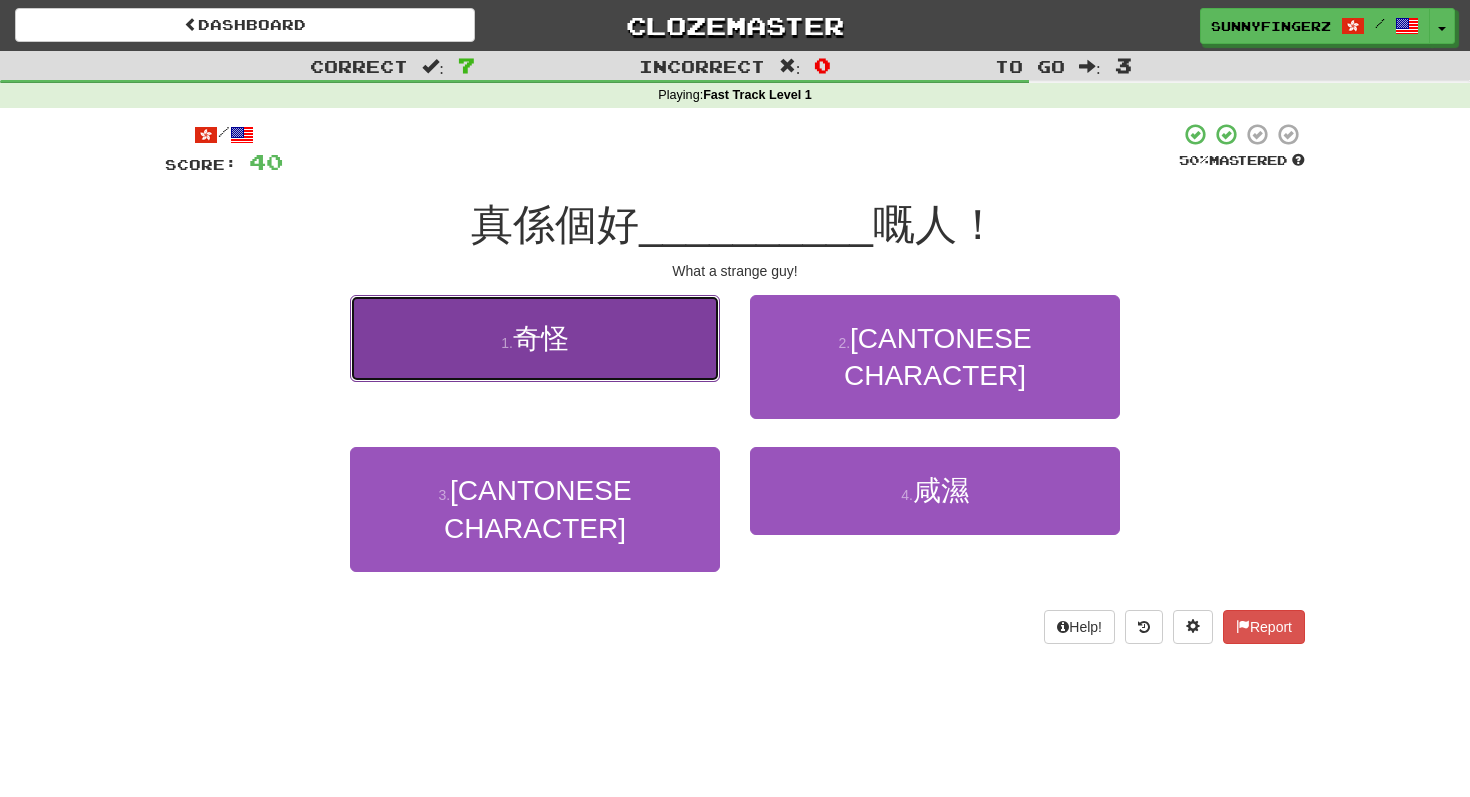 click on "1 .  奇怪" at bounding box center [535, 338] 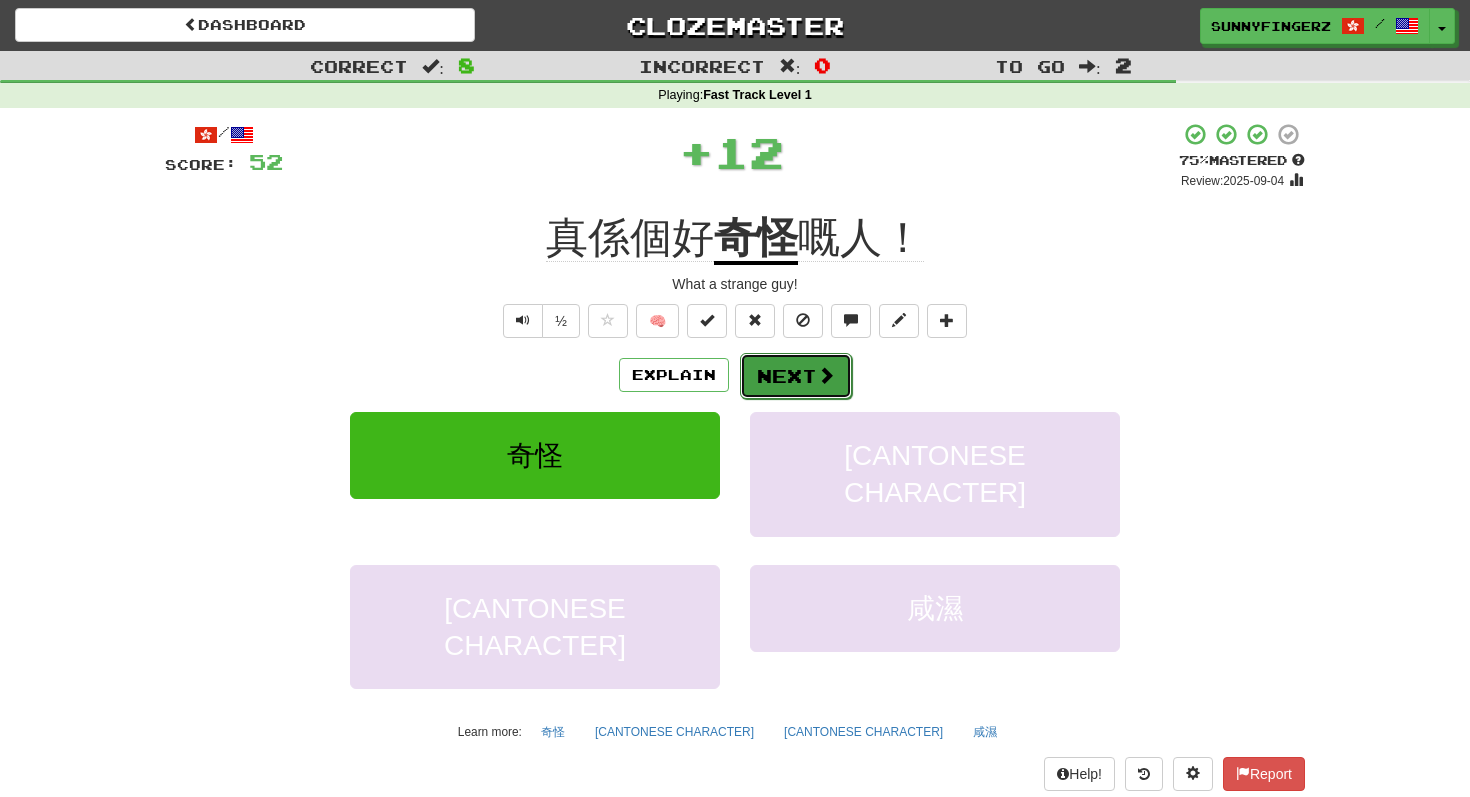 click on "Next" at bounding box center [796, 376] 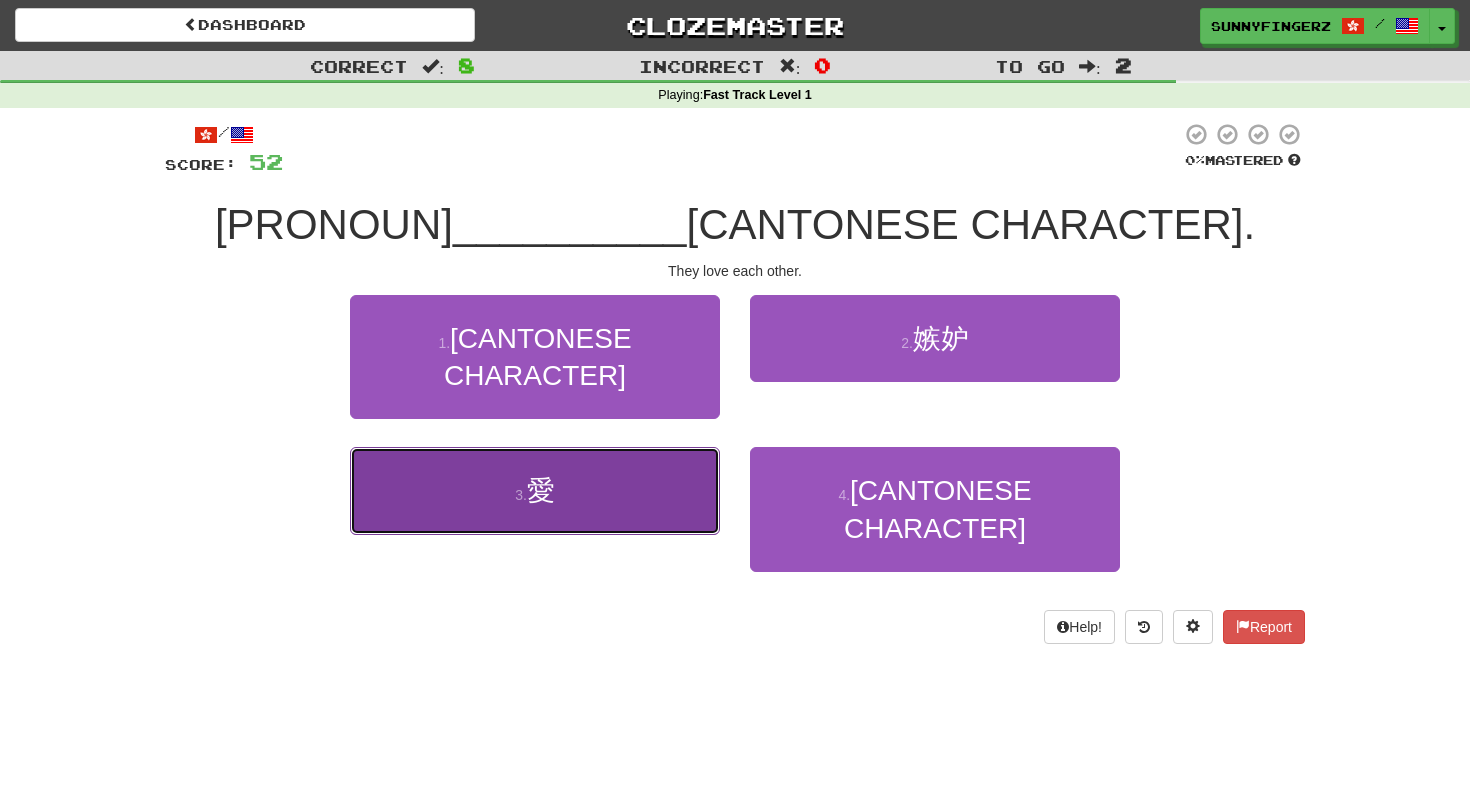 click on "3 .  愛" at bounding box center [535, 490] 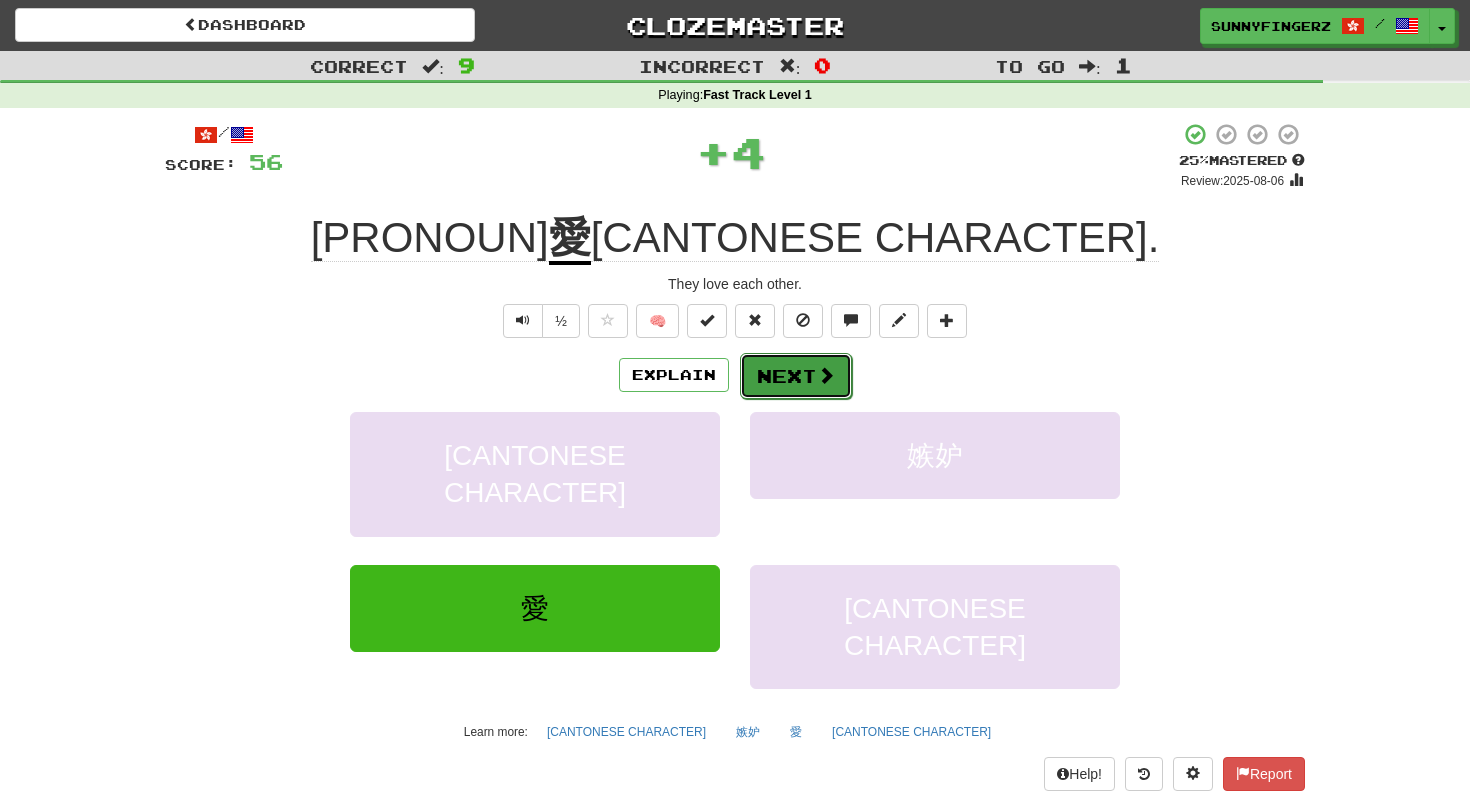 click on "Next" at bounding box center (796, 376) 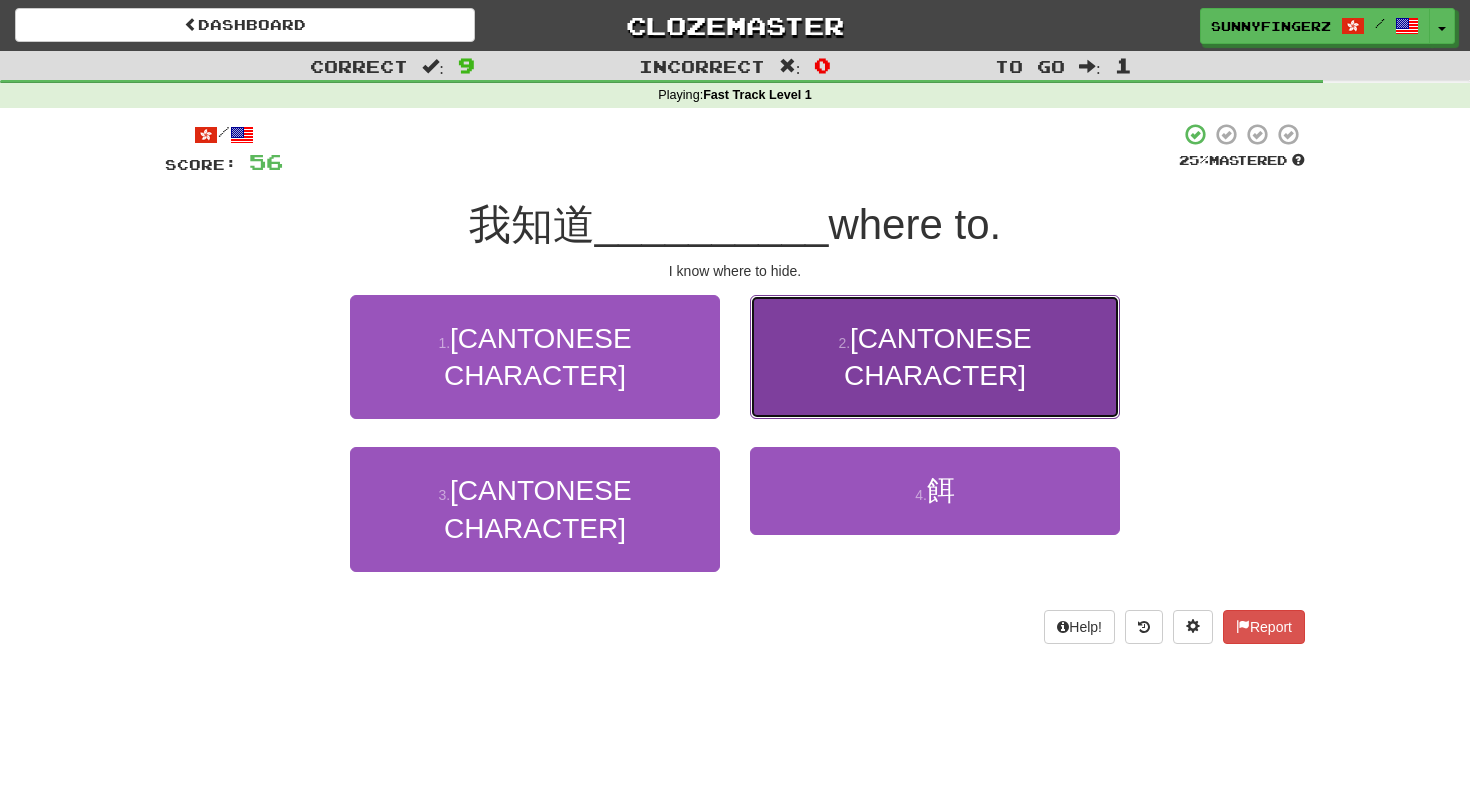 click on "2 . [CANTONESE CHARACTER]" at bounding box center (935, 357) 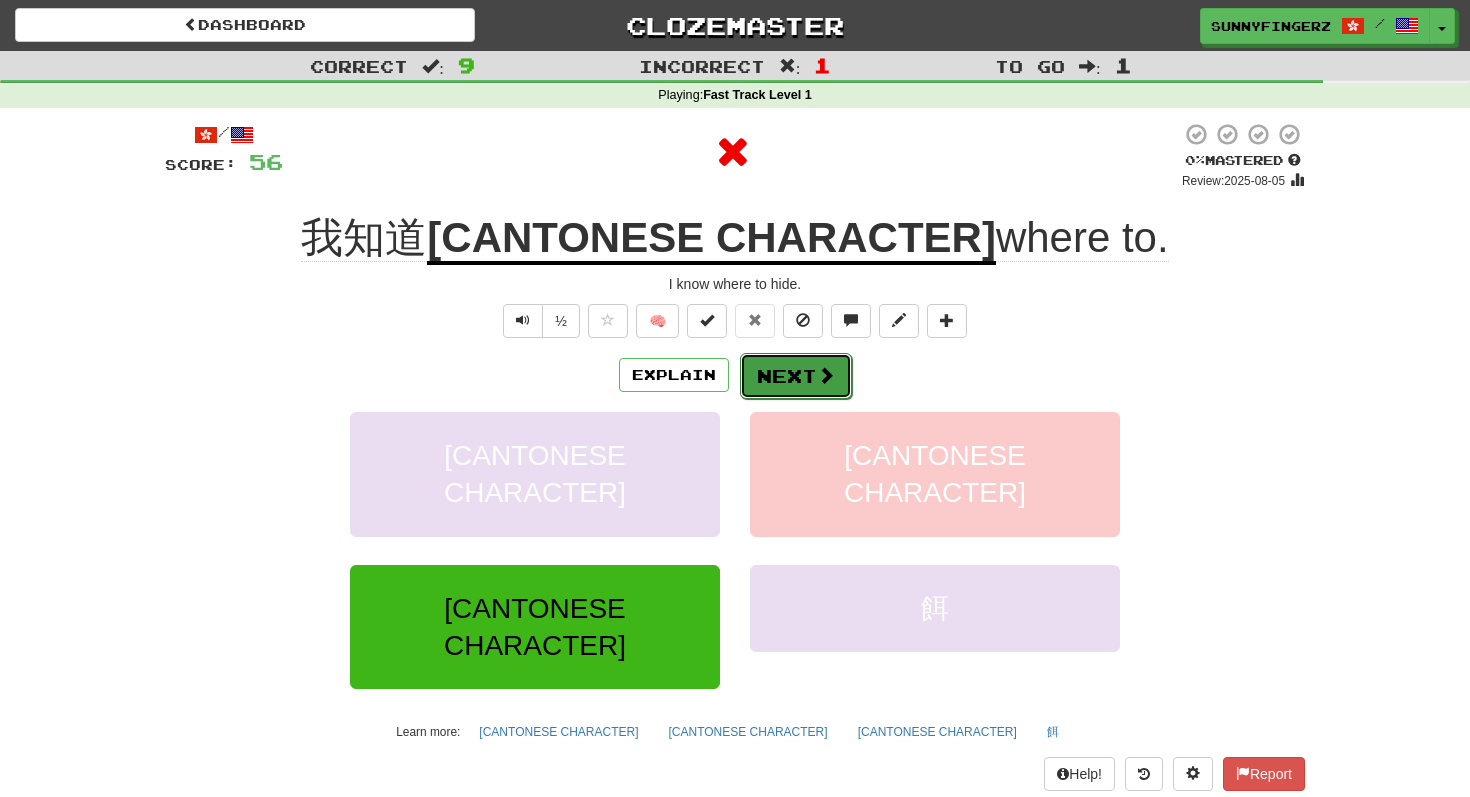 click on "Next" at bounding box center (796, 376) 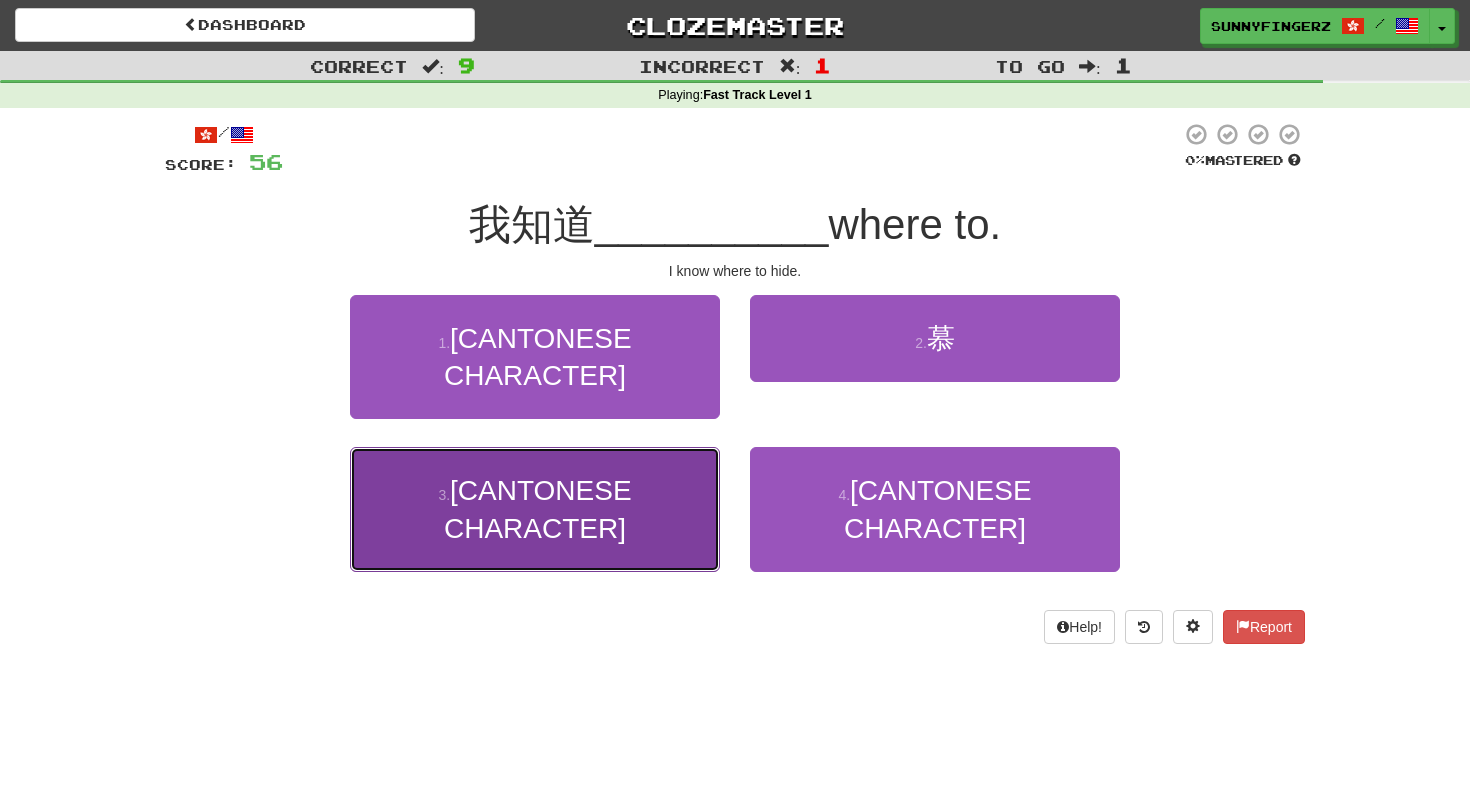 click on "3 . [CANTONESE CHARACTER]" at bounding box center [535, 509] 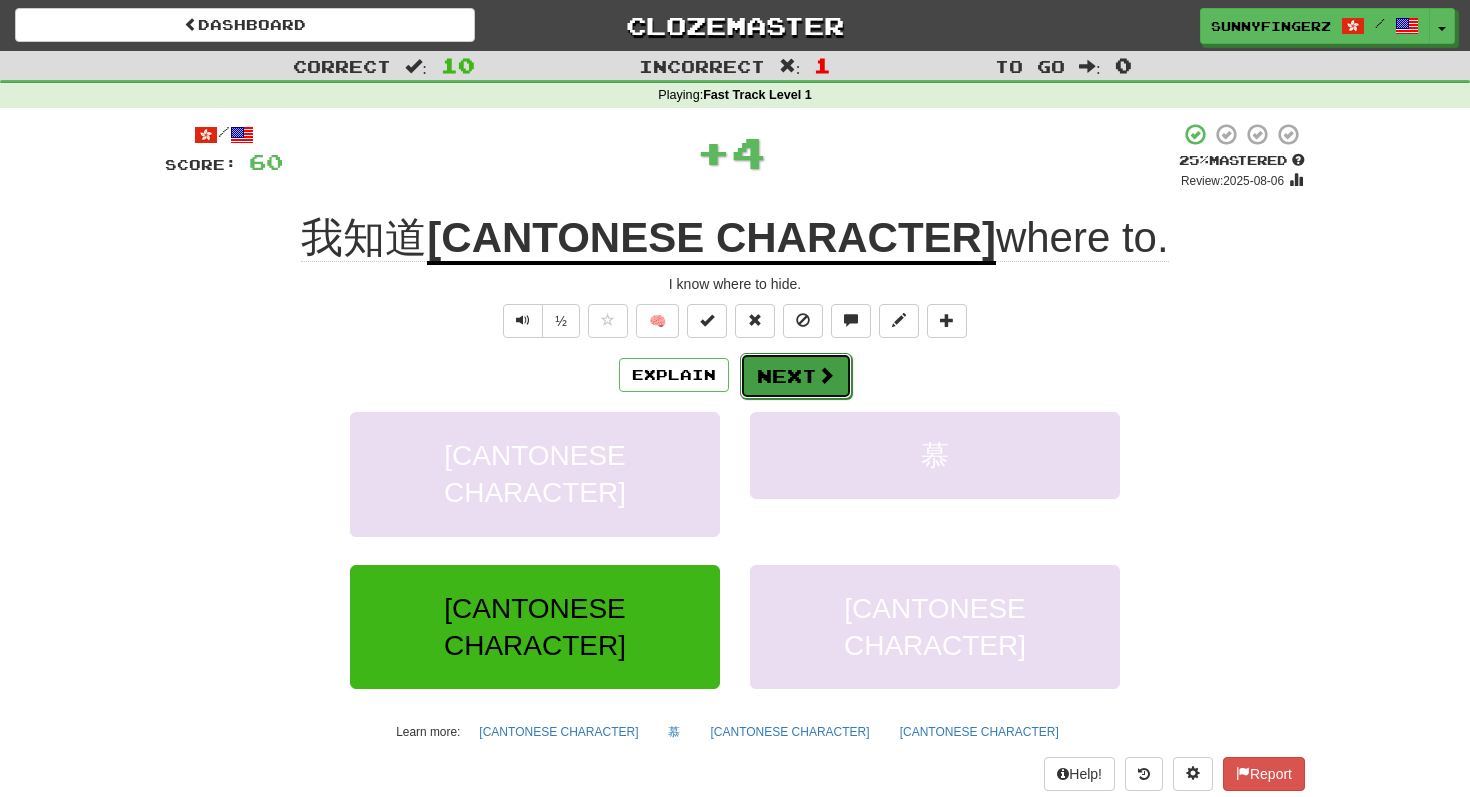 click on "Next" at bounding box center (796, 376) 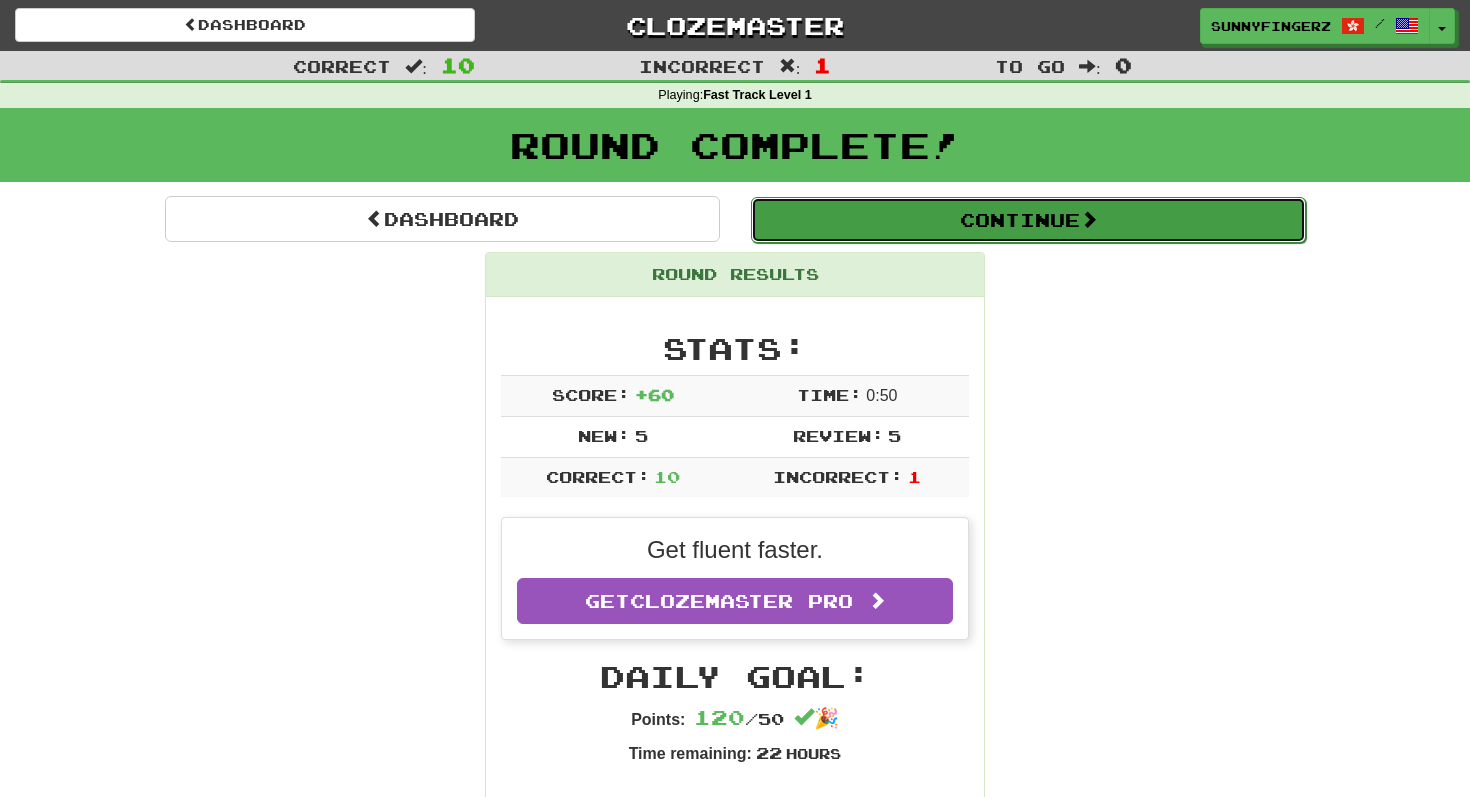 click on "Continue" at bounding box center [1028, 220] 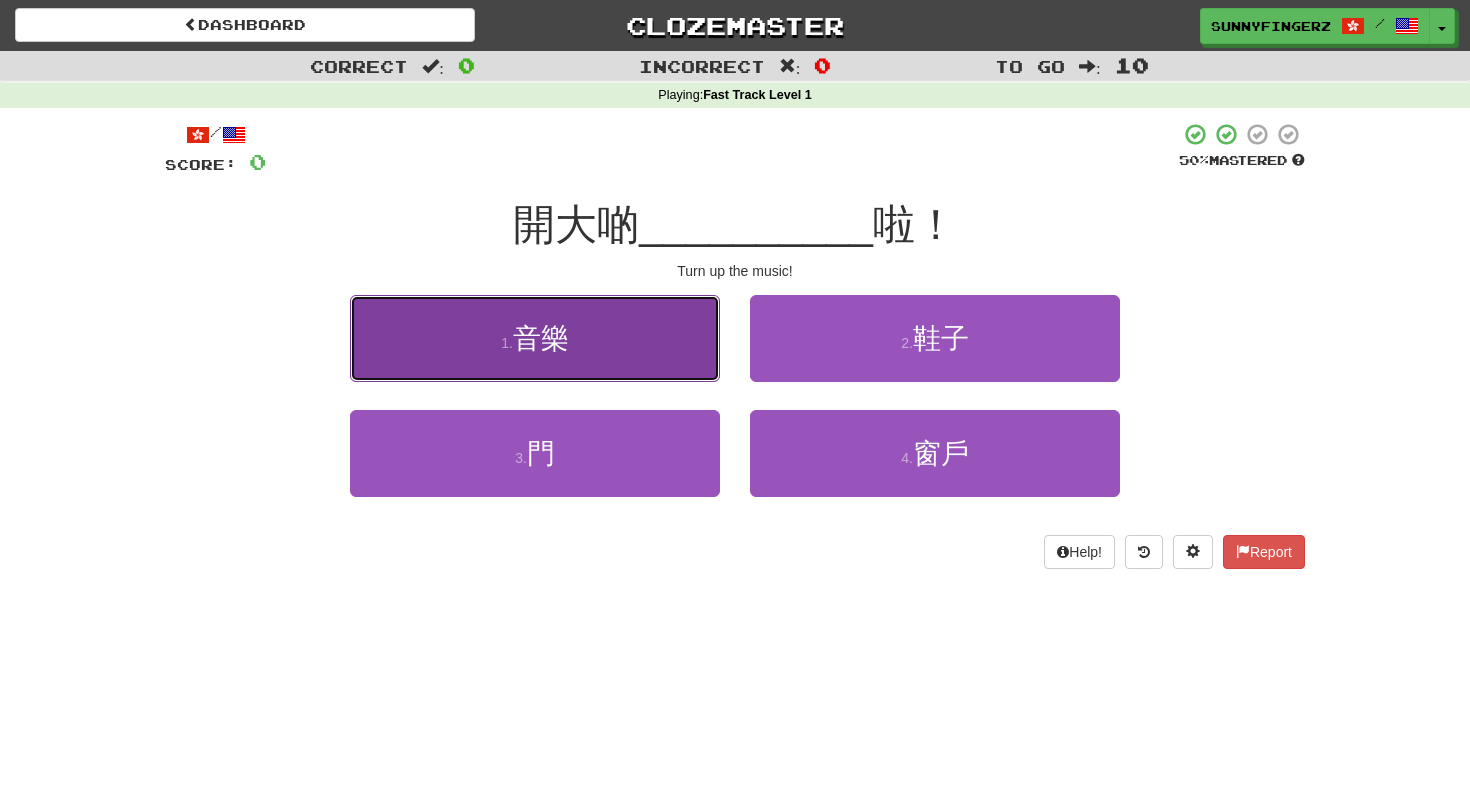 click on "1 . [CANTONESE CHARACTER]" at bounding box center [535, 338] 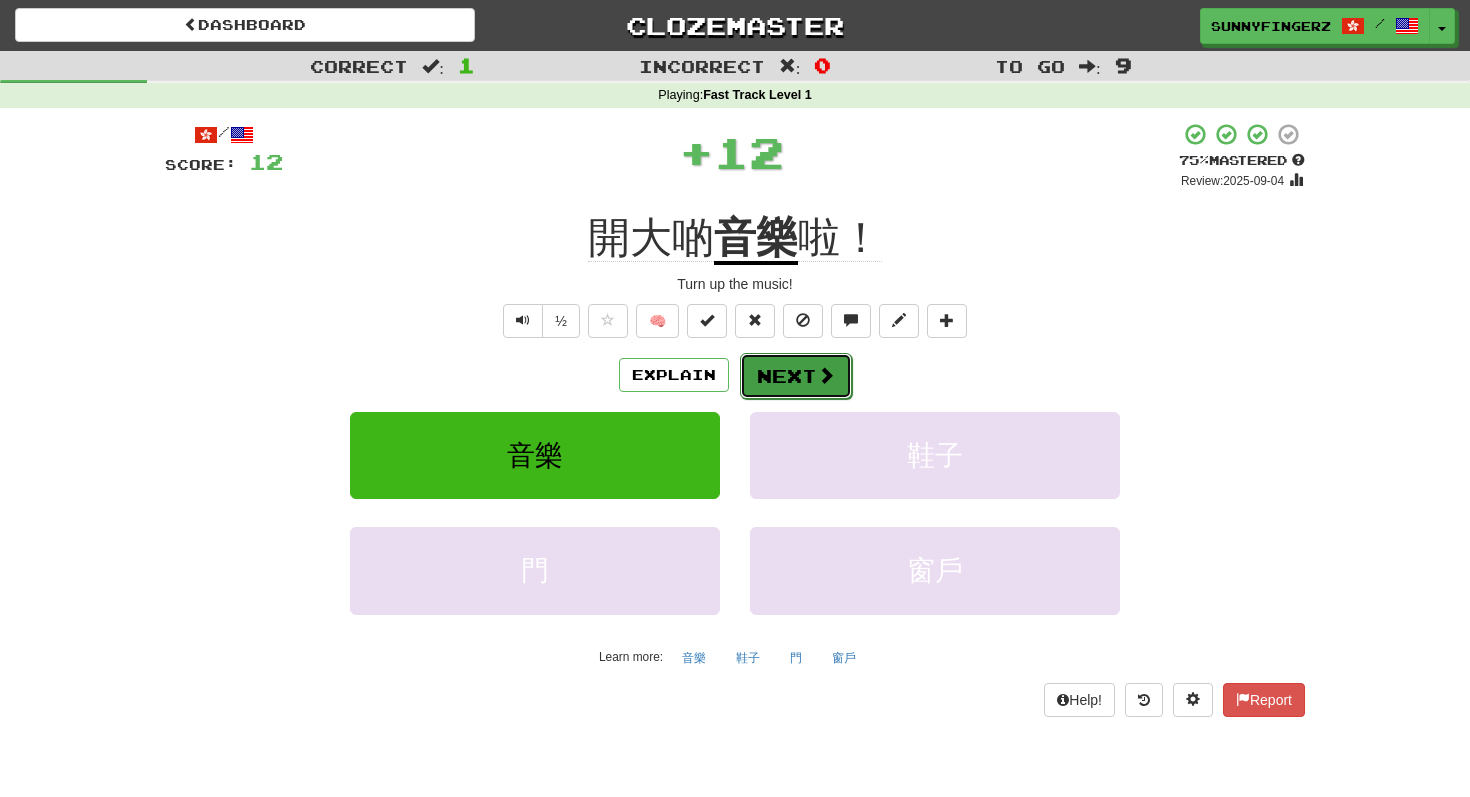 click on "Next" at bounding box center (796, 376) 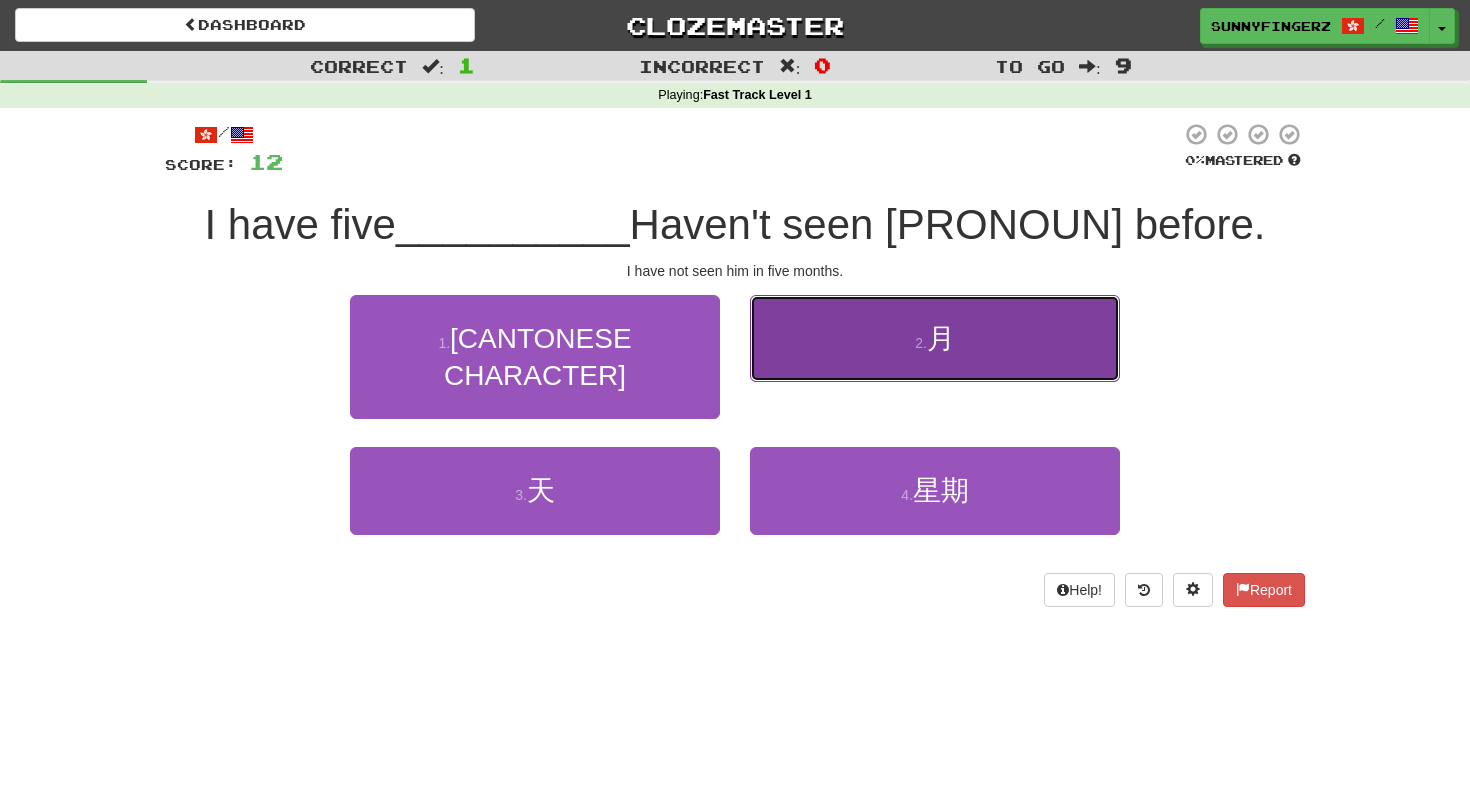 click on "2 . [CANTONESE CHARACTER]" at bounding box center [935, 338] 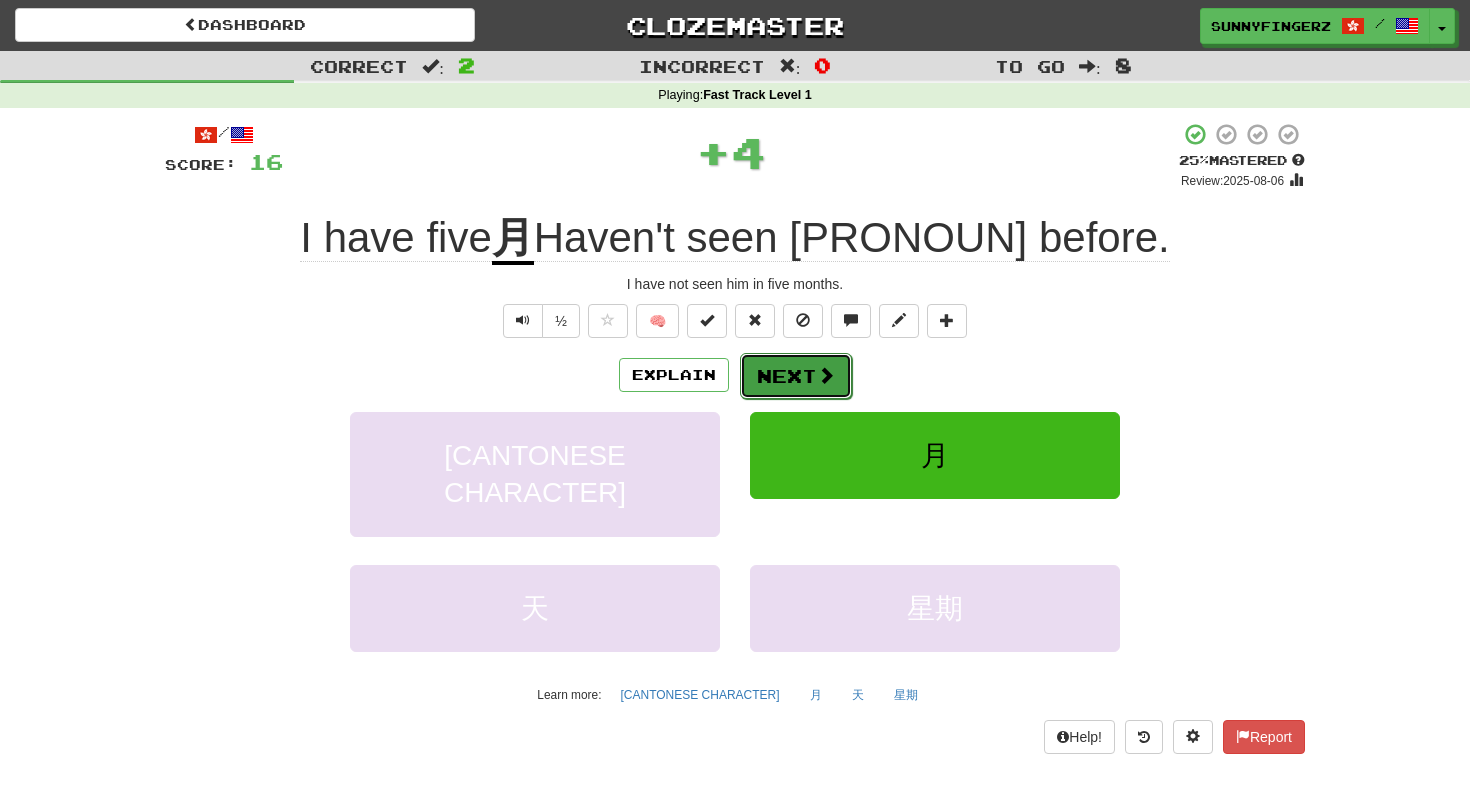 click on "Next" at bounding box center (796, 376) 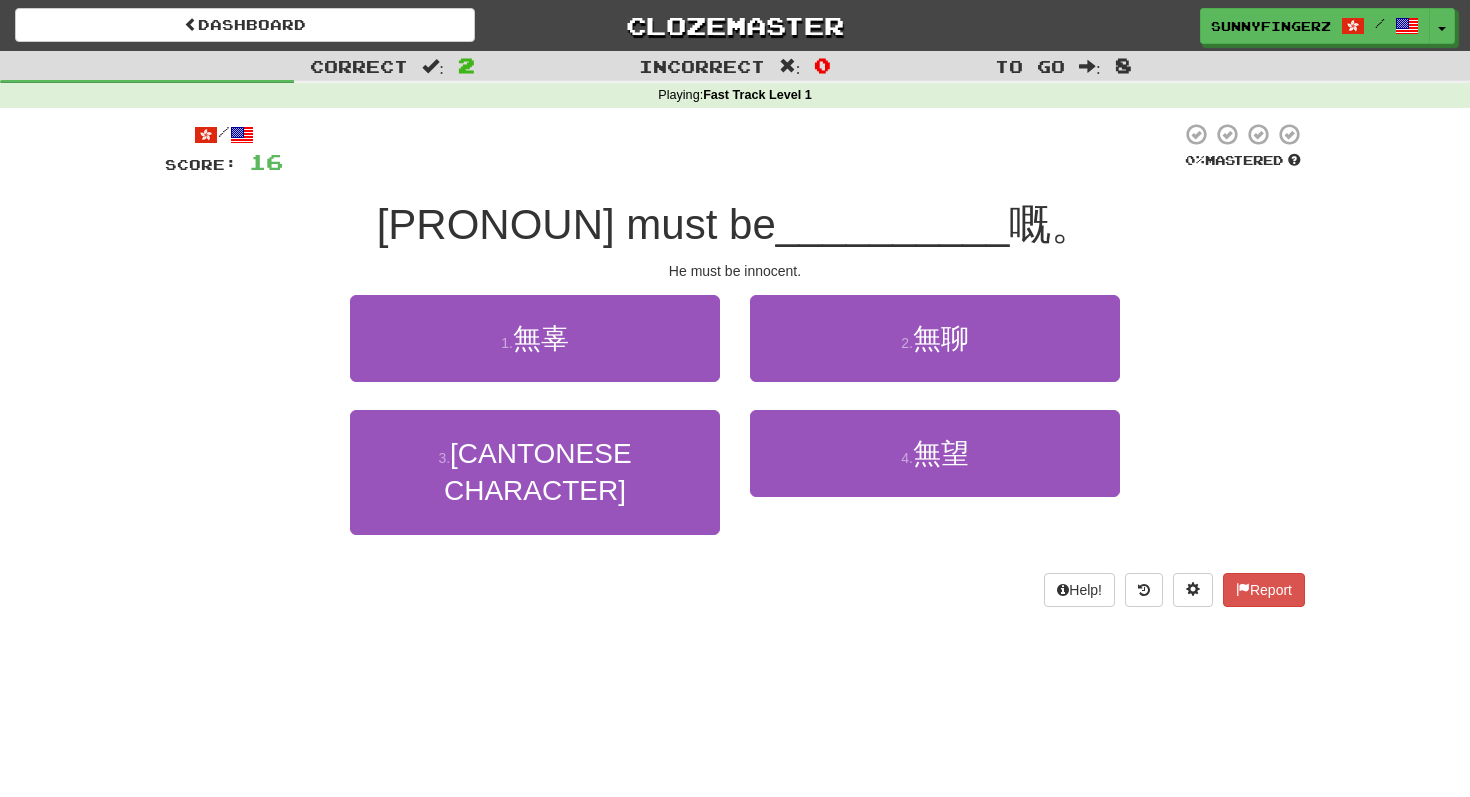 click on "1 . [CANTONESE CHARACTER]" at bounding box center (535, 352) 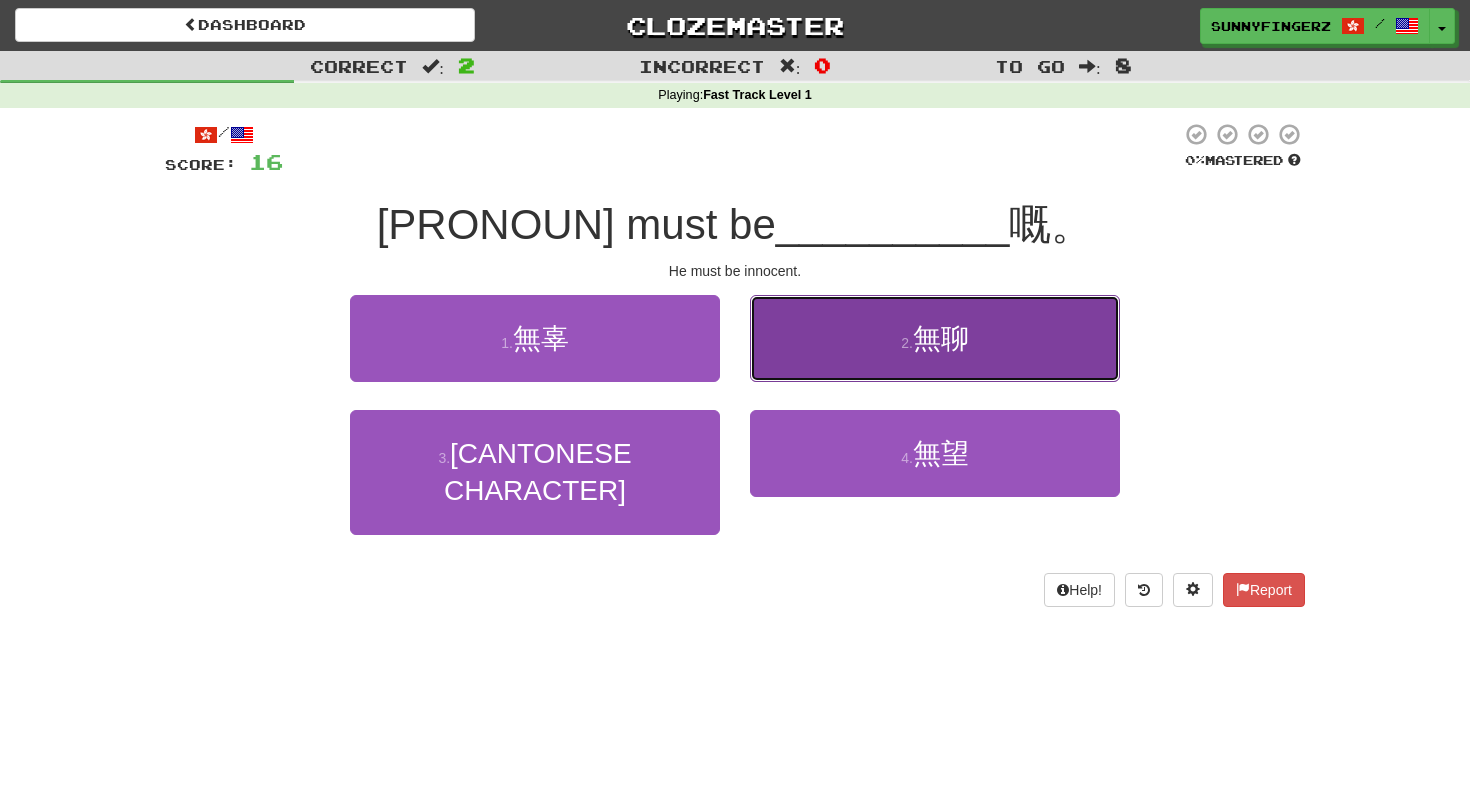 click on "2 .  無聊" at bounding box center (935, 338) 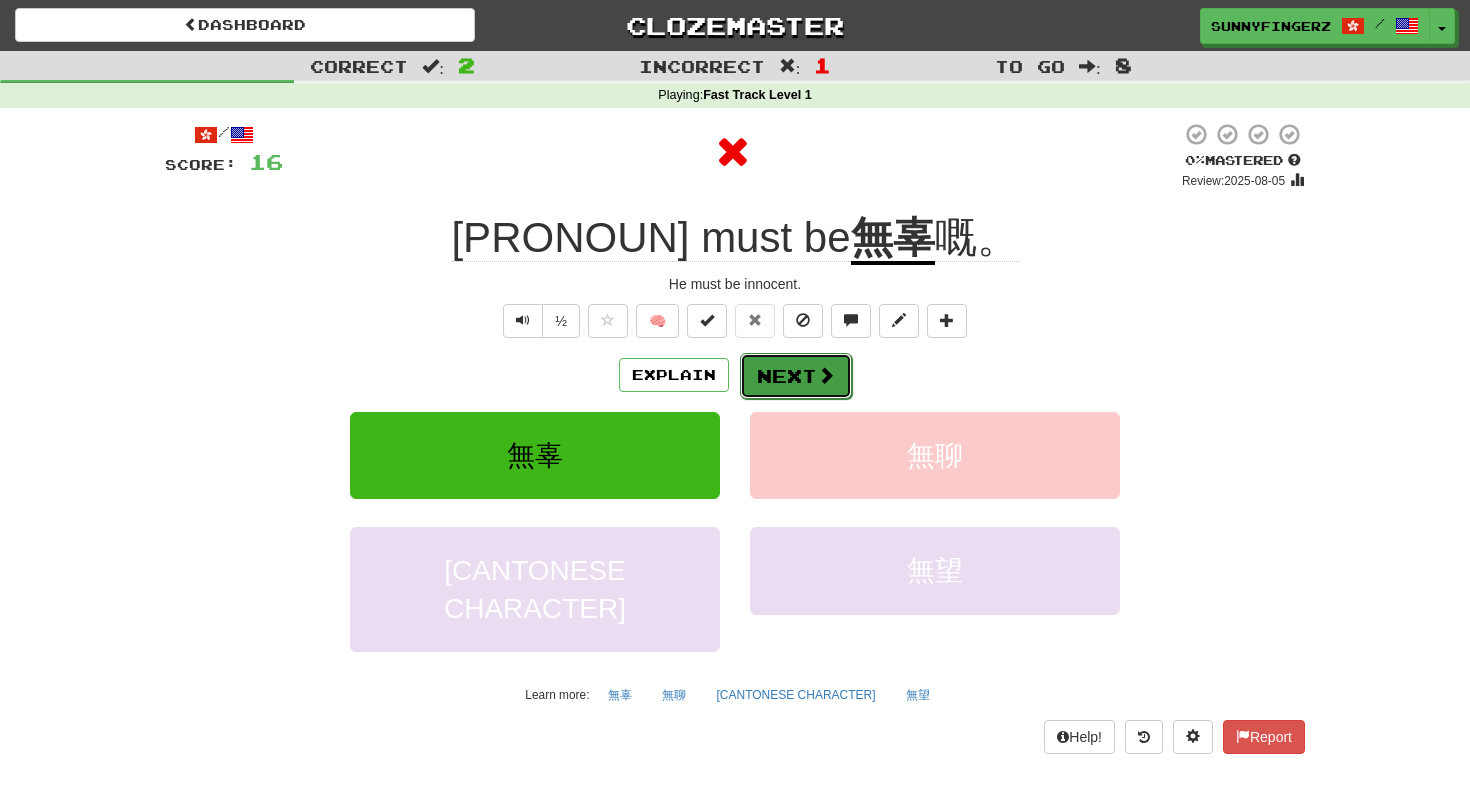 click at bounding box center [826, 375] 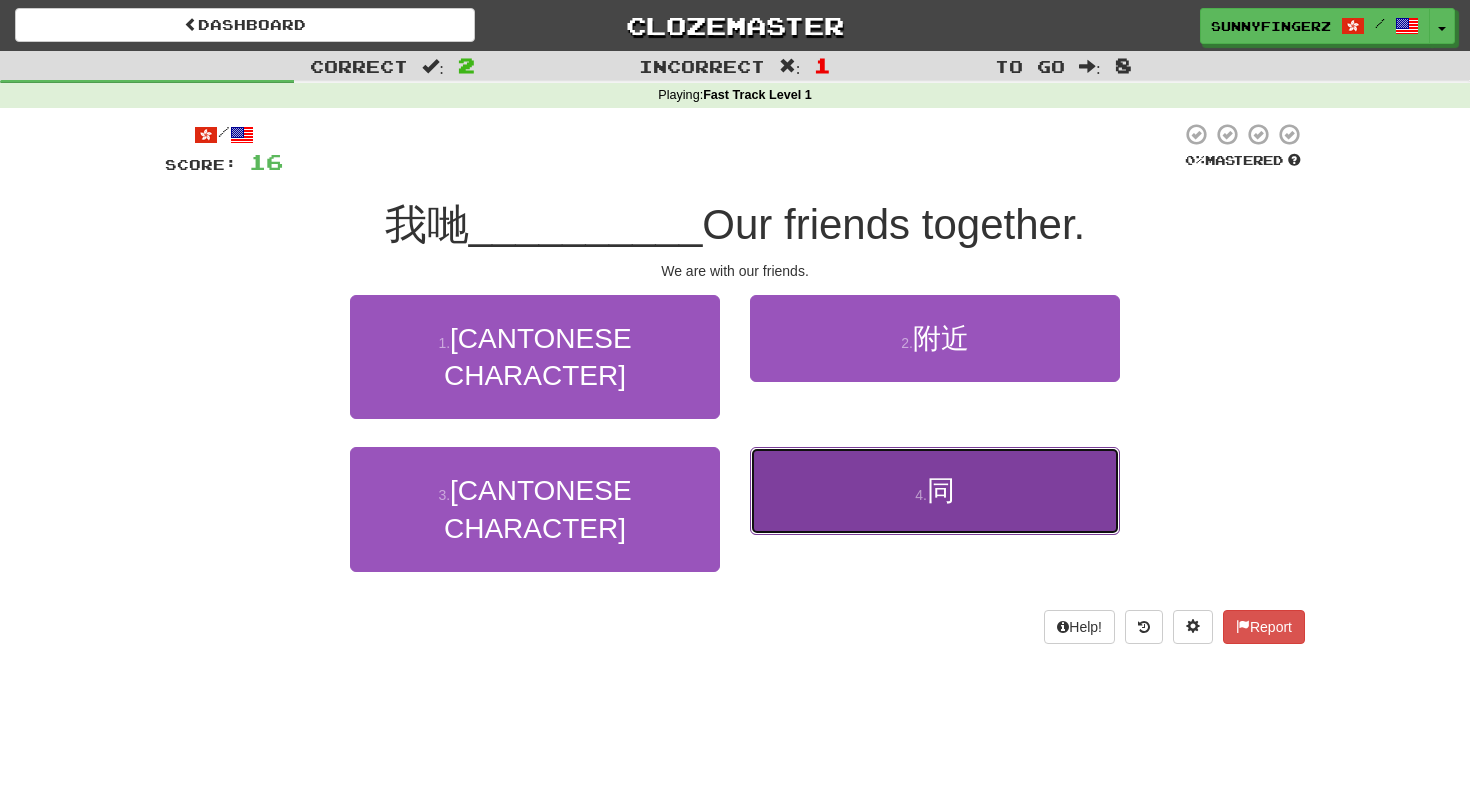 click on "4 . [CANTONESE CHARACTER]" at bounding box center [935, 490] 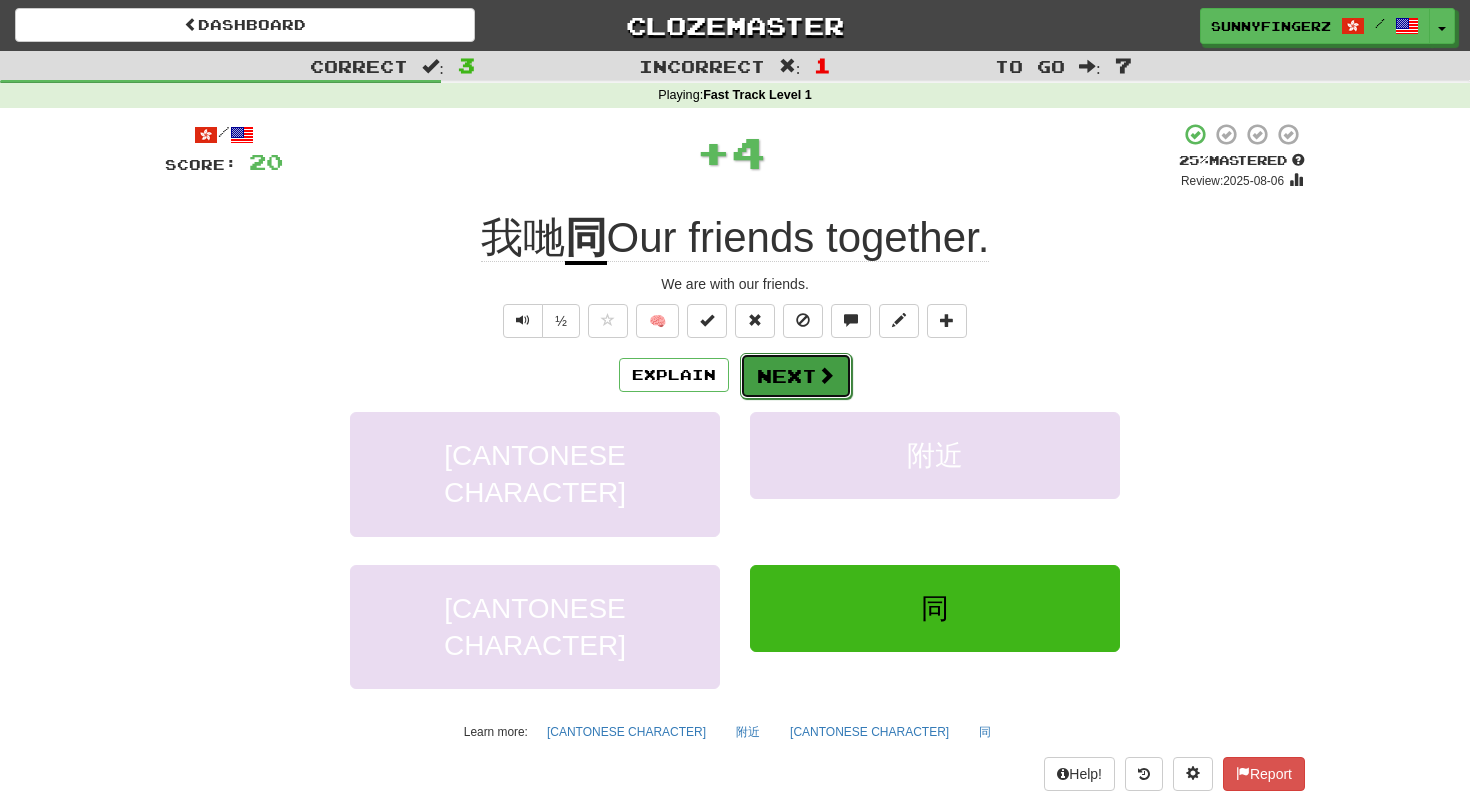 click on "Next" at bounding box center [796, 376] 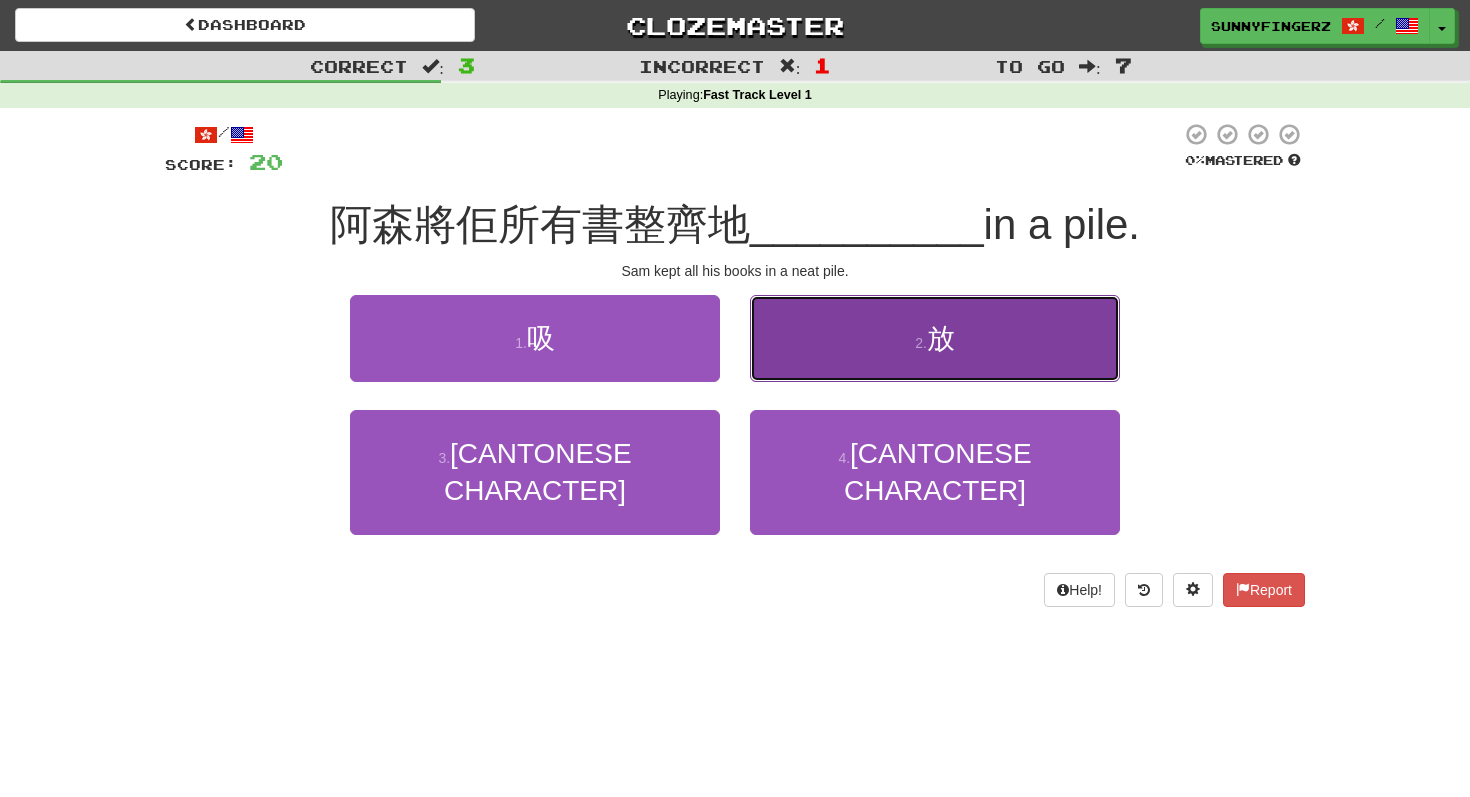click on "2 .  放" at bounding box center [935, 338] 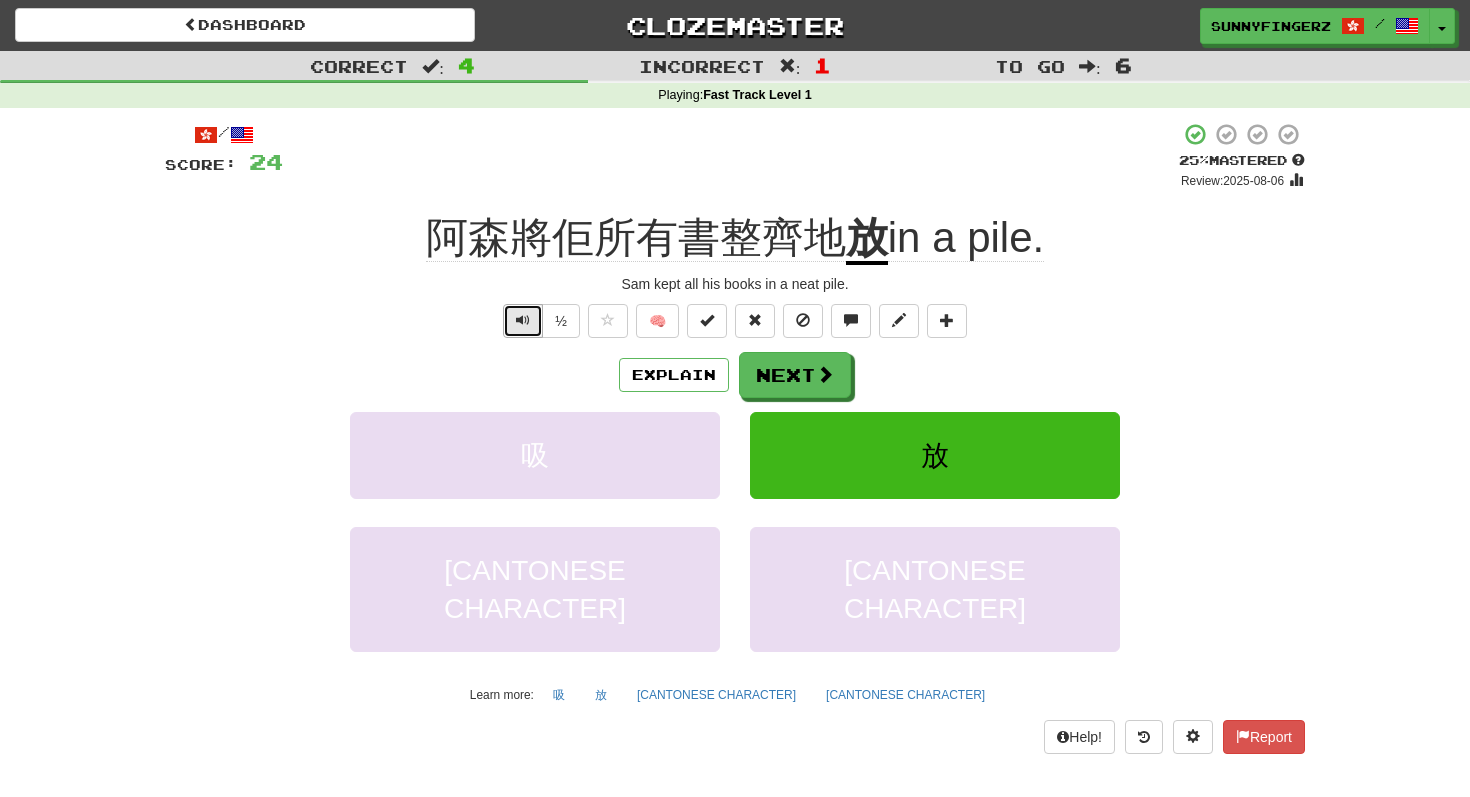 click at bounding box center [523, 321] 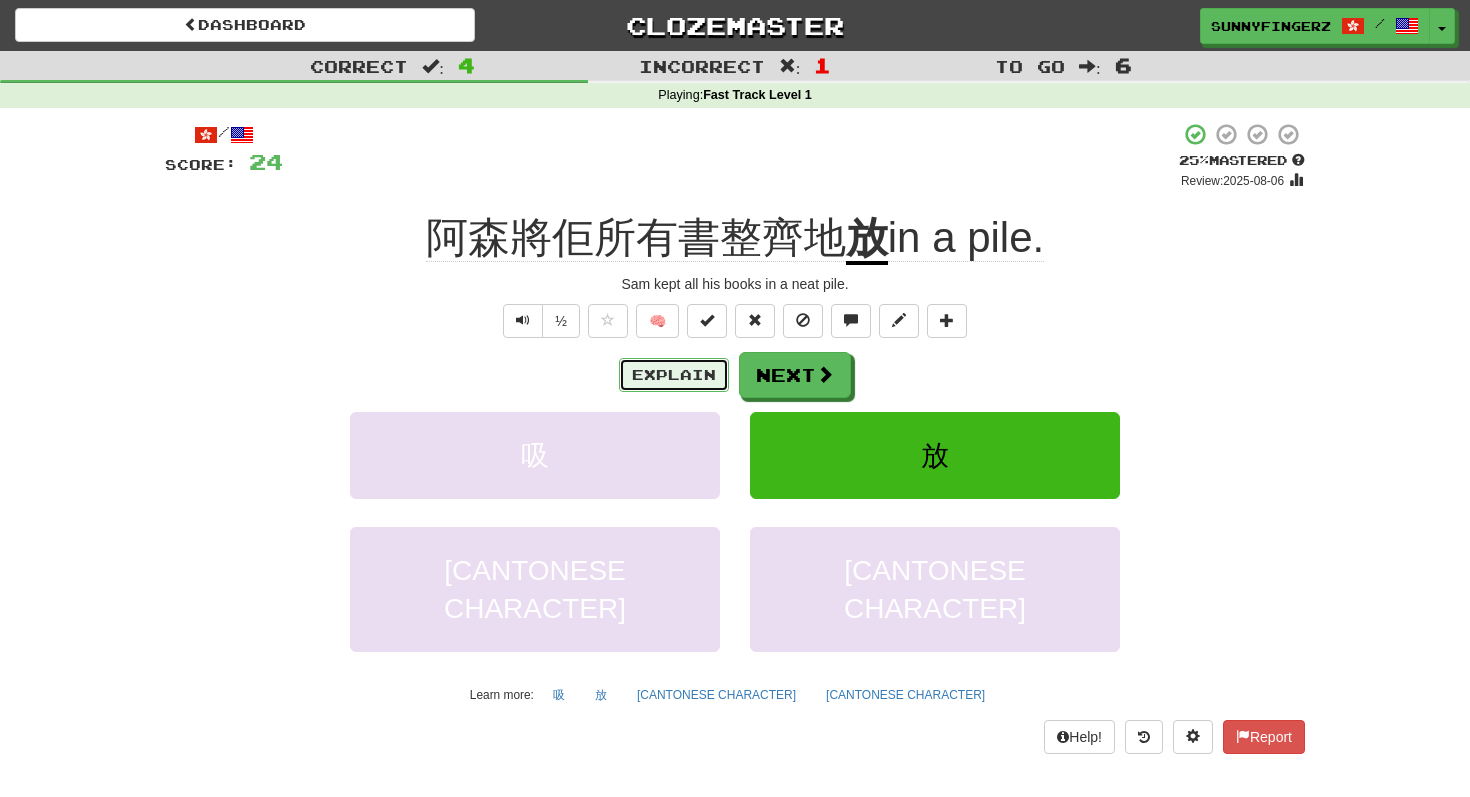 click on "Explain" at bounding box center (674, 375) 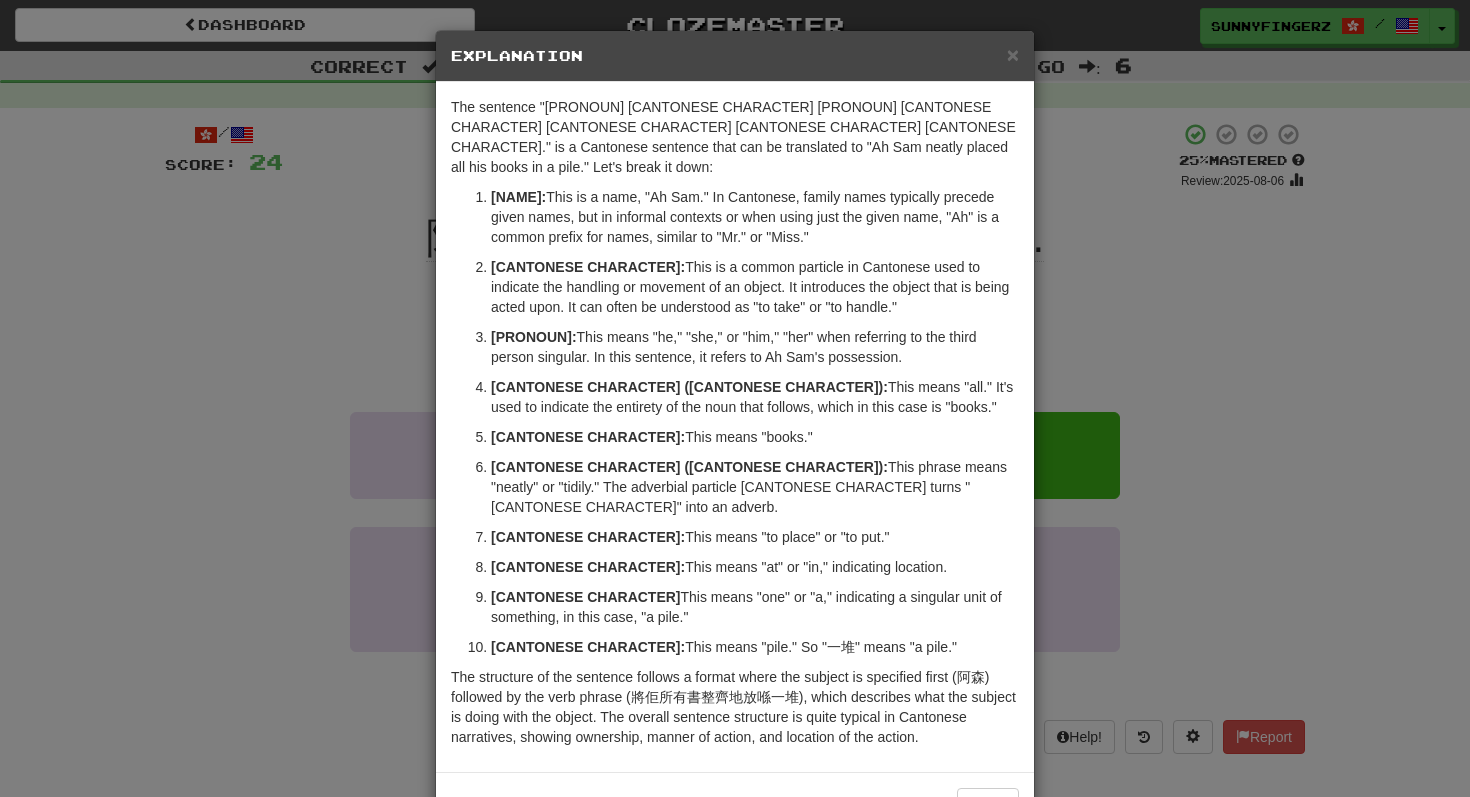 scroll, scrollTop: 11, scrollLeft: 0, axis: vertical 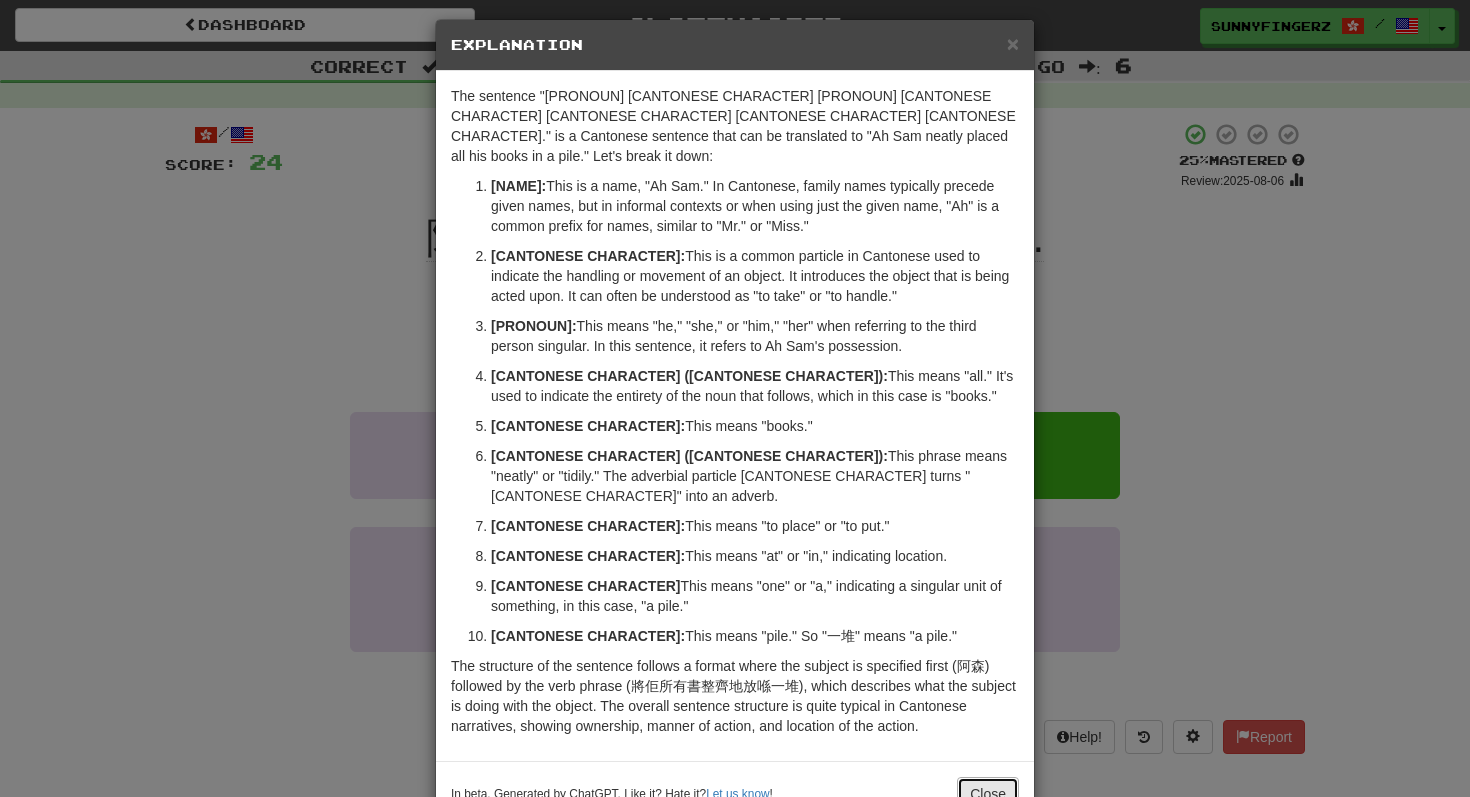 click on "Close" at bounding box center (988, 794) 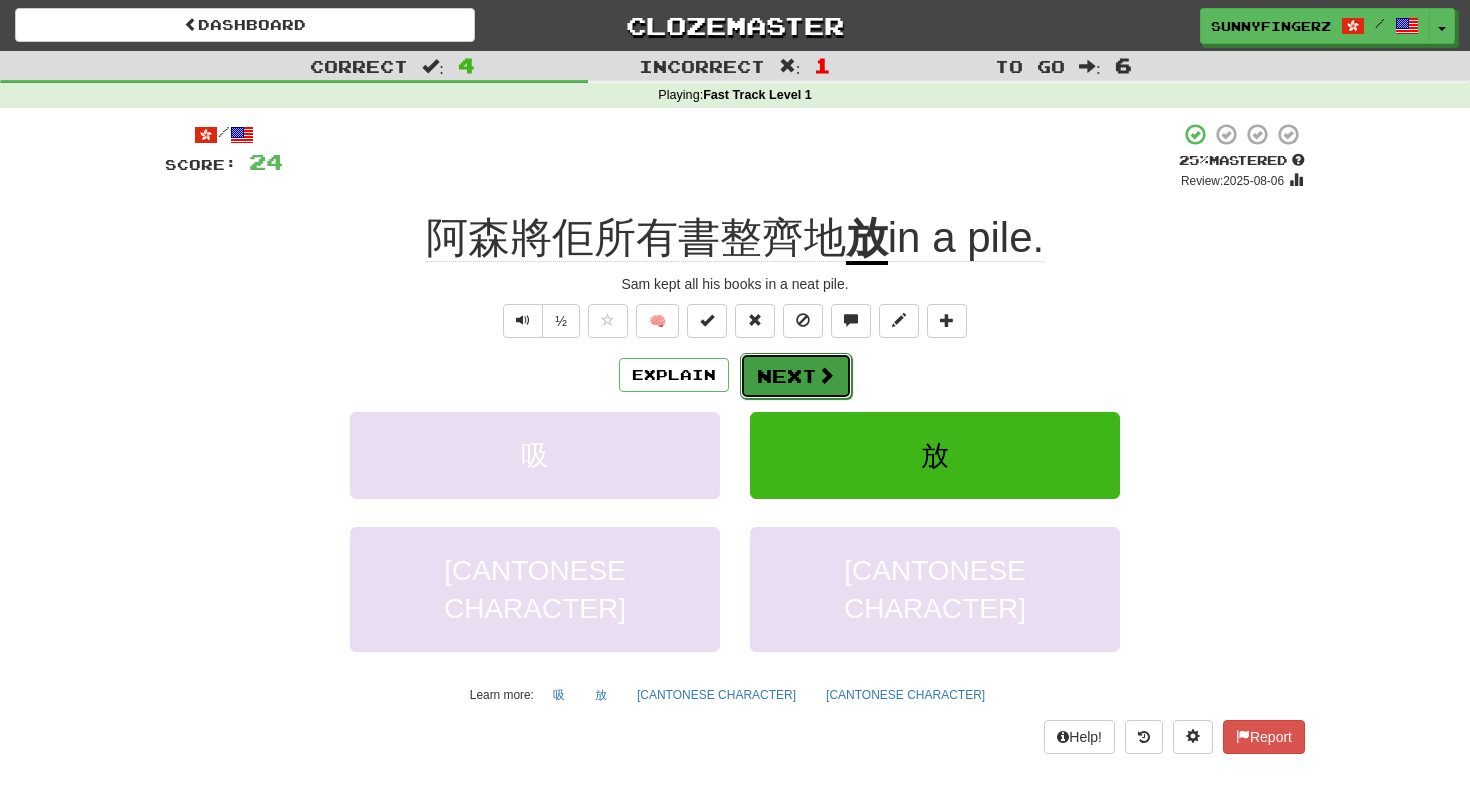 click on "Next" at bounding box center (796, 376) 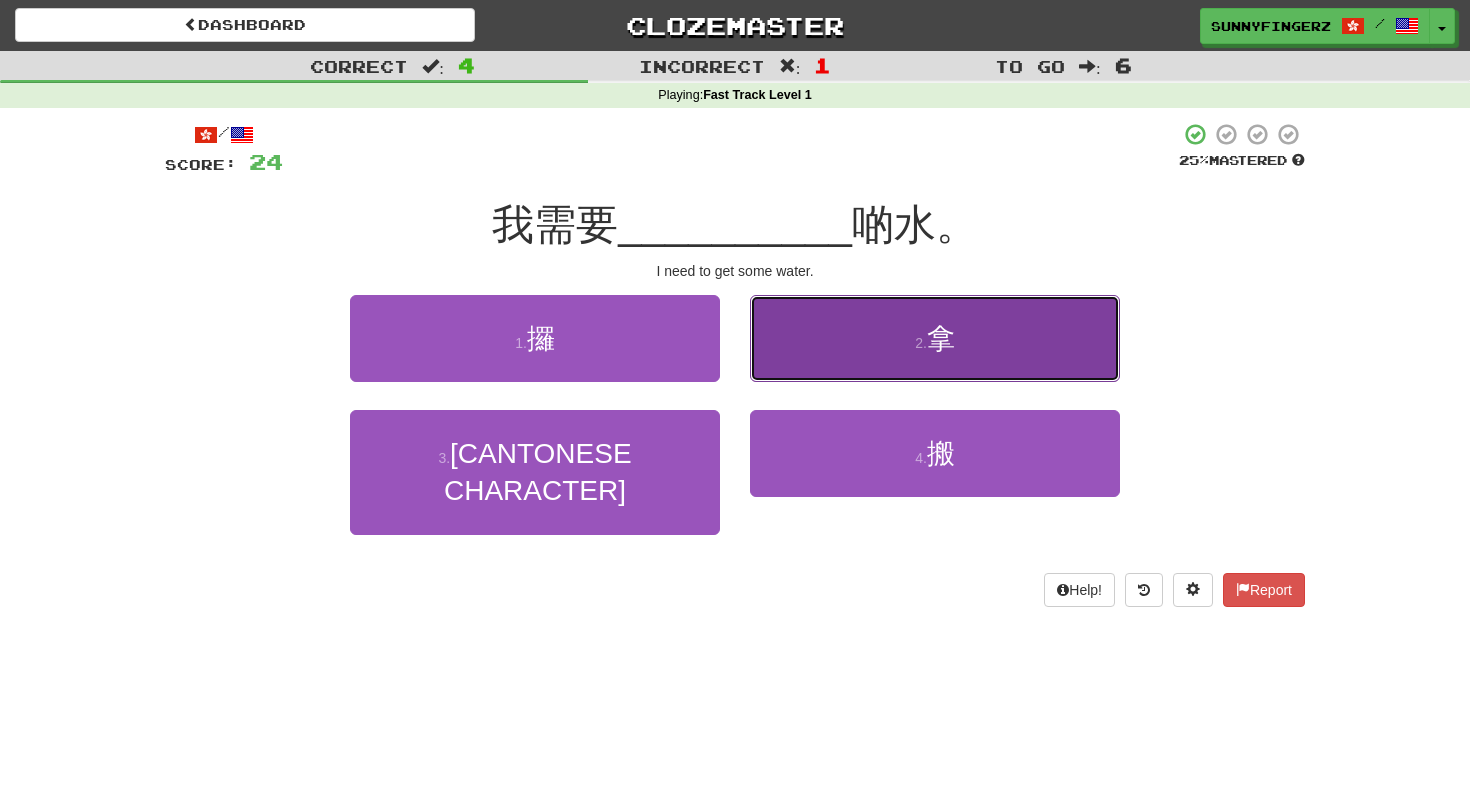click on "2 .  拿" at bounding box center (935, 338) 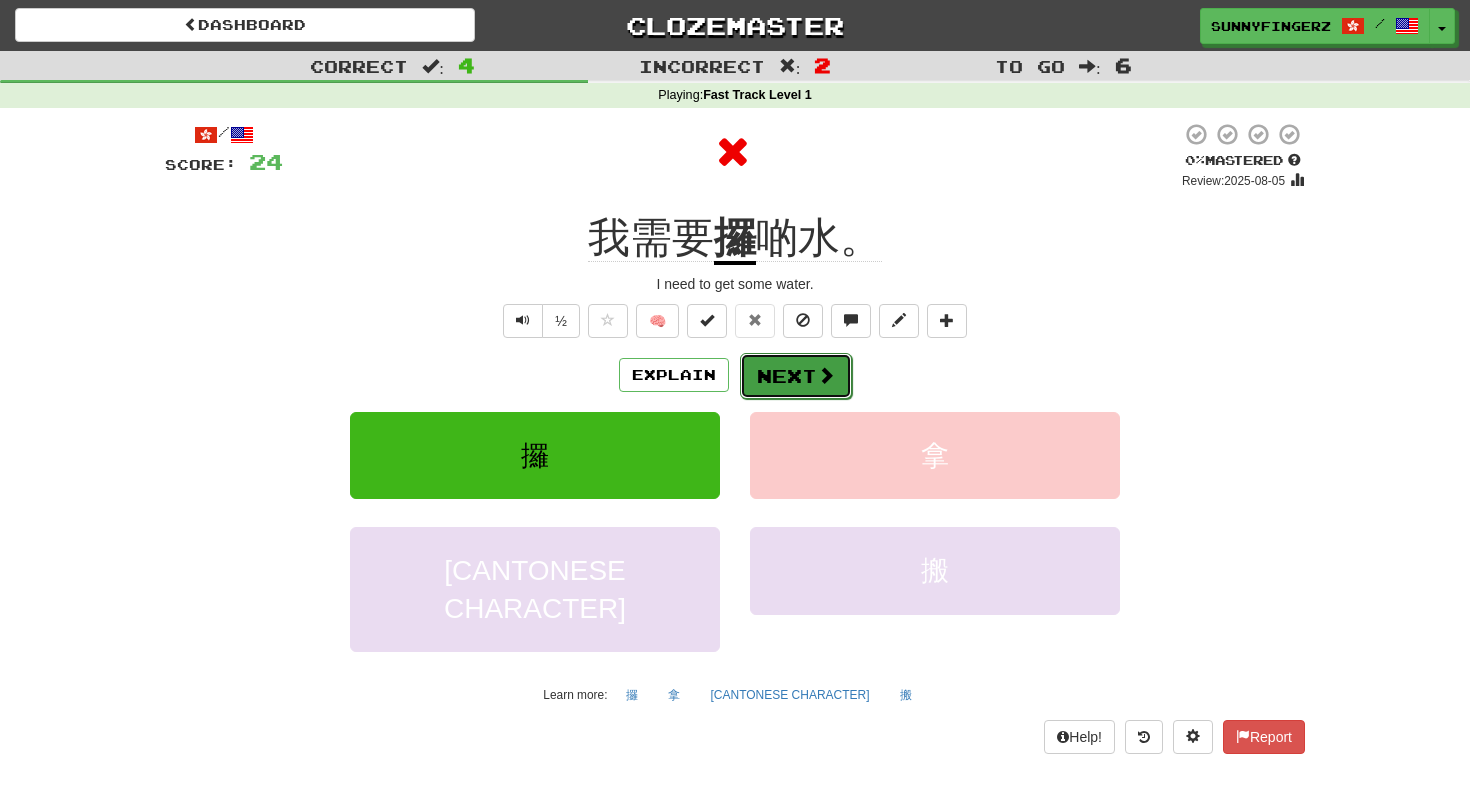 click on "Next" at bounding box center (796, 376) 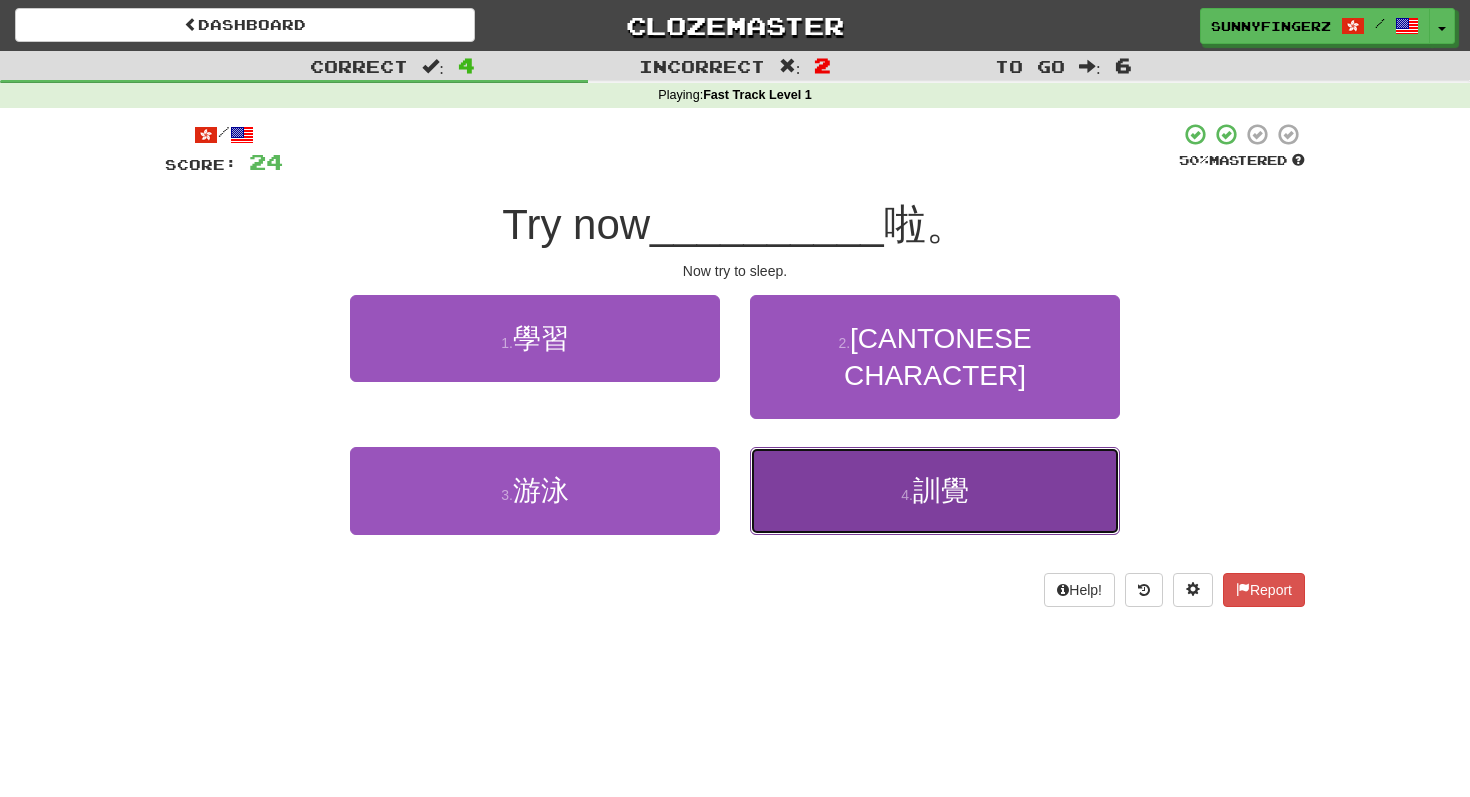 click on "4 . [CANTONESE CHARACTER]" at bounding box center (935, 490) 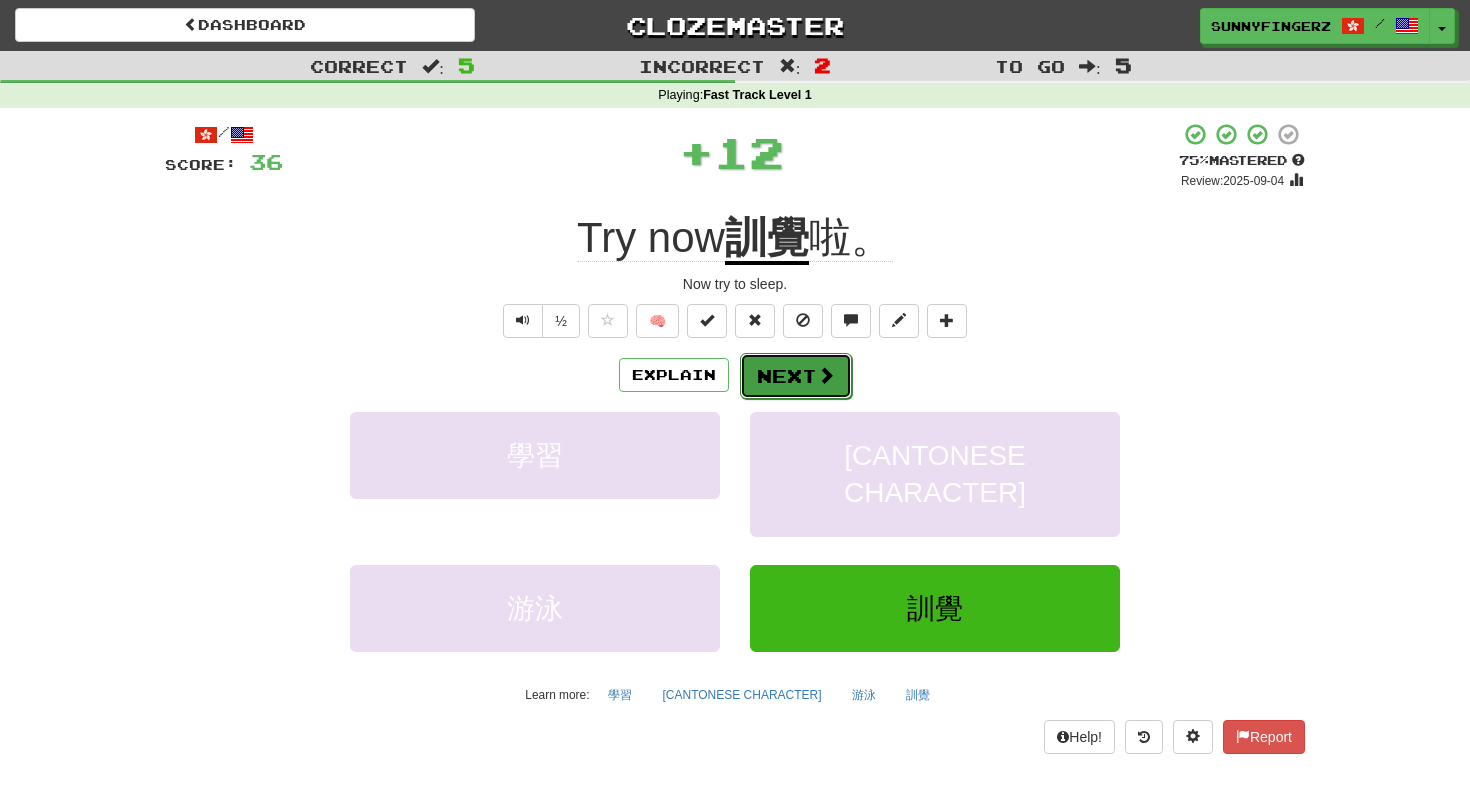 click on "Next" at bounding box center (796, 376) 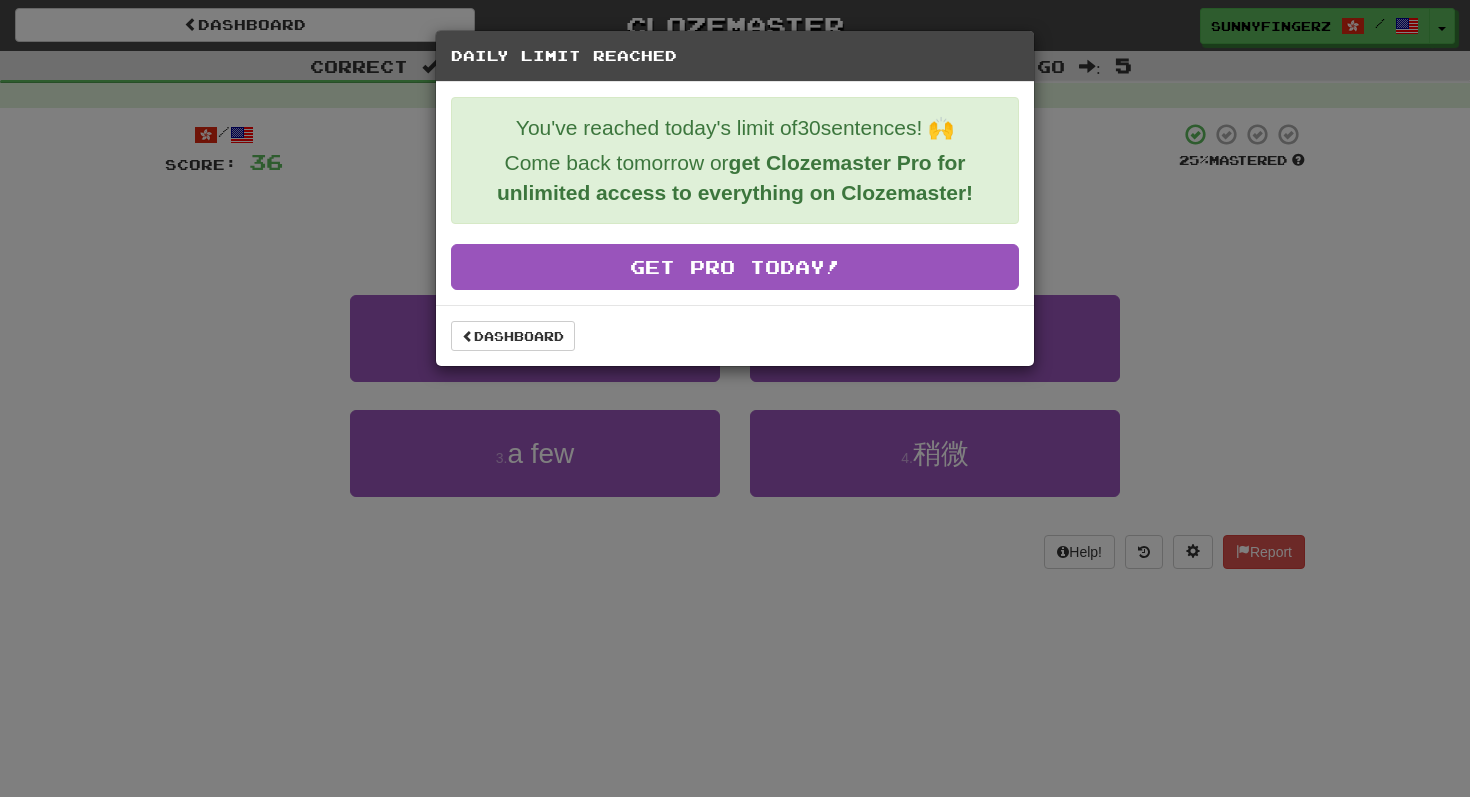 click on "Daily Limit Reached You've reached today's limit of  30  sentences! 🙌  Come back tomorrow or  get Clozemaster Pro for unlimited access to everything on Clozemaster! Get Pro Today! Dashboard" at bounding box center [735, 398] 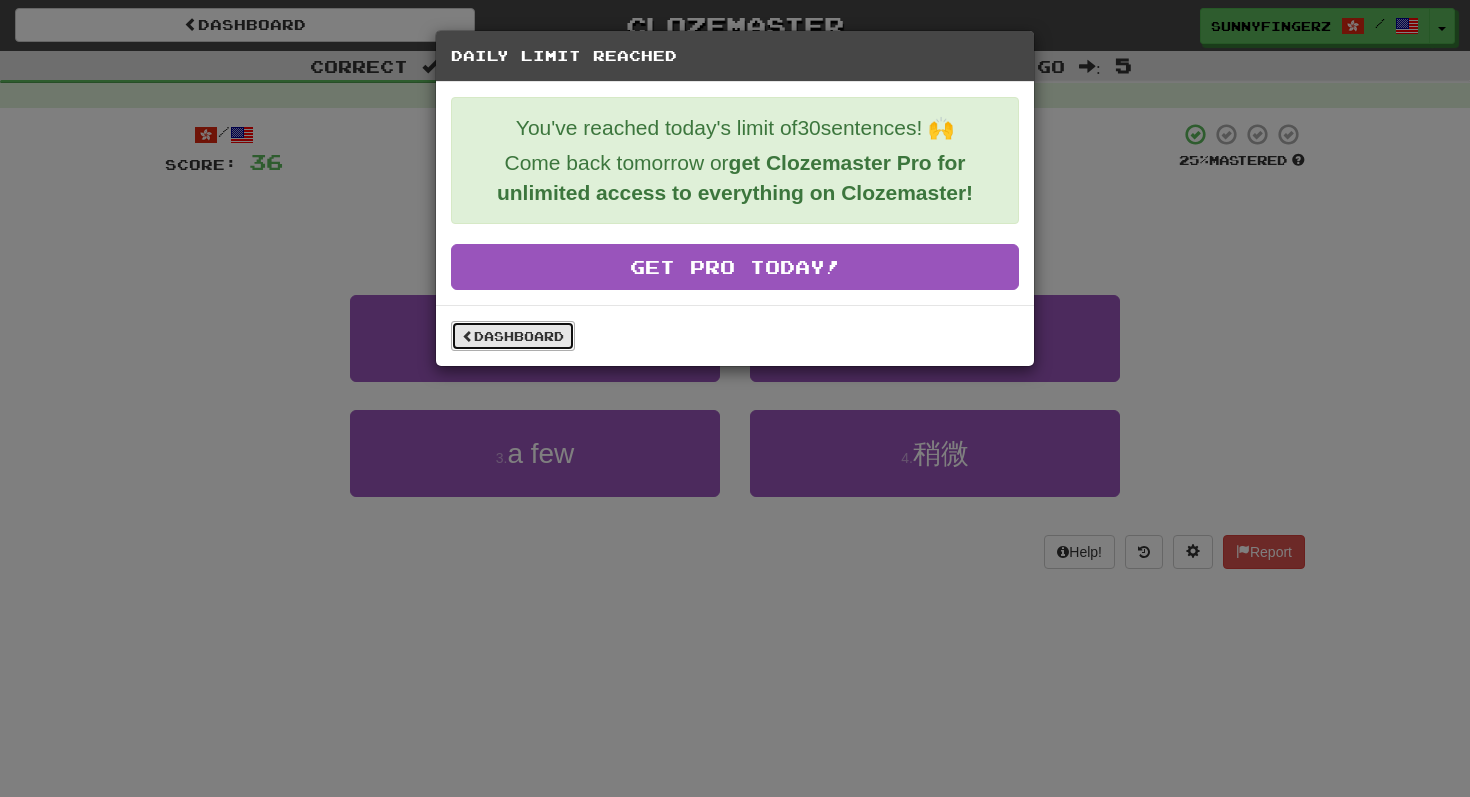click on "Dashboard" at bounding box center (513, 336) 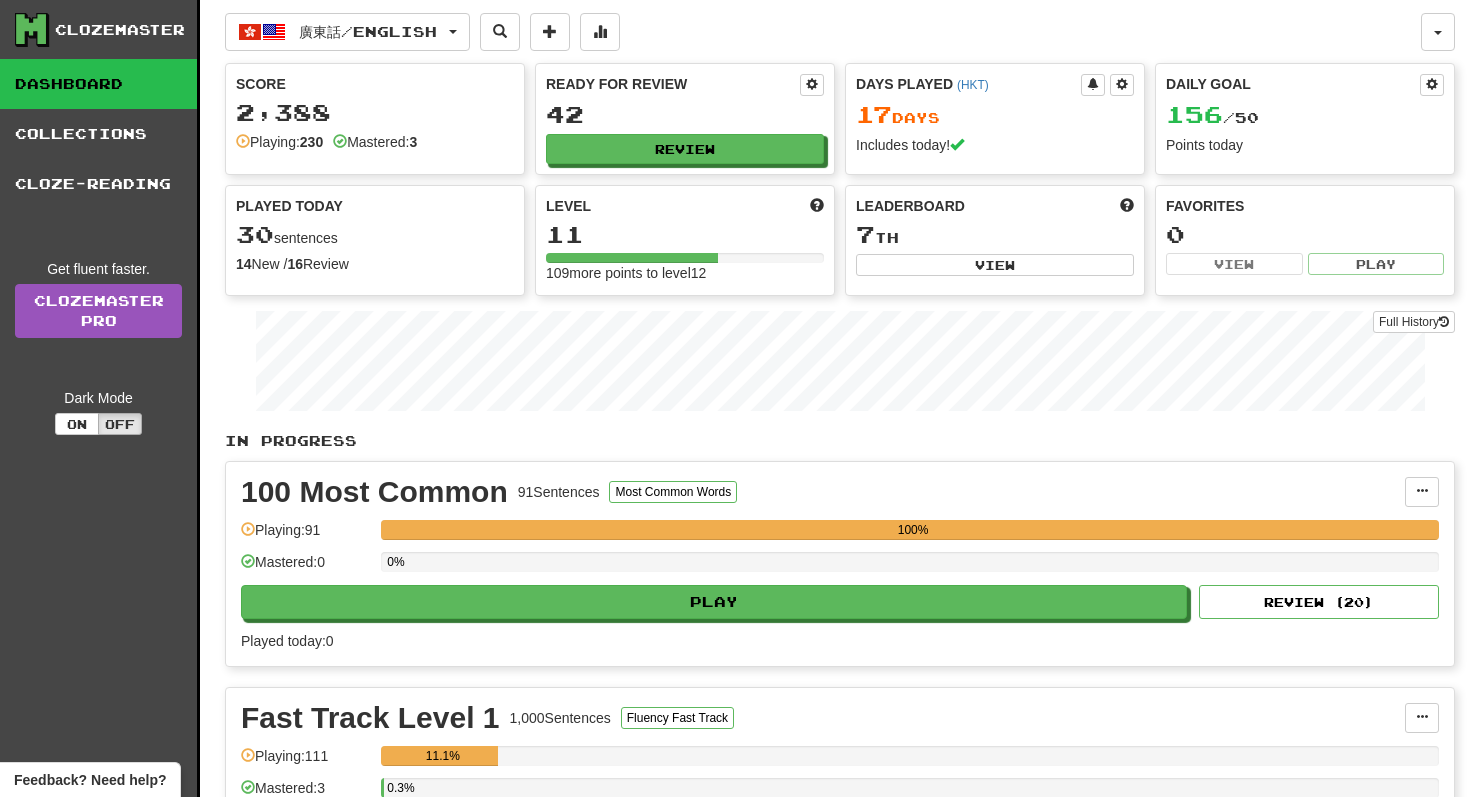 scroll, scrollTop: 0, scrollLeft: 0, axis: both 